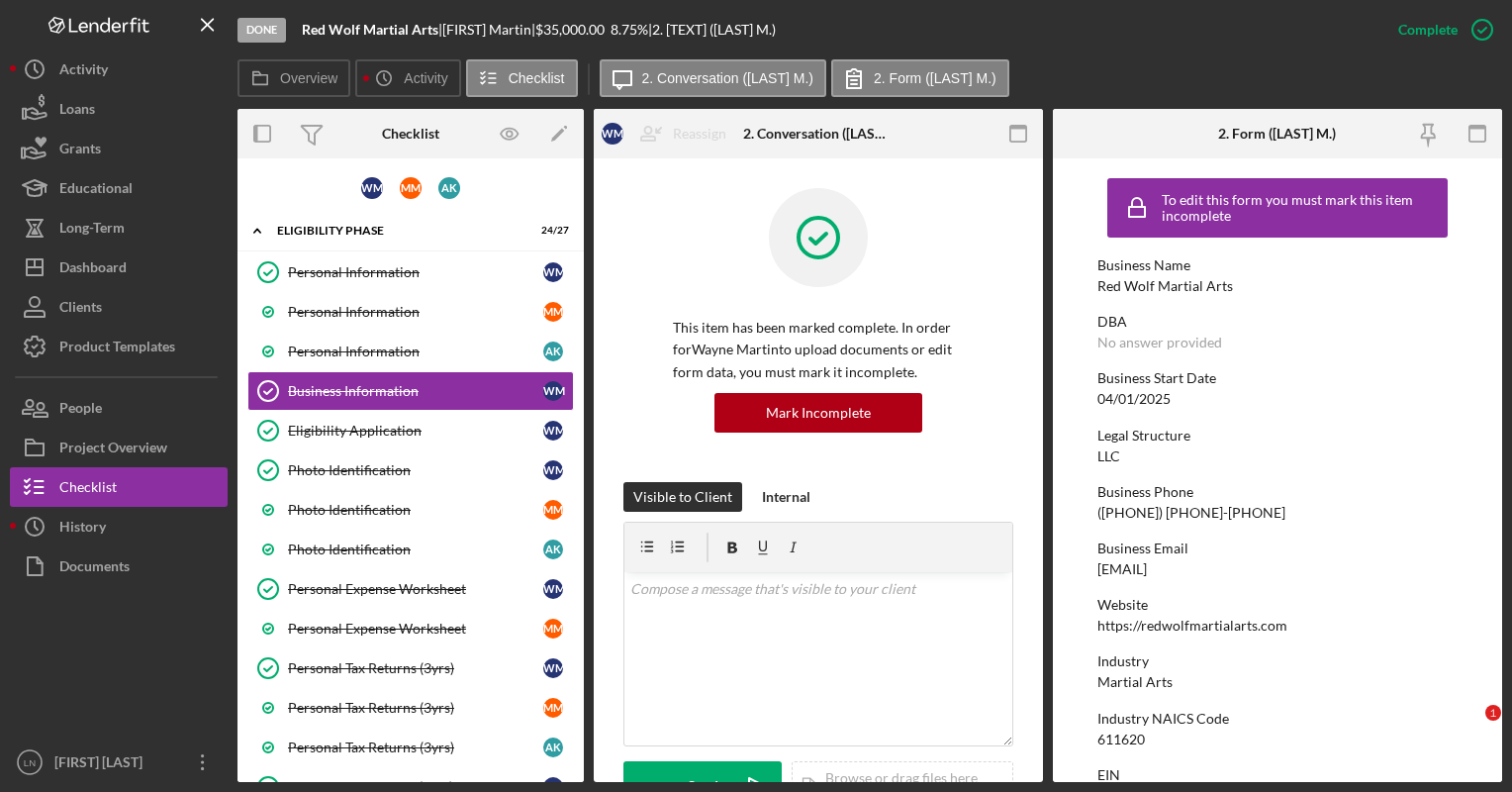 scroll, scrollTop: 0, scrollLeft: 0, axis: both 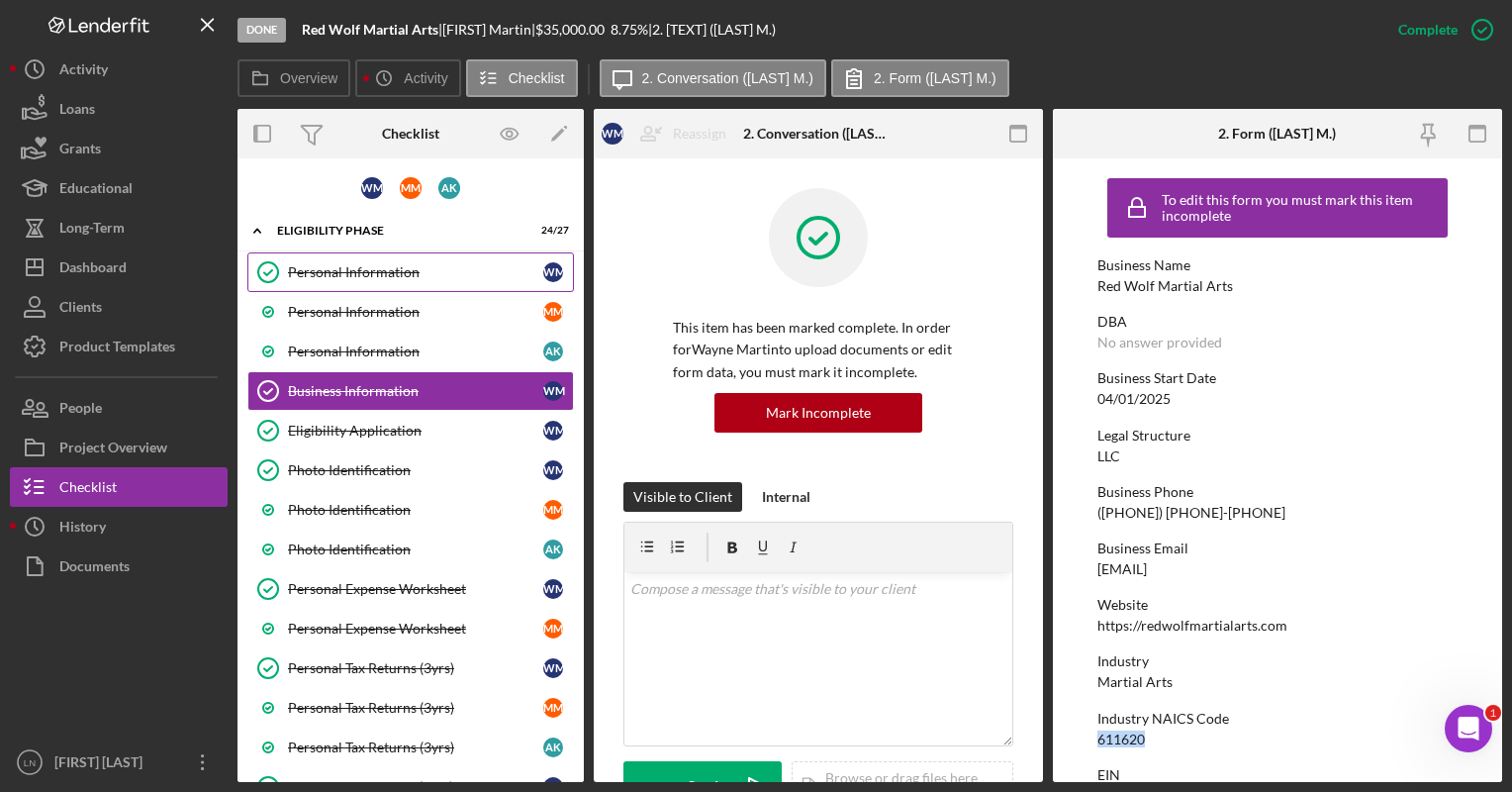 drag, startPoint x: 395, startPoint y: 263, endPoint x: 404, endPoint y: 277, distance: 16.643317 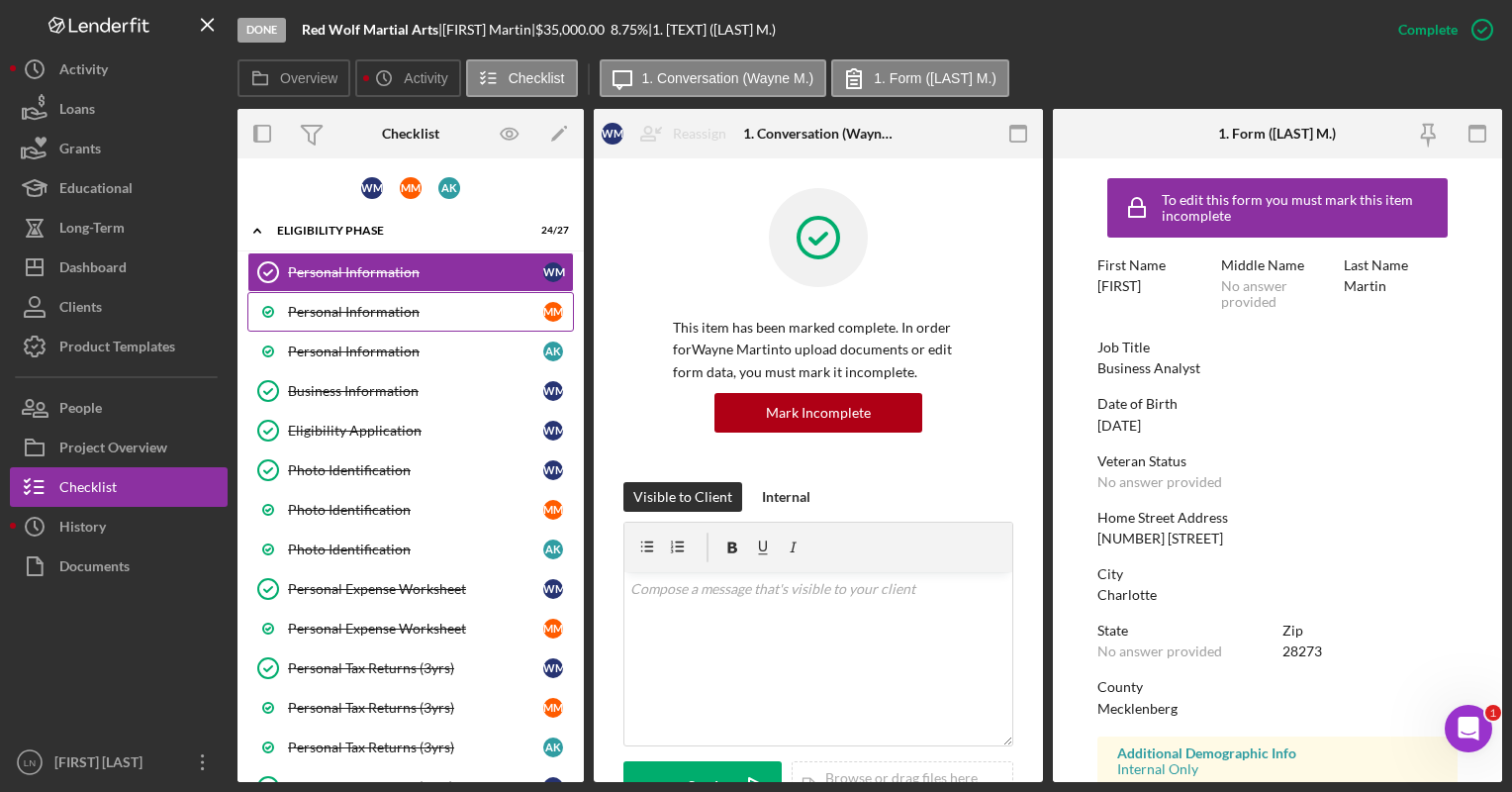 click on "Personal Information" at bounding box center [416, 312] 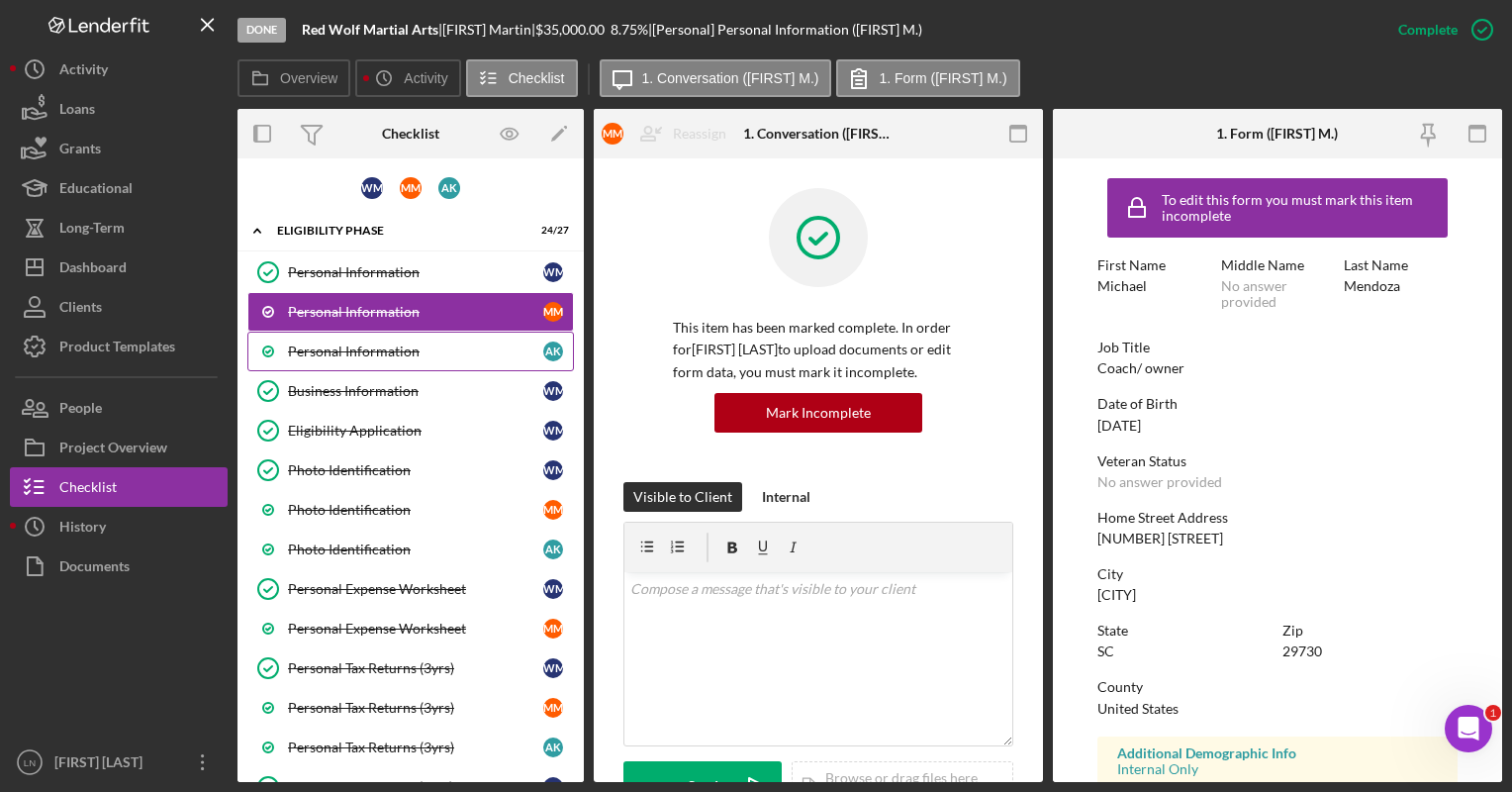 click on "Personal Information" at bounding box center (416, 351) 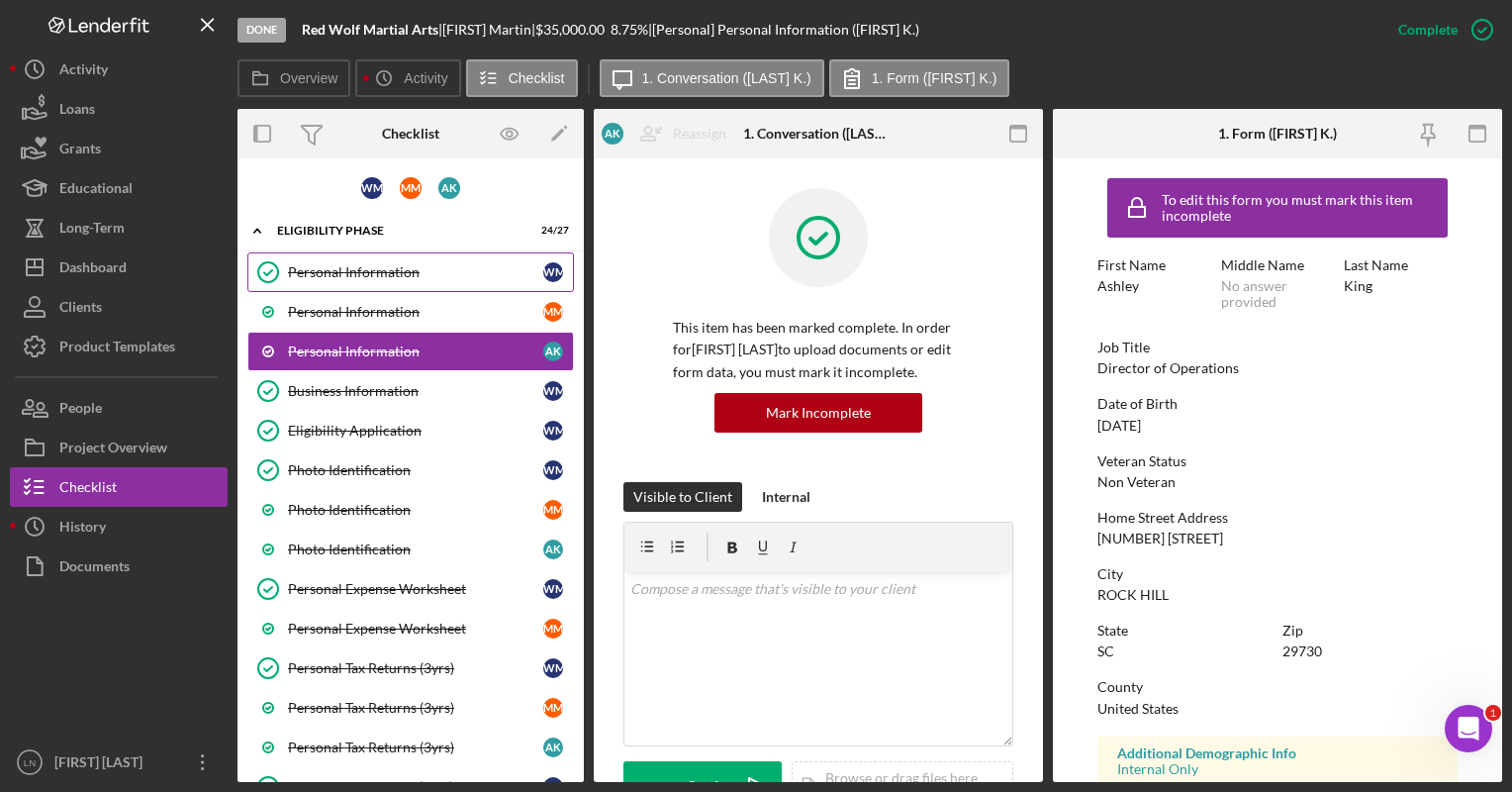 click on "Personal Information" at bounding box center [416, 272] 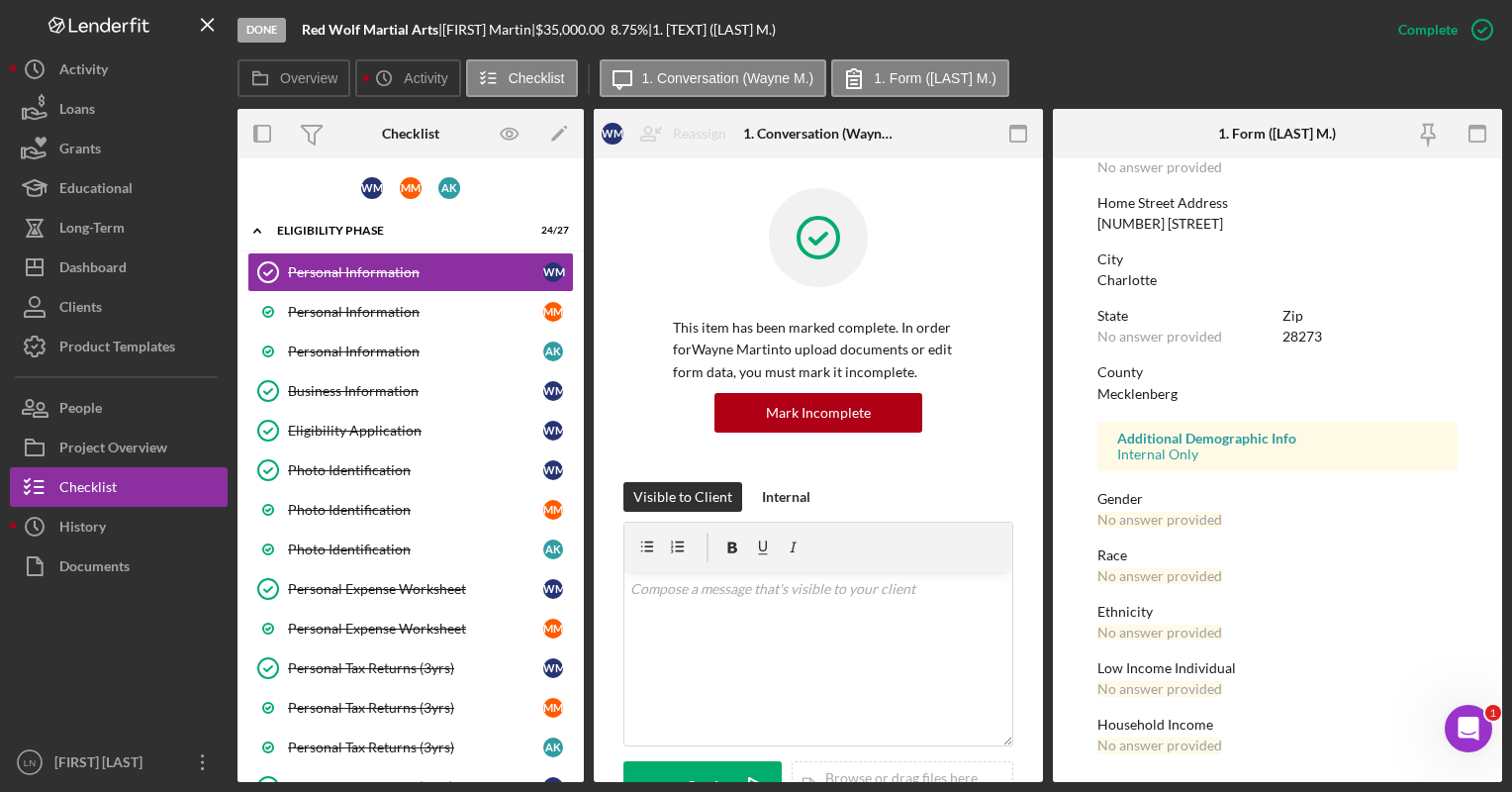 scroll, scrollTop: 316, scrollLeft: 0, axis: vertical 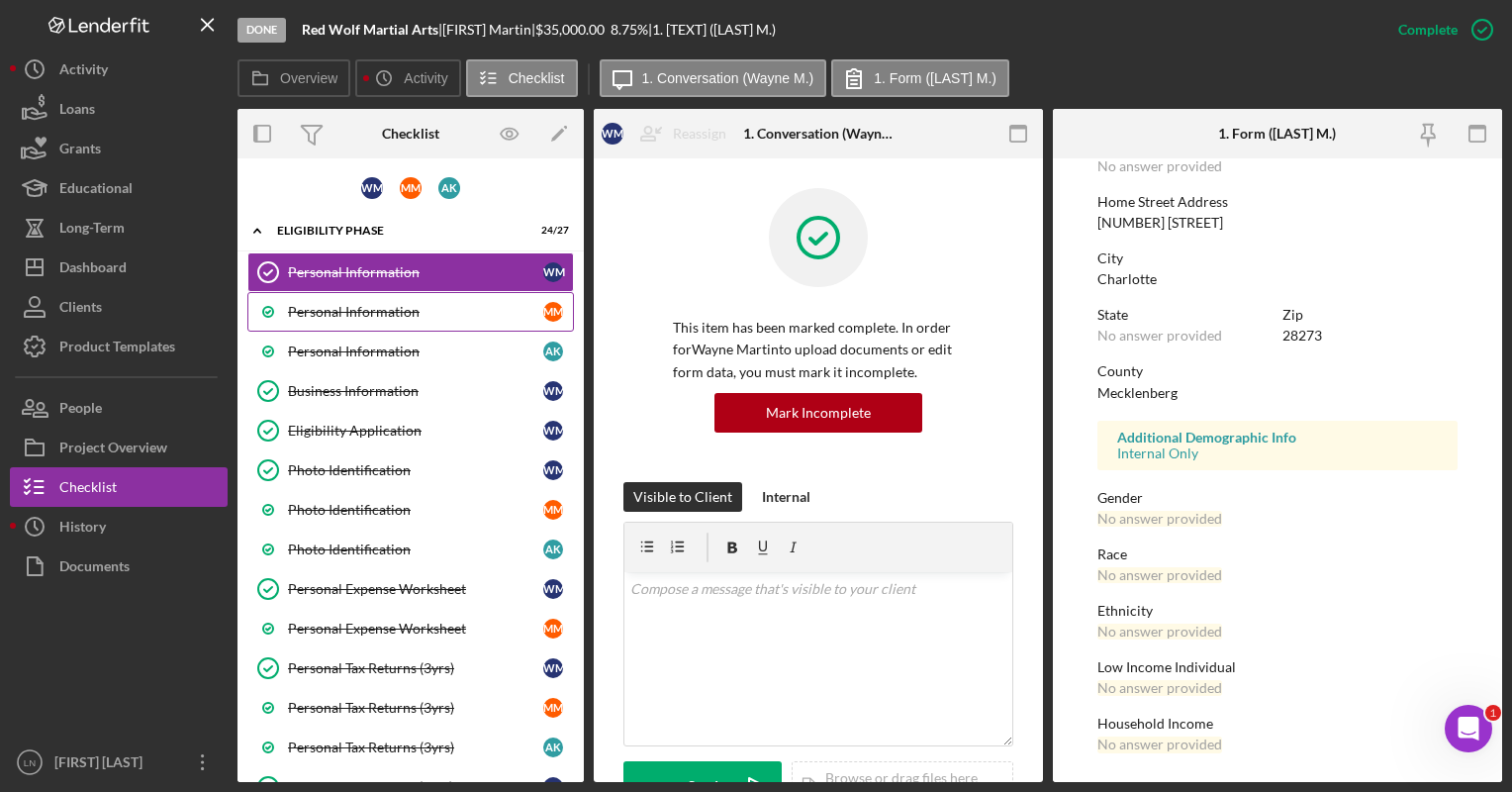 click on "Personal Information" at bounding box center [416, 312] 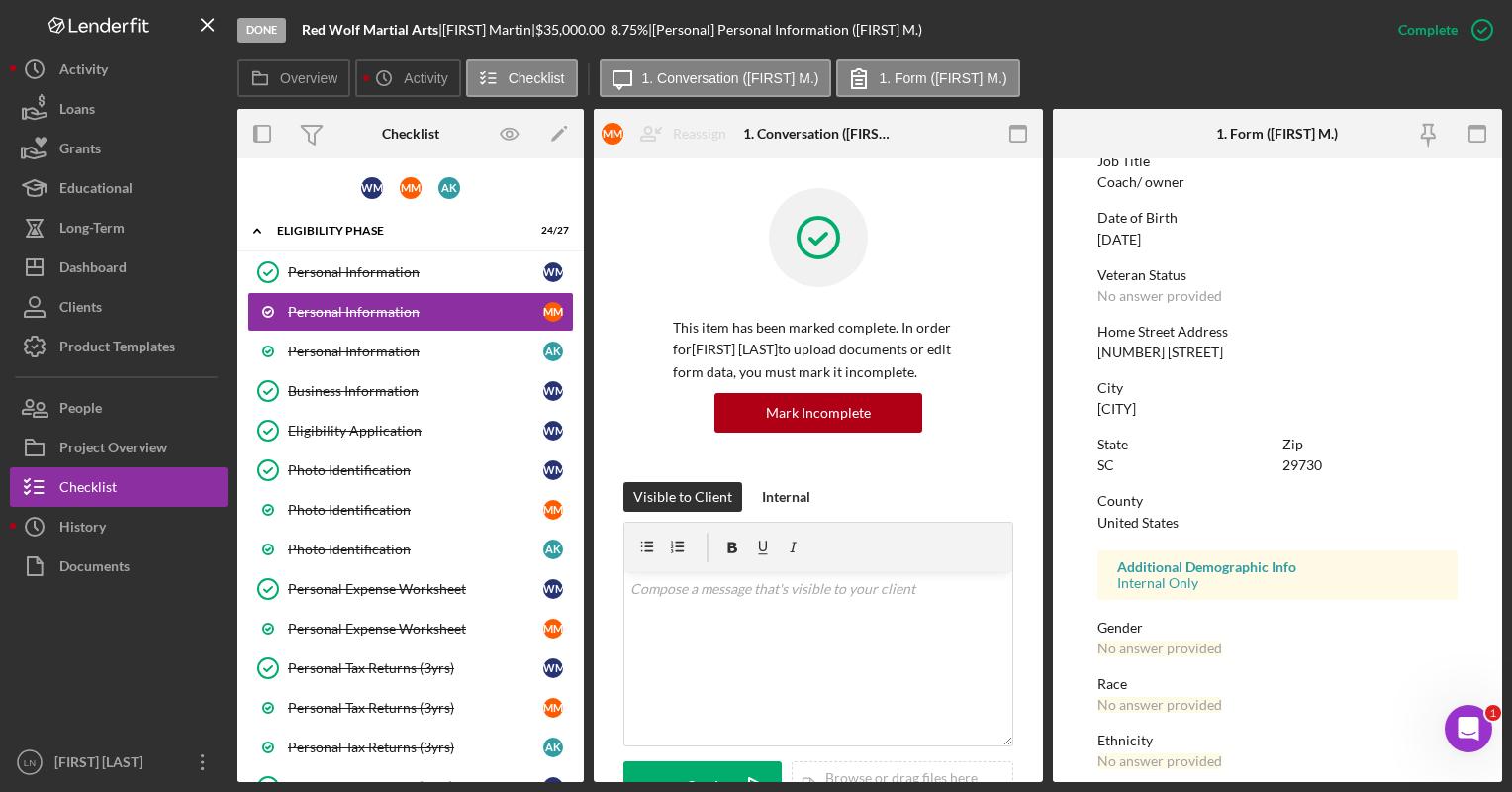 scroll, scrollTop: 316, scrollLeft: 0, axis: vertical 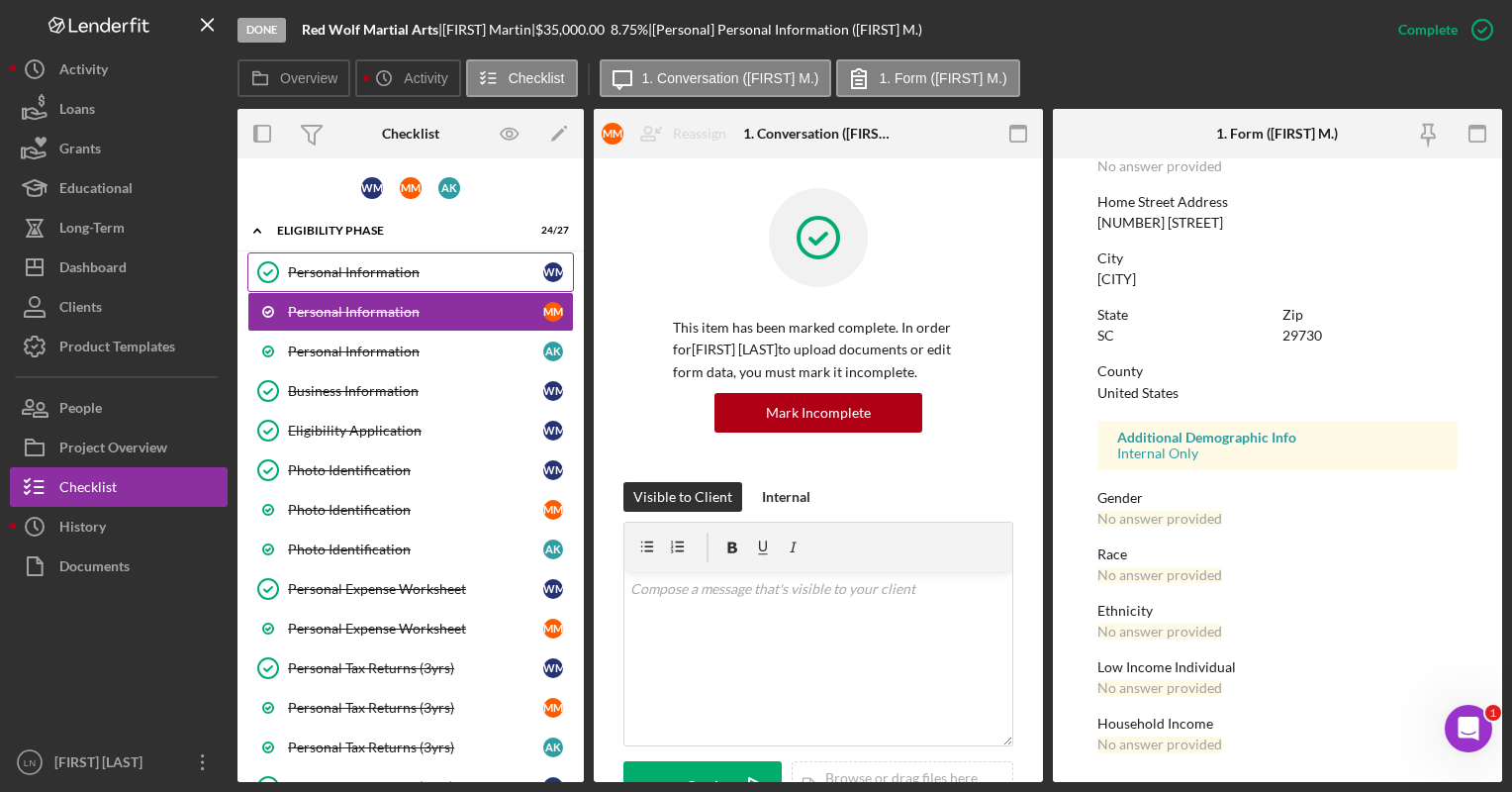 click on "Personal Information" at bounding box center [416, 272] 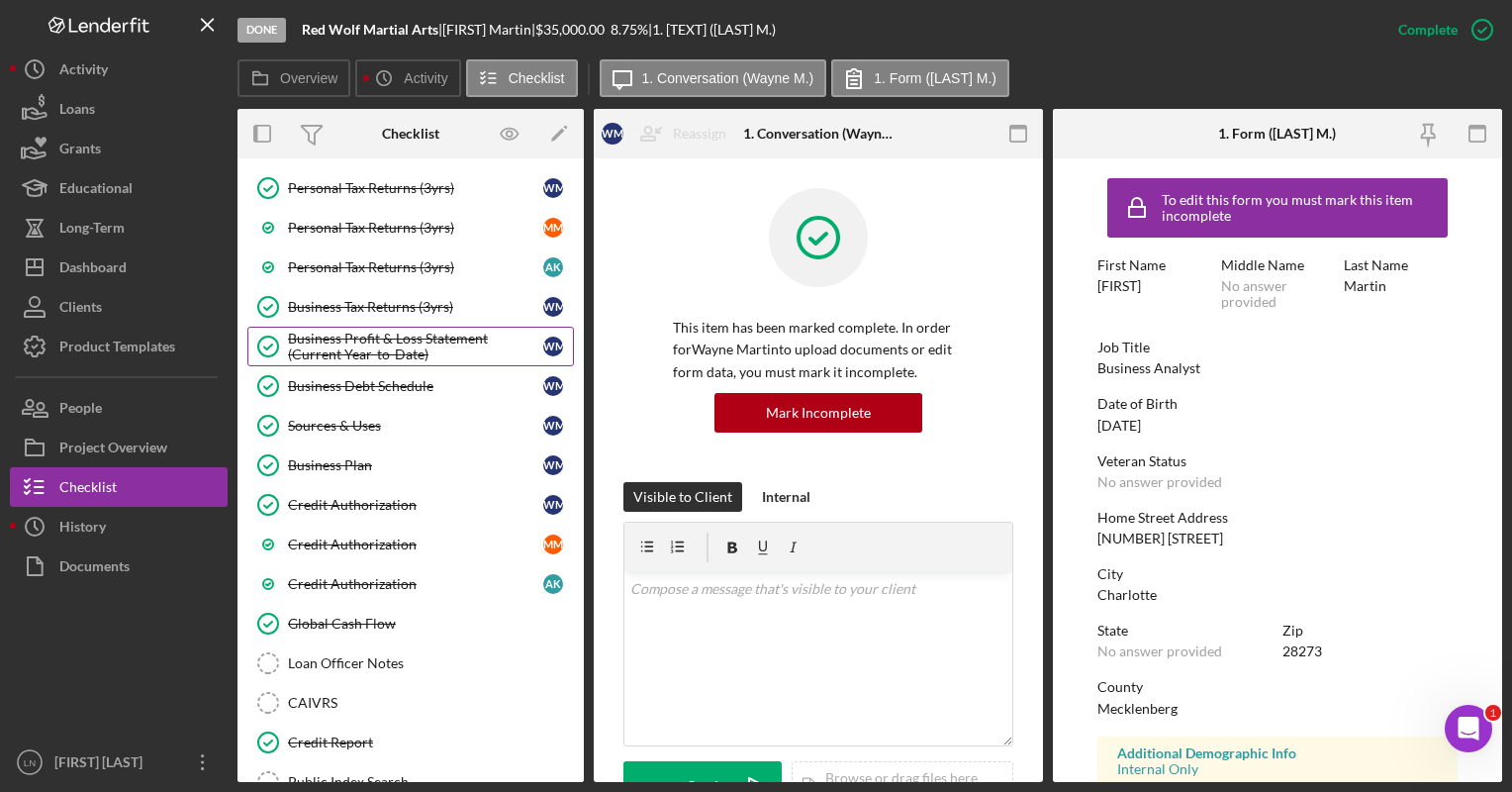 scroll, scrollTop: 594, scrollLeft: 0, axis: vertical 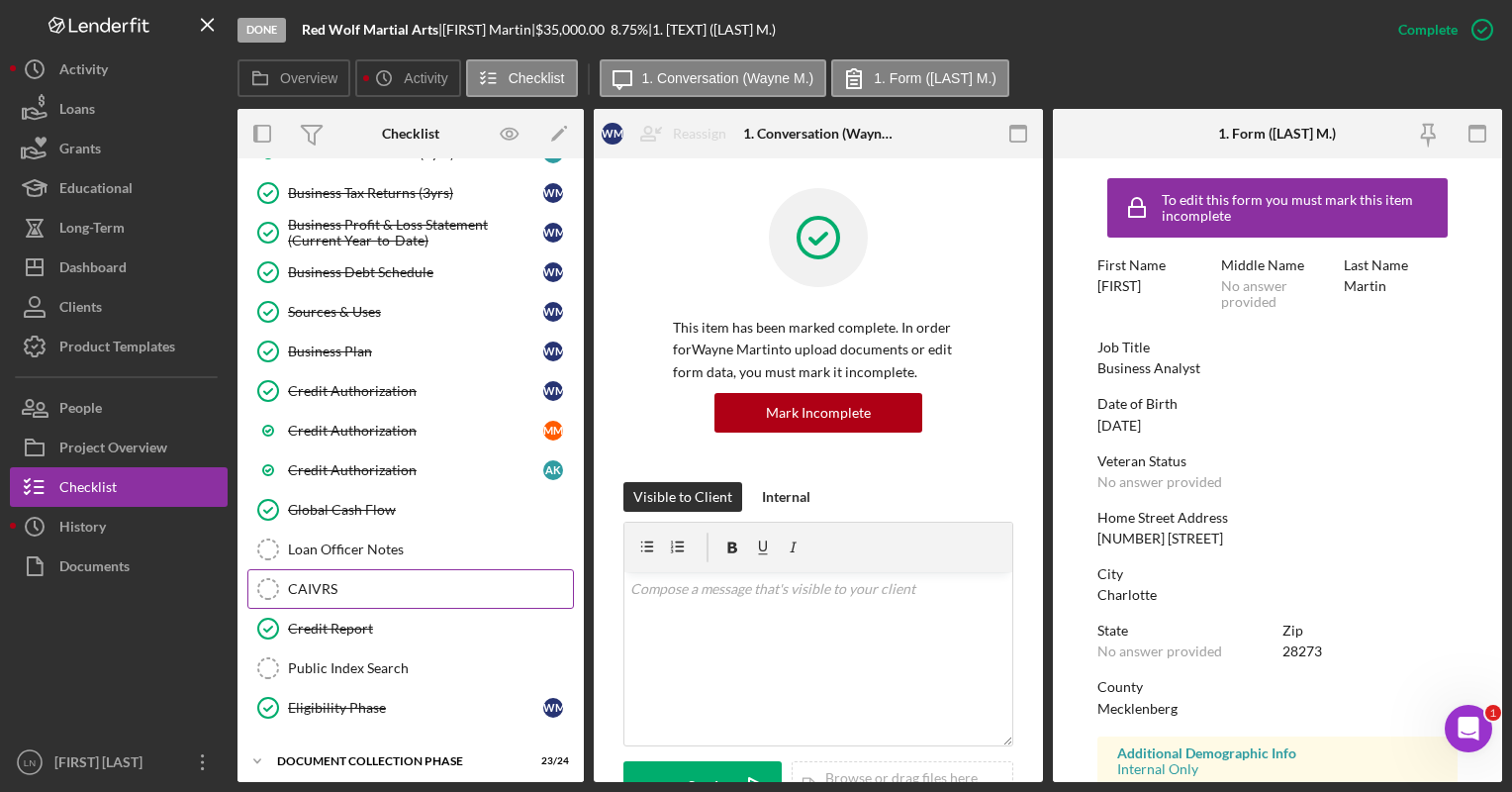 click on "CAIVRS" at bounding box center (430, 589) 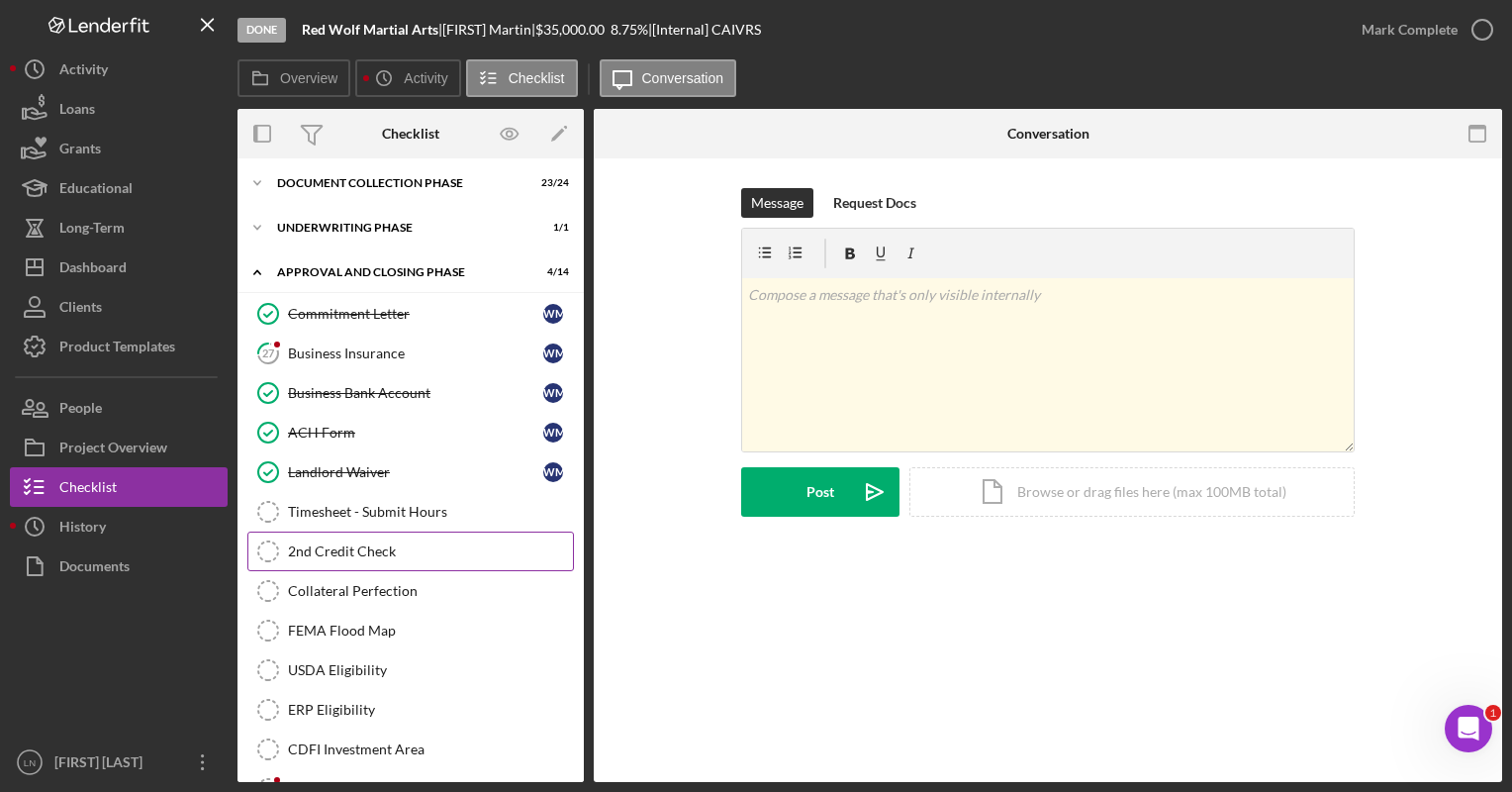 scroll, scrollTop: 1140, scrollLeft: 0, axis: vertical 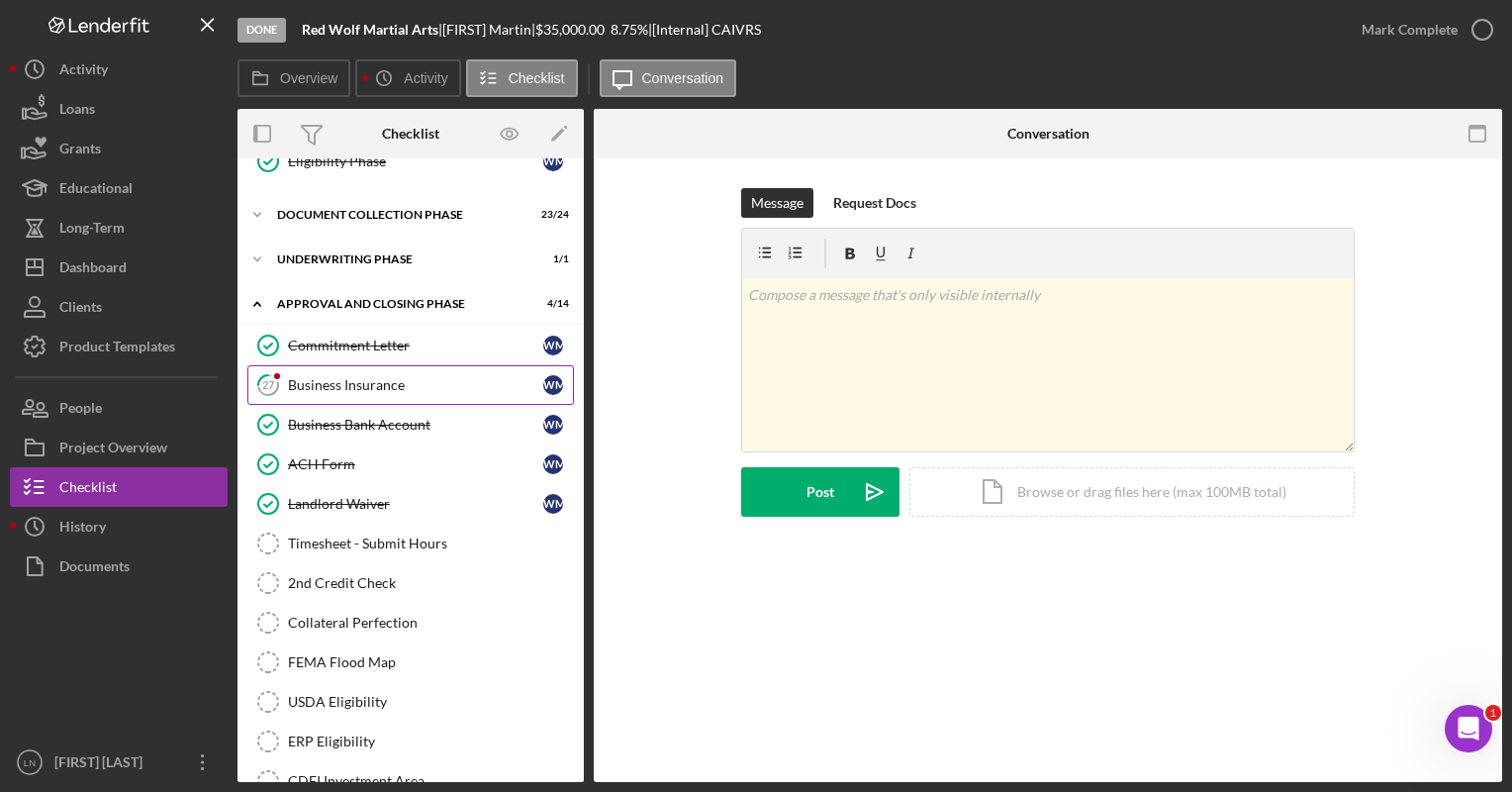 click on "27 Business Insurance W M" at bounding box center [411, 385] 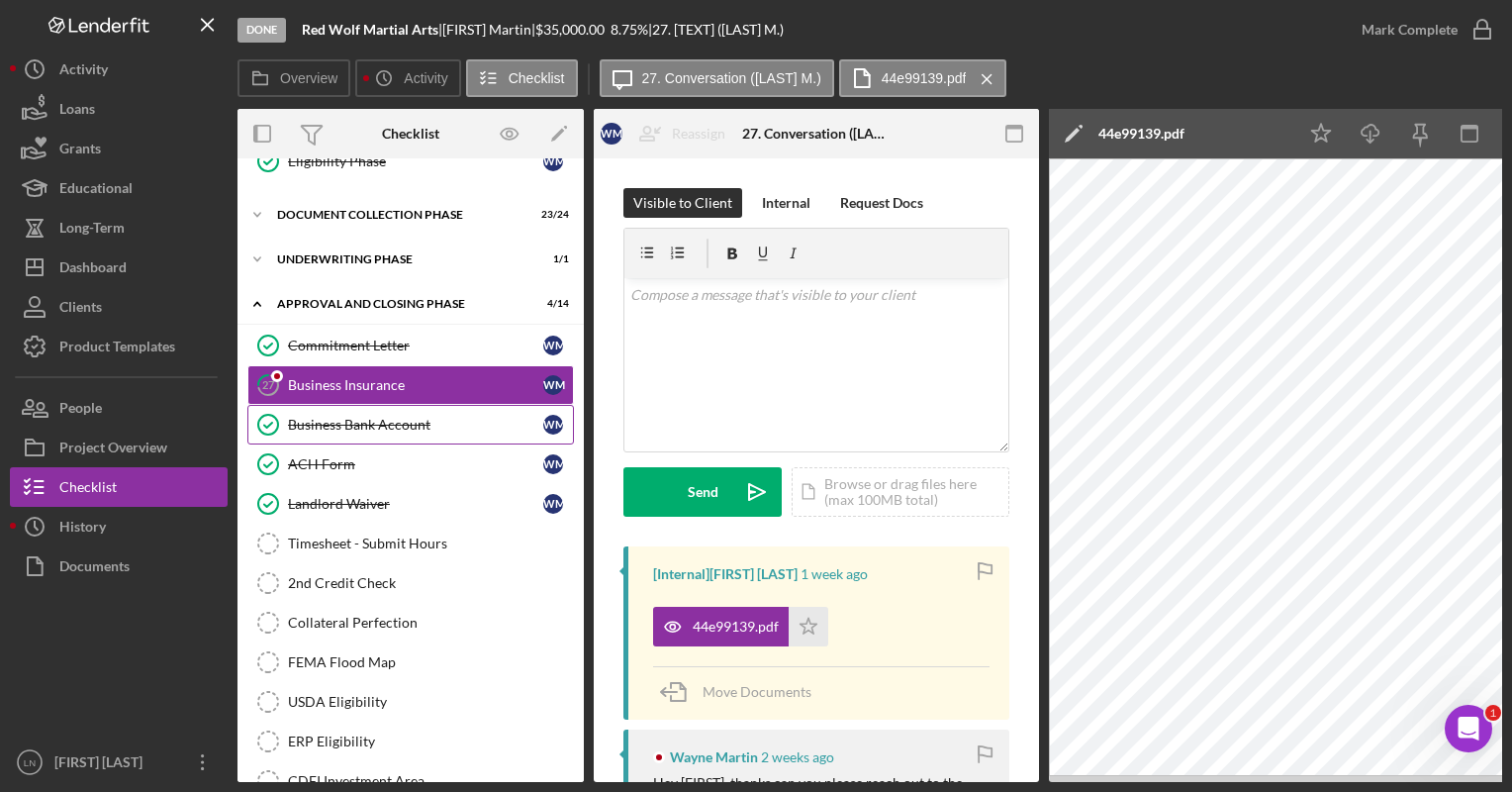 click on "Business Bank Account" at bounding box center (416, 425) 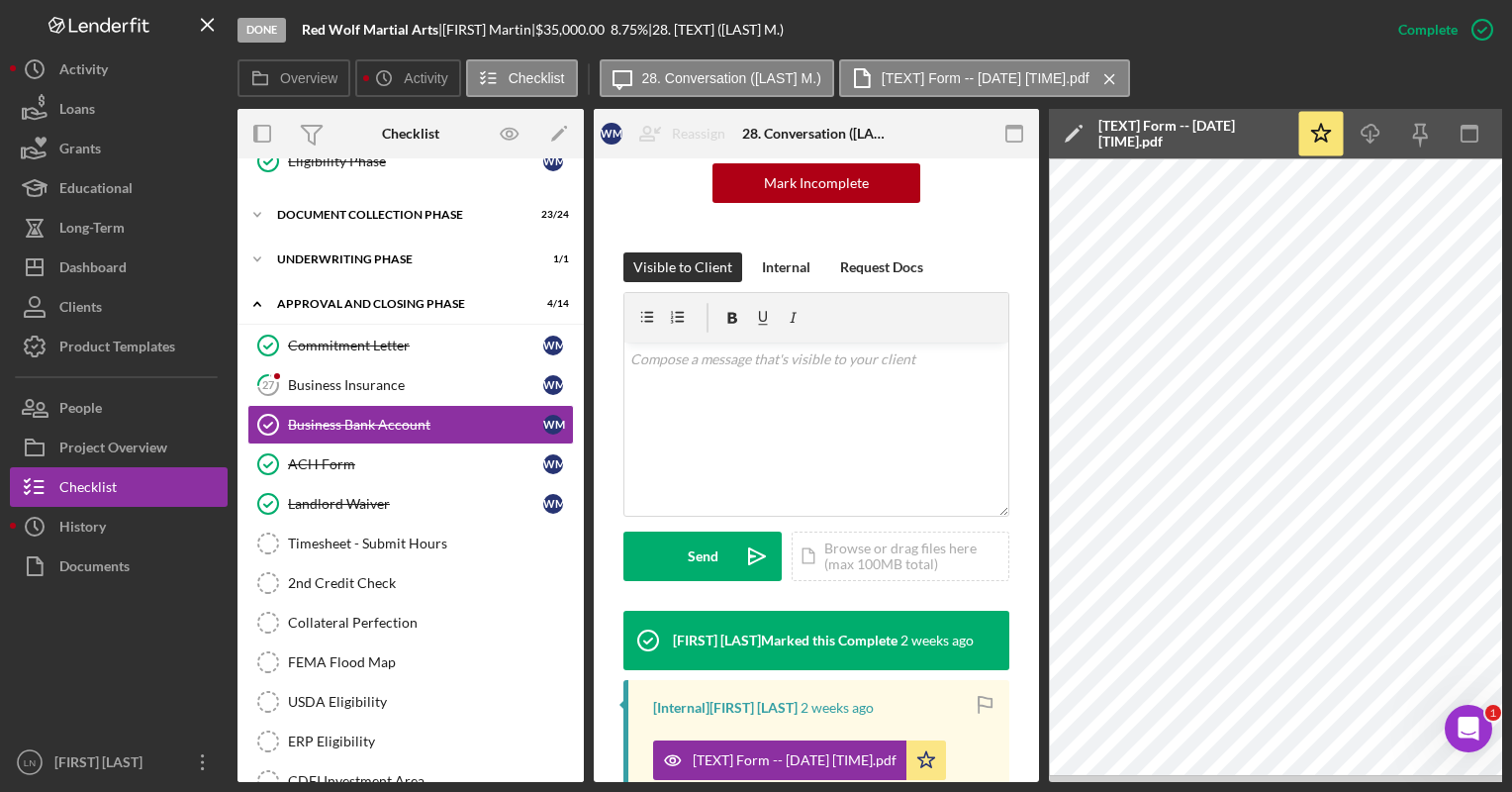 scroll, scrollTop: 198, scrollLeft: 0, axis: vertical 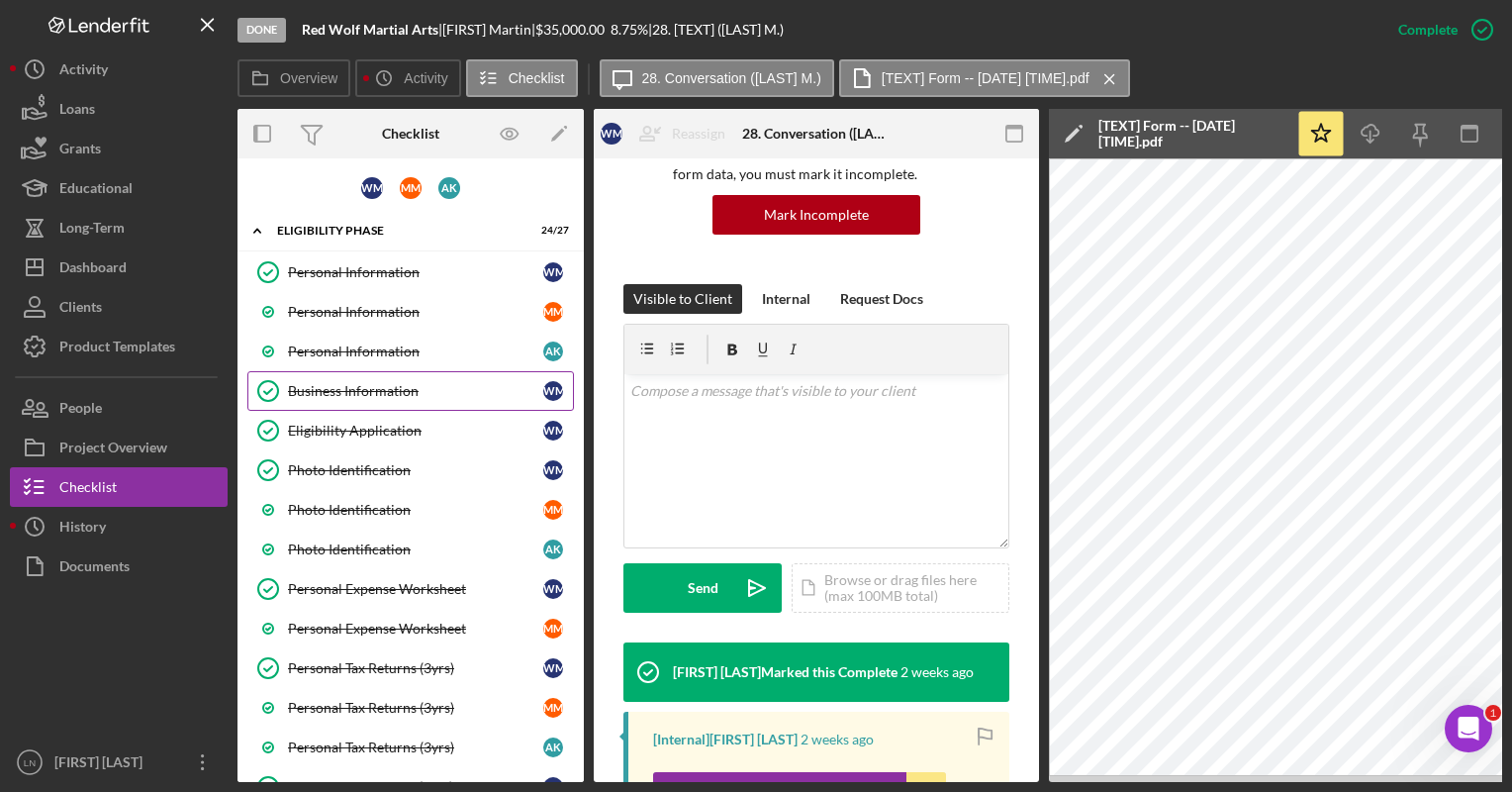 click on "Business Information Business Information W M" at bounding box center [411, 391] 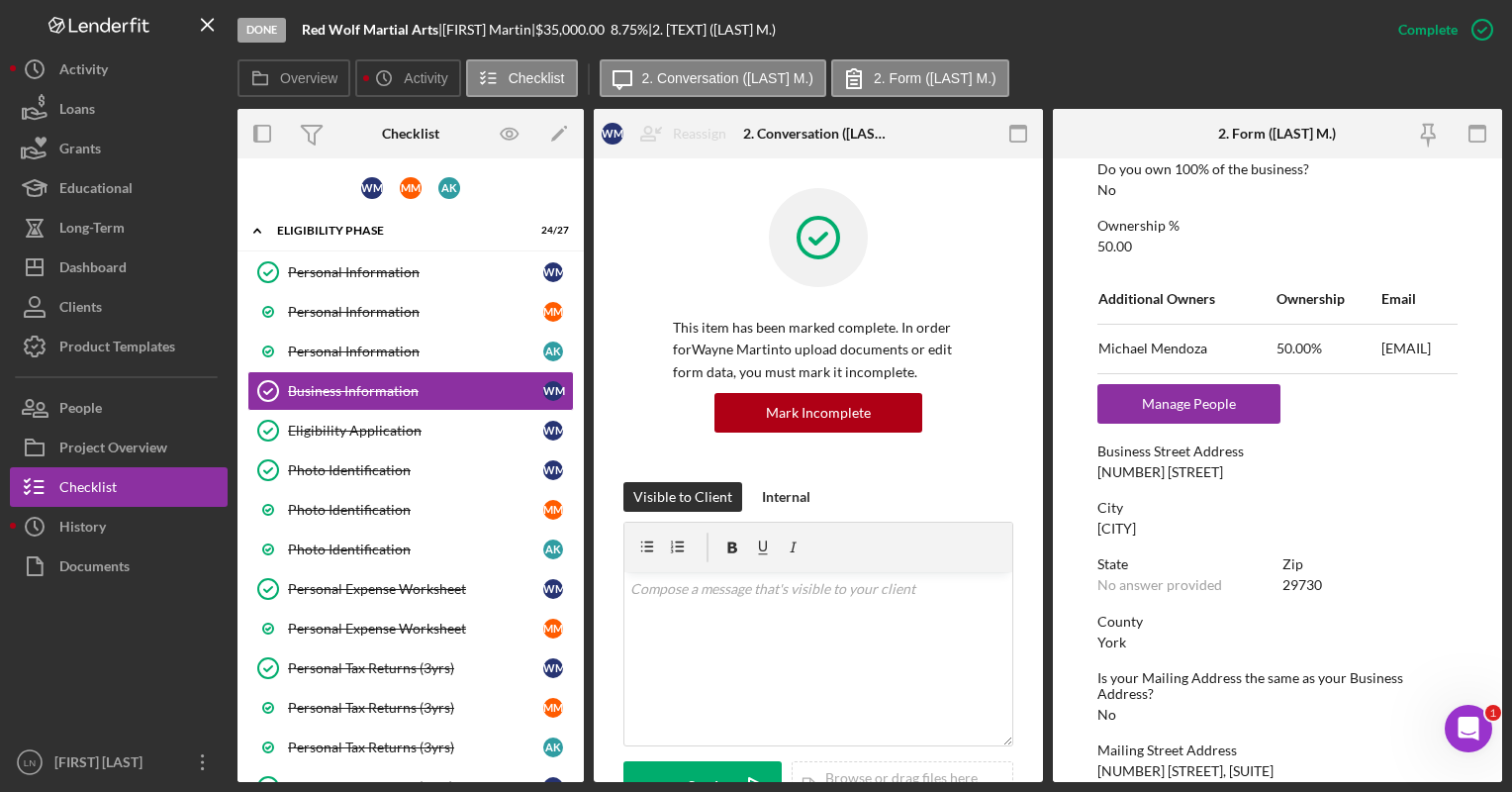 scroll, scrollTop: 742, scrollLeft: 0, axis: vertical 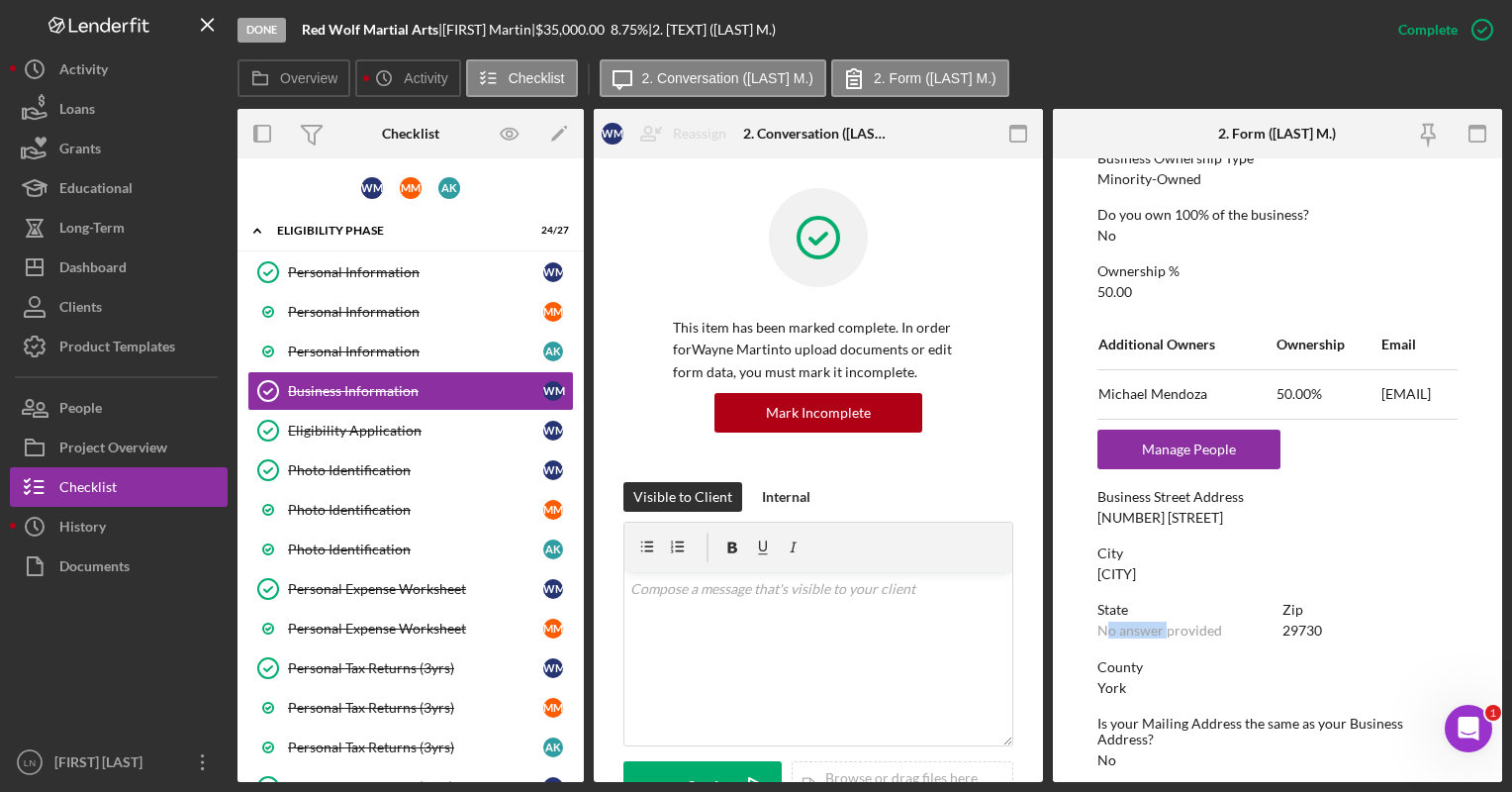 drag, startPoint x: 1166, startPoint y: 634, endPoint x: 1108, endPoint y: 625, distance: 58.694122 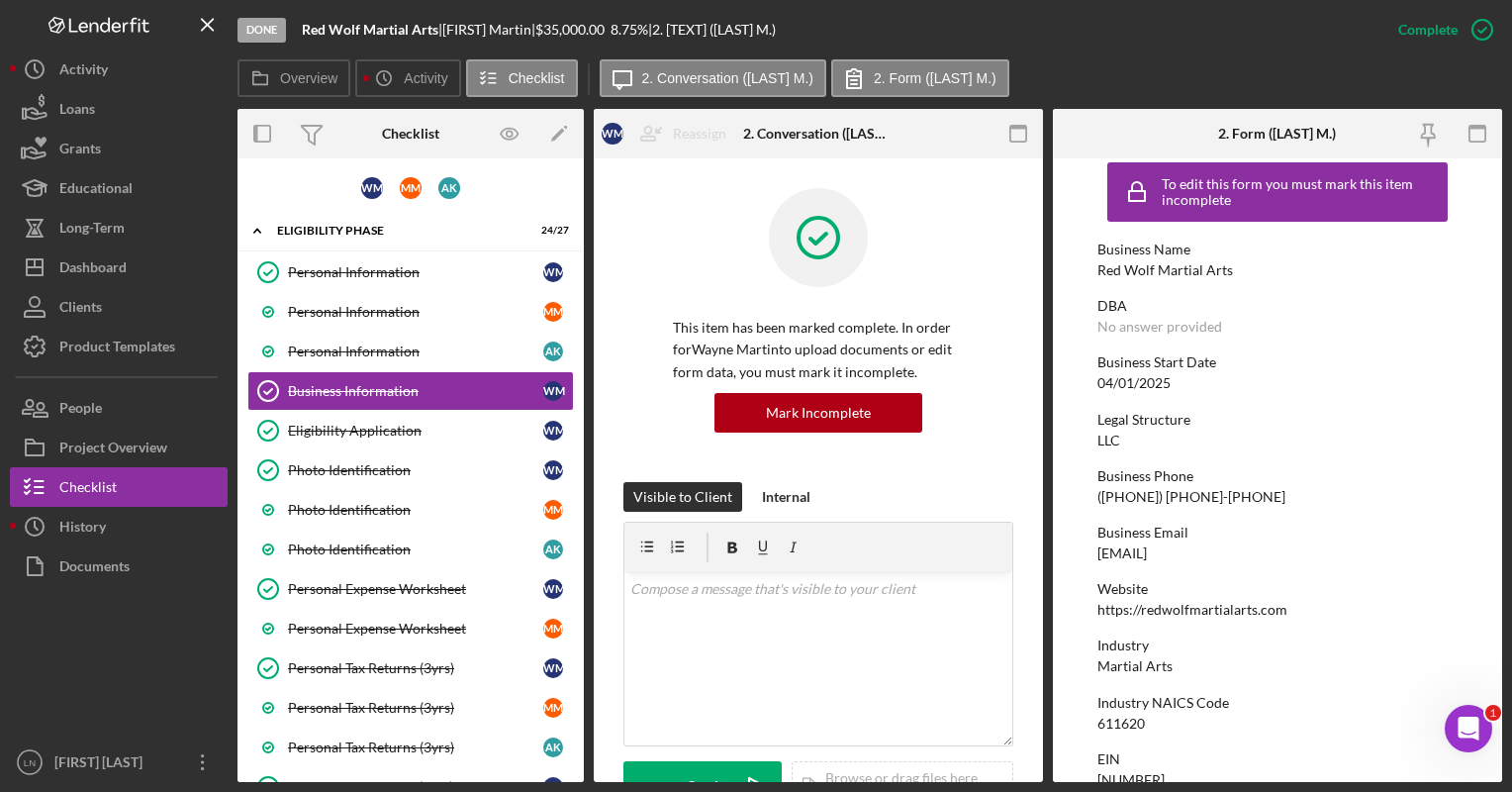 scroll, scrollTop: 0, scrollLeft: 0, axis: both 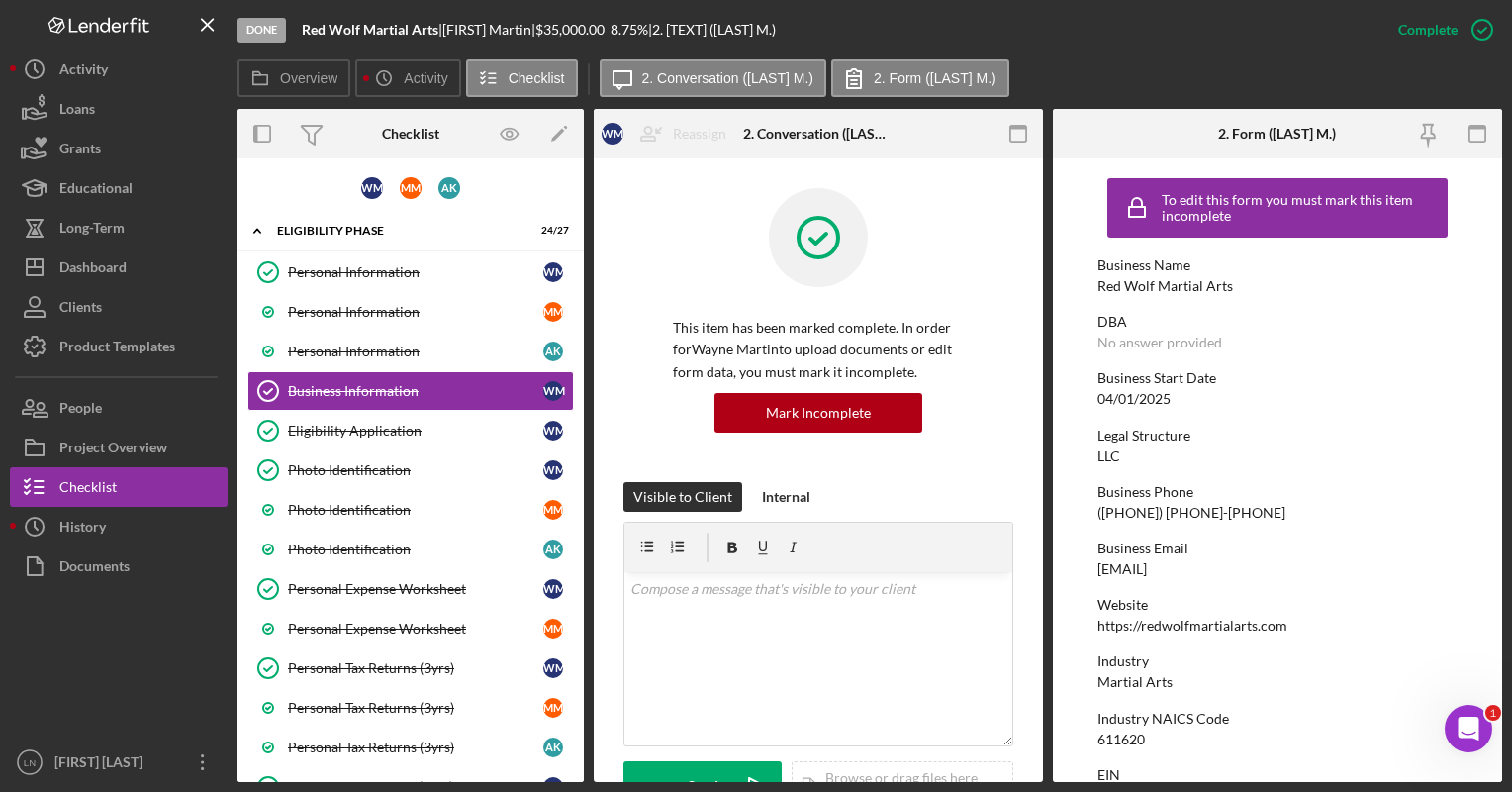 click on "Red Wolf Martial Arts" at bounding box center [1165, 286] 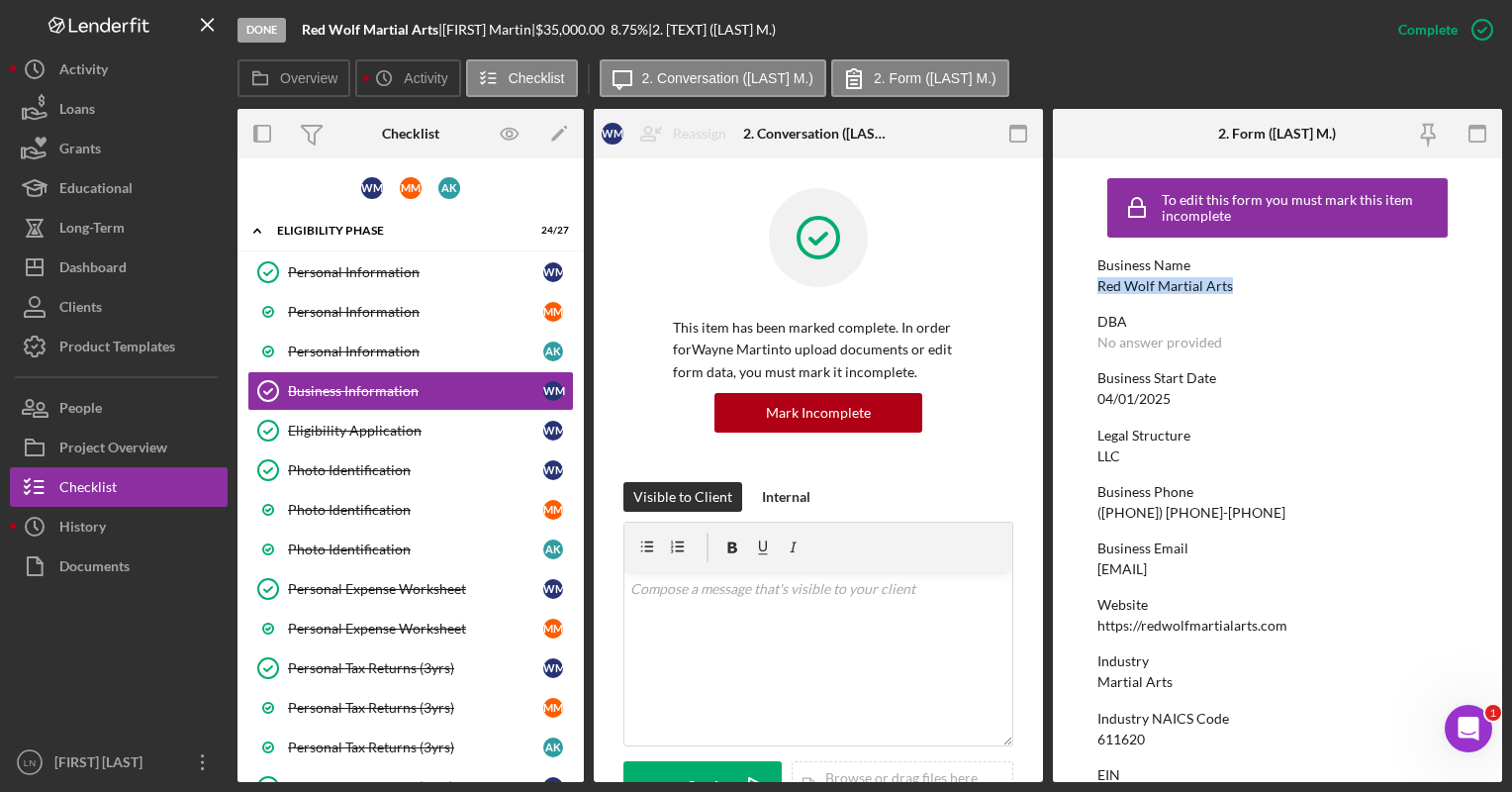 drag, startPoint x: 1229, startPoint y: 280, endPoint x: 1099, endPoint y: 286, distance: 130.13839 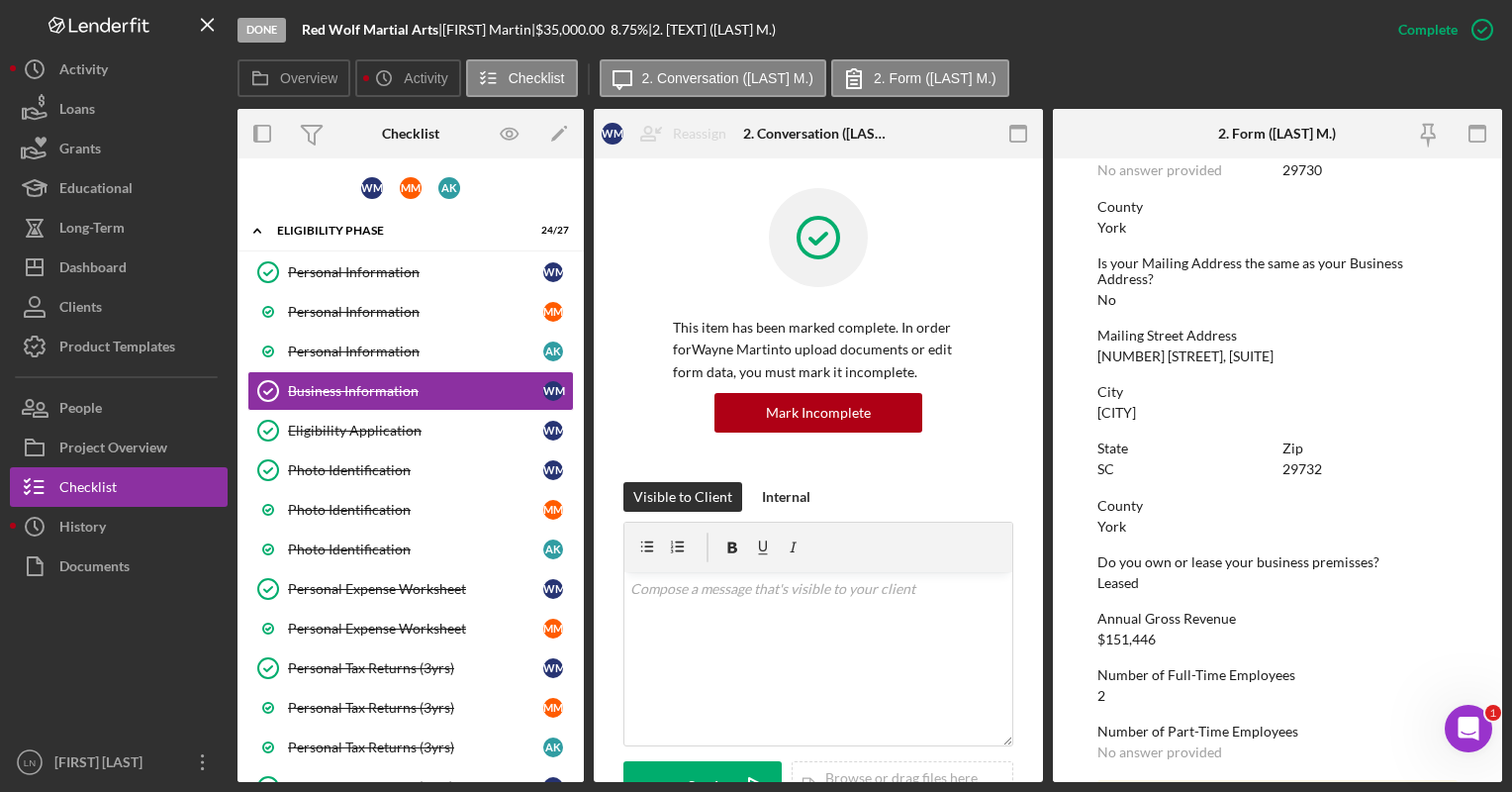 scroll, scrollTop: 1336, scrollLeft: 0, axis: vertical 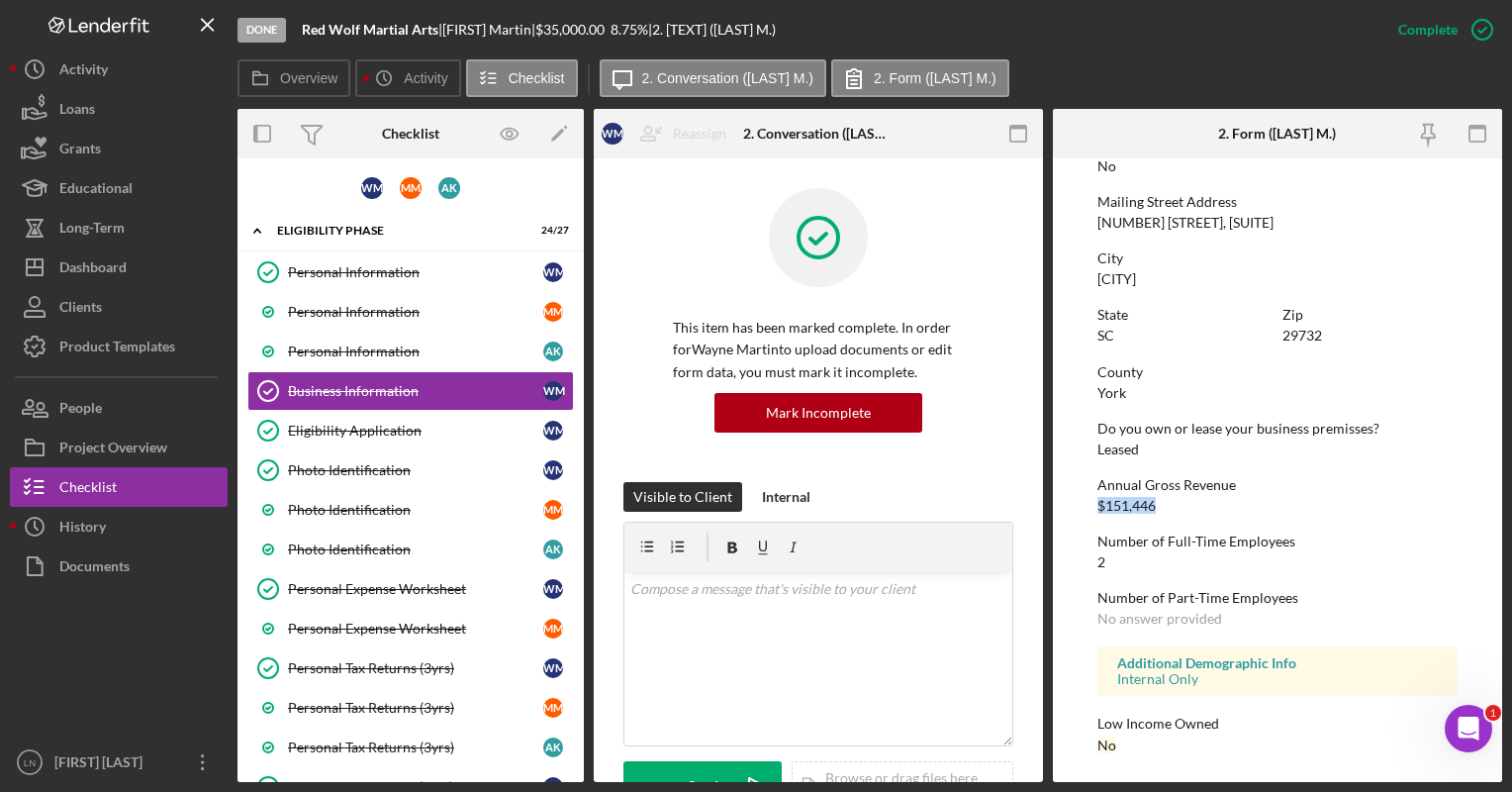 drag, startPoint x: 1096, startPoint y: 510, endPoint x: 1153, endPoint y: 510, distance: 57 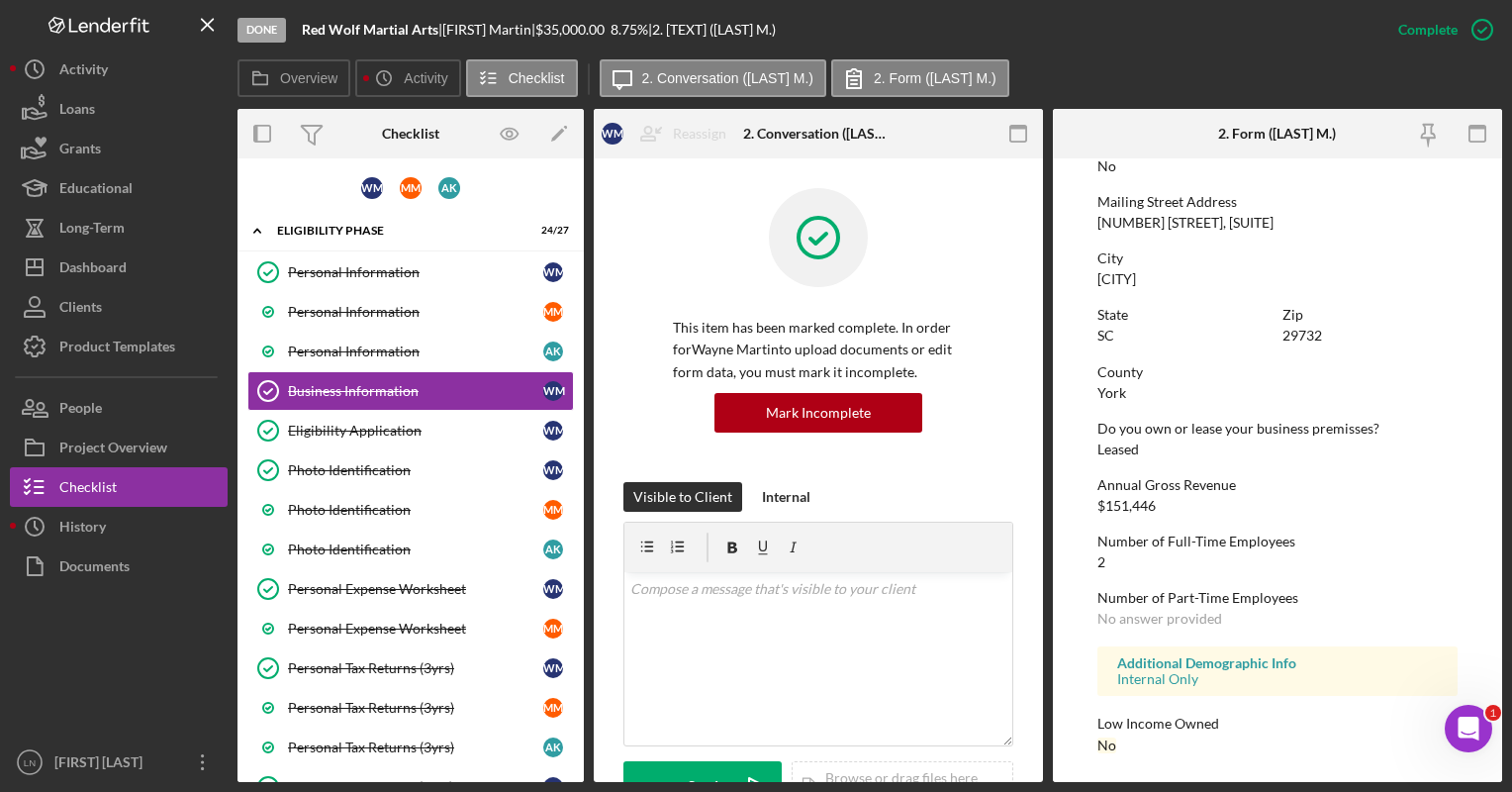 click on "Number of Part-Time Employees" at bounding box center (1276, 598) 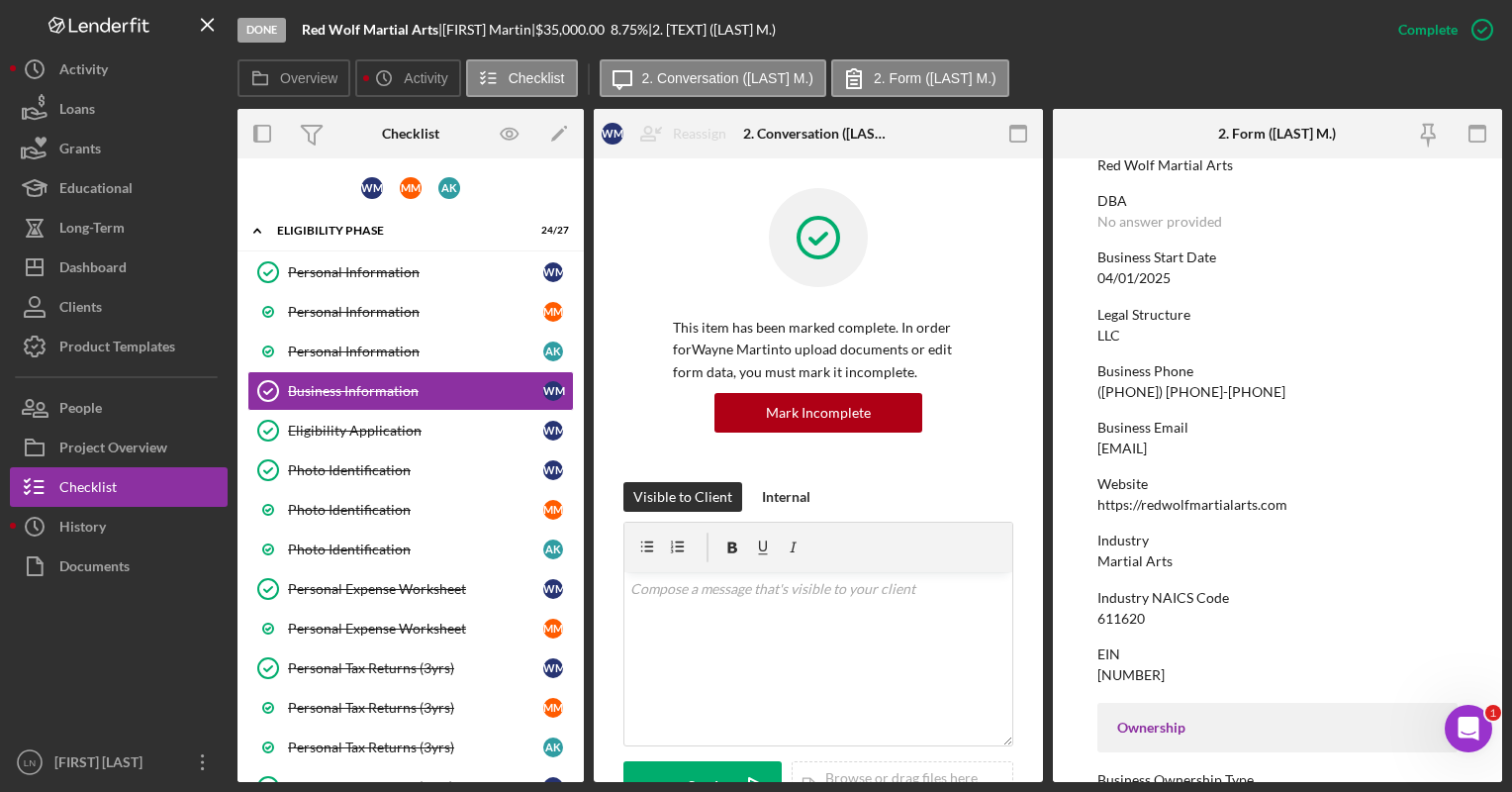 scroll, scrollTop: 0, scrollLeft: 0, axis: both 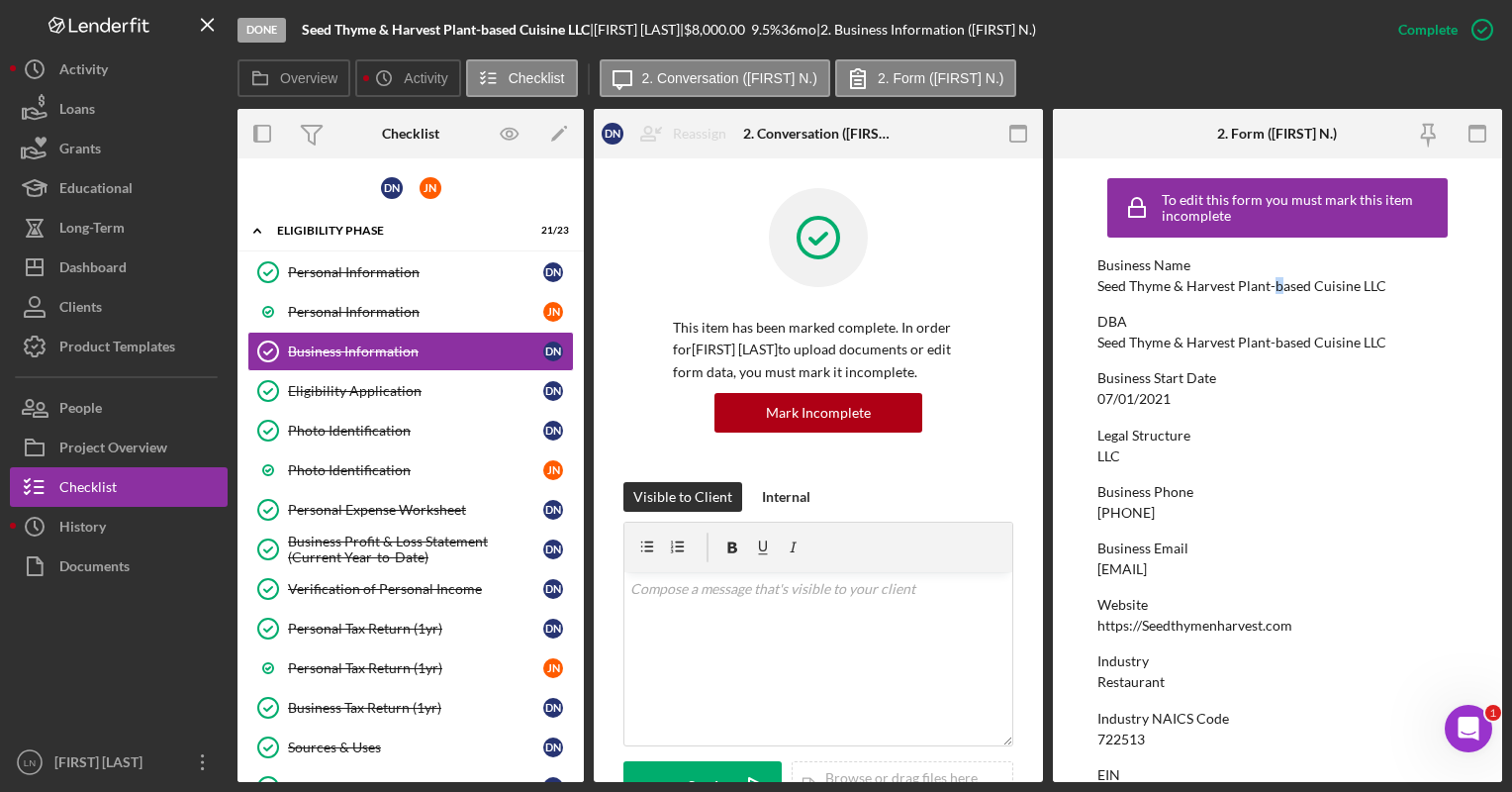 click on "Seed Thyme & Harvest Plant-based Cuisine LLC" at bounding box center [1242, 286] 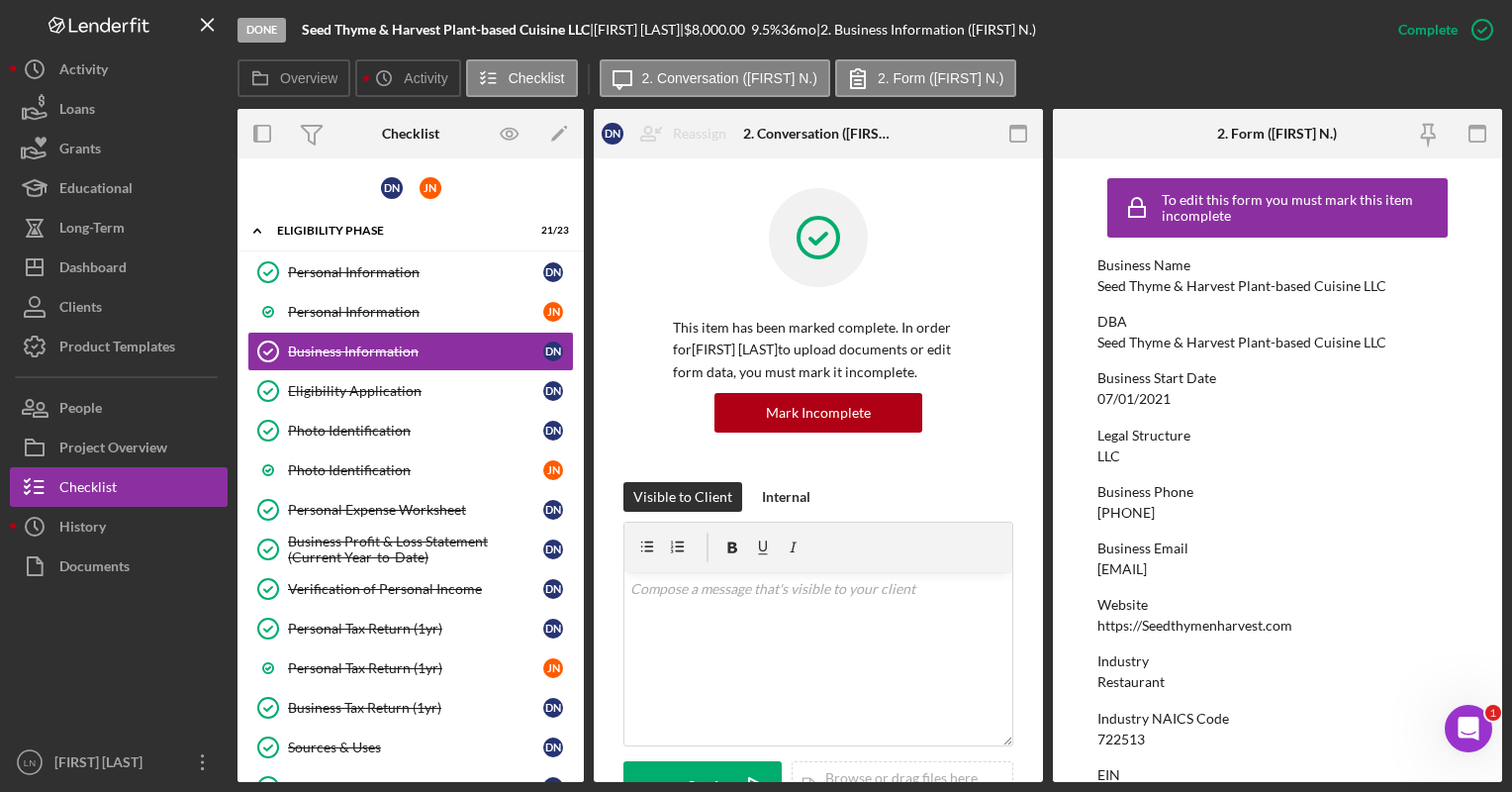 drag, startPoint x: 1275, startPoint y: 285, endPoint x: 1156, endPoint y: 348, distance: 135 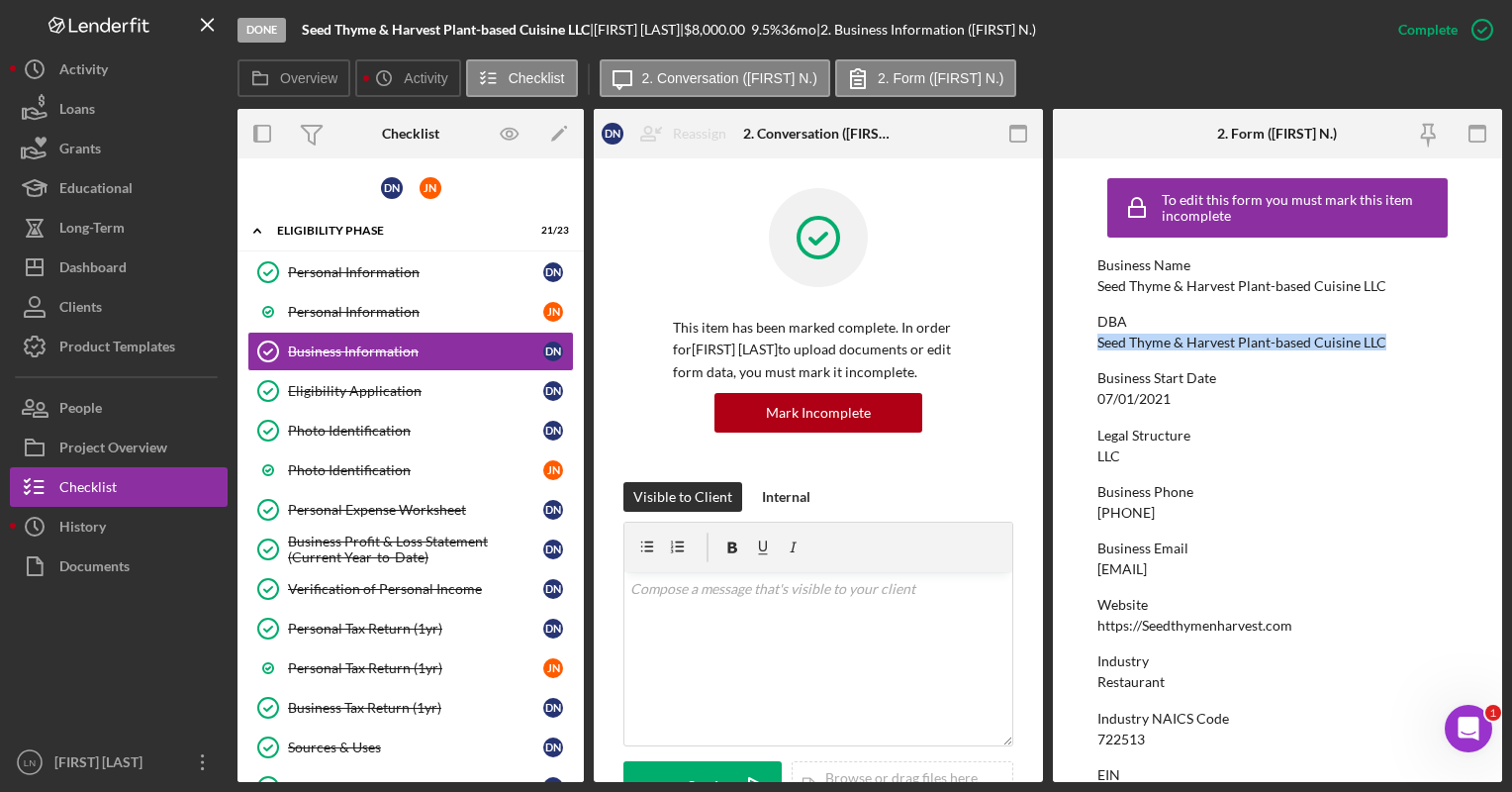 drag, startPoint x: 1098, startPoint y: 342, endPoint x: 1384, endPoint y: 345, distance: 286.01573 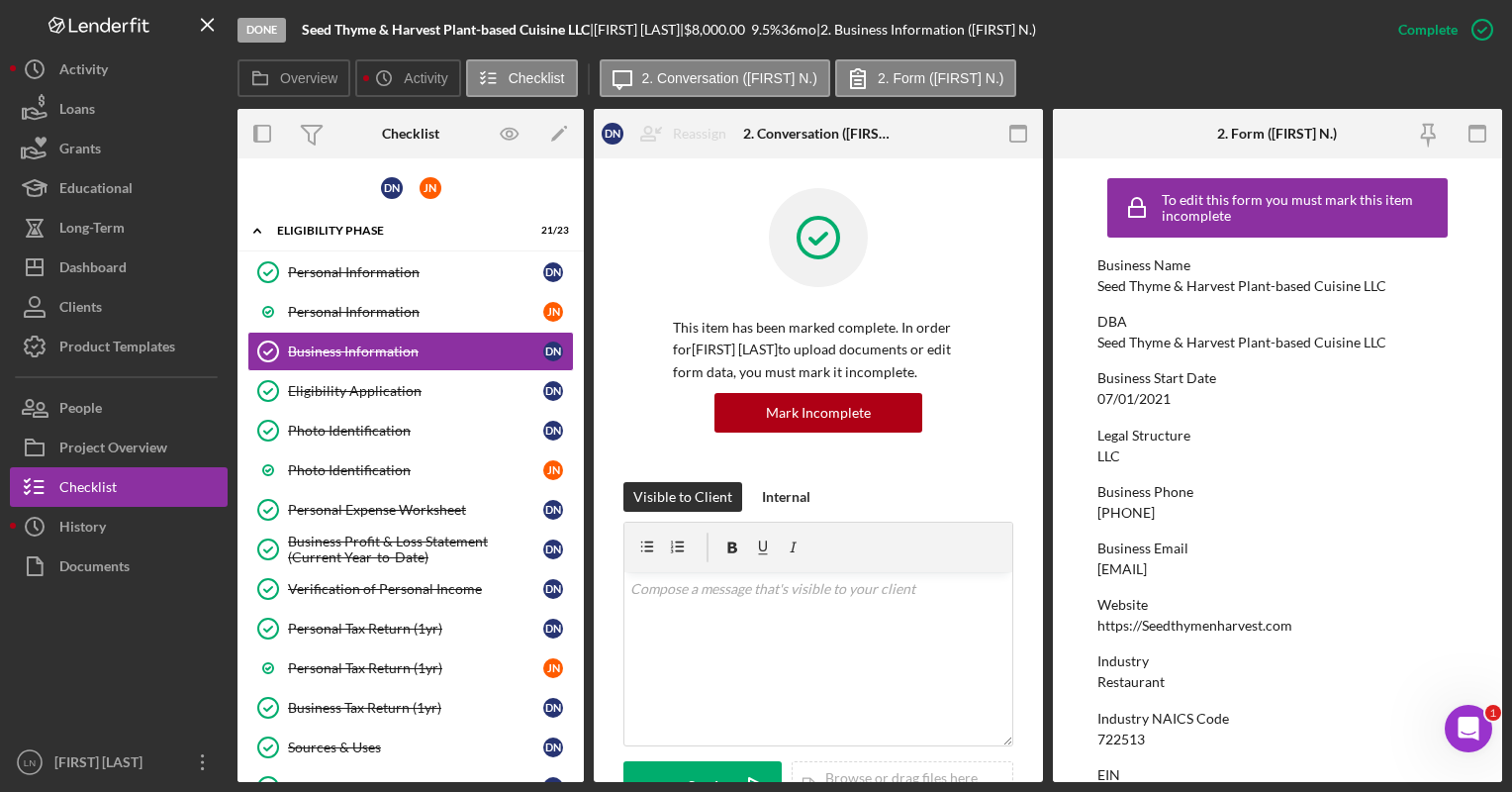 click on "To edit this form you must mark this item incomplete Business Name Seed Thyme & Harvest Plant-based Cuisine LLC DBA Seed Thyme & Harvest Plant-based Cuisine LLC Business Start Date 07/01/2021 Legal Structure LLC Business Phone (864) 749-1249 Business Email seedthymenharvest@gmail.com Website https://Seedthymenharvest.com Industry Restaurant Industry NAICS Code 722513 EIN 87-1619577 Ownership Business Ownership Type Minority-Owned Do you own 100% of the business? Yes Business Street Address Mobile Unit City Spartanburg State SC Zip 29306 County Spartanburg Is your Mailing Address the same as your Business Address? No Mailing Street Address 130 Tiara Ridge Lane City Duncan State SC Zip 29334 County SC Do you own or lease your business premisses? Leased Annual Gross Revenue $40,000 Number of Full-Time Employees 2 Number of Part-Time Employees No answer provided Additional Demographic Info Internal Only Low Income Owned No" at bounding box center [1276, 1026] 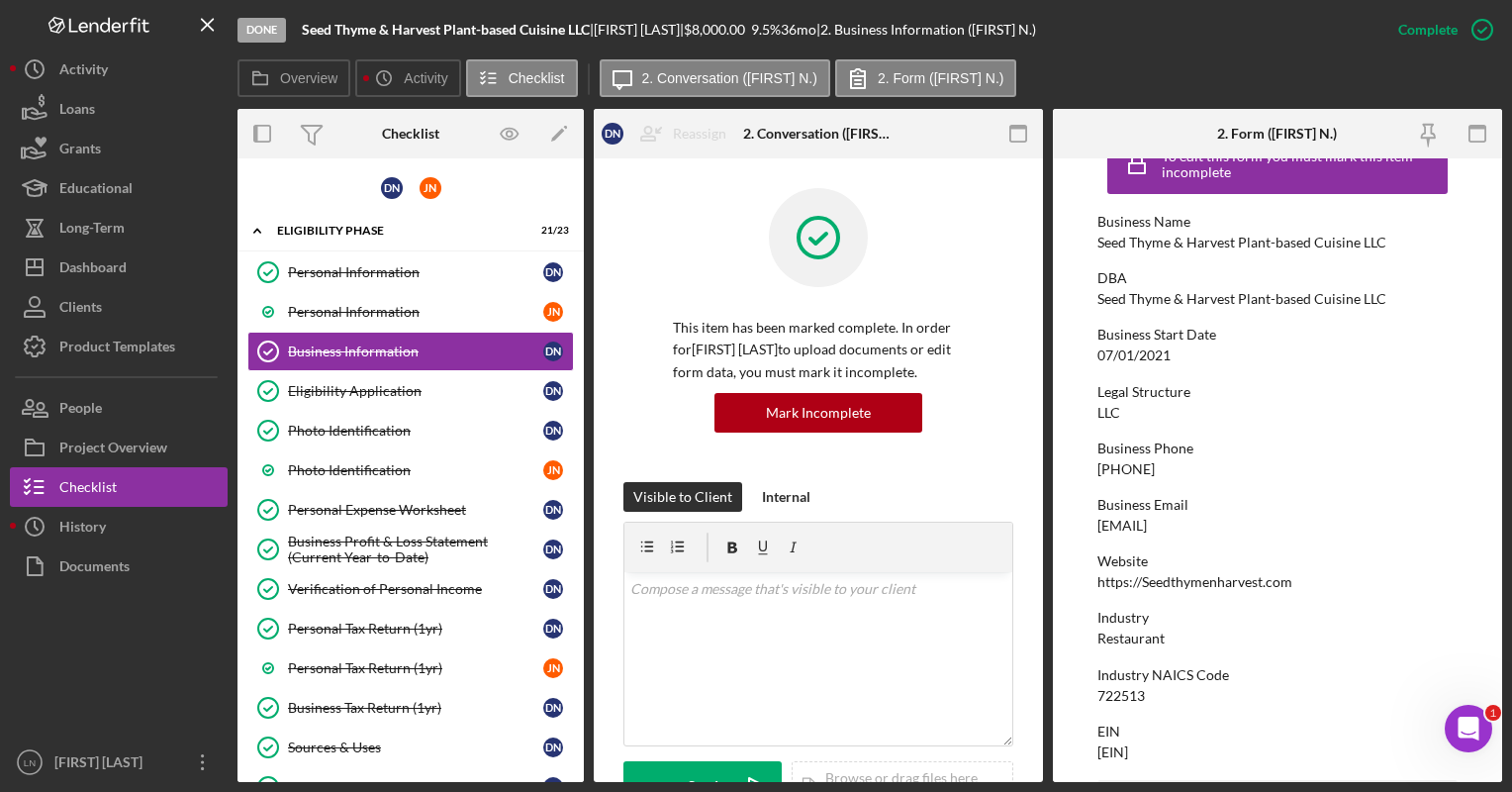scroll, scrollTop: 0, scrollLeft: 0, axis: both 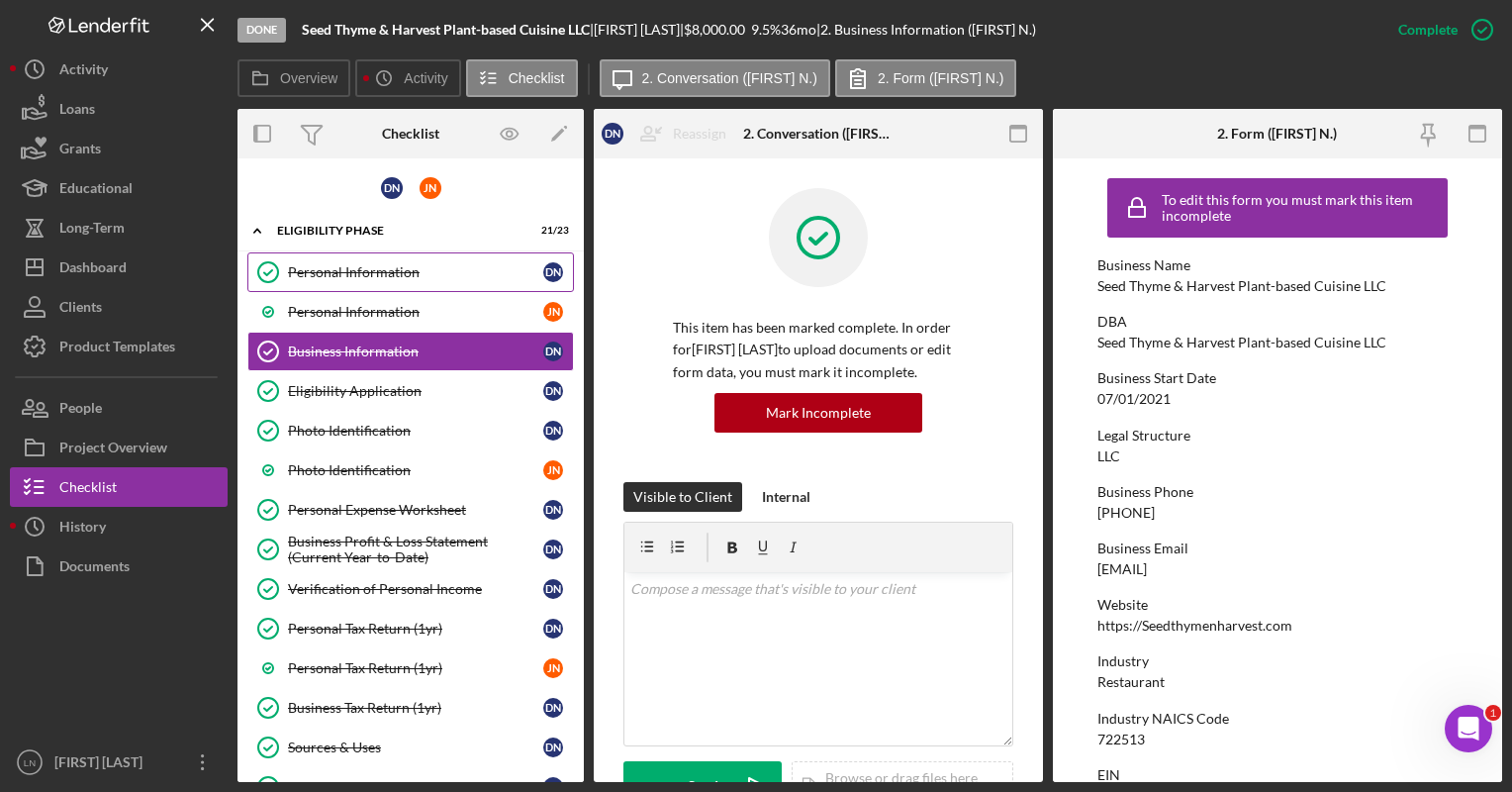 click on "Personal Information" at bounding box center [416, 272] 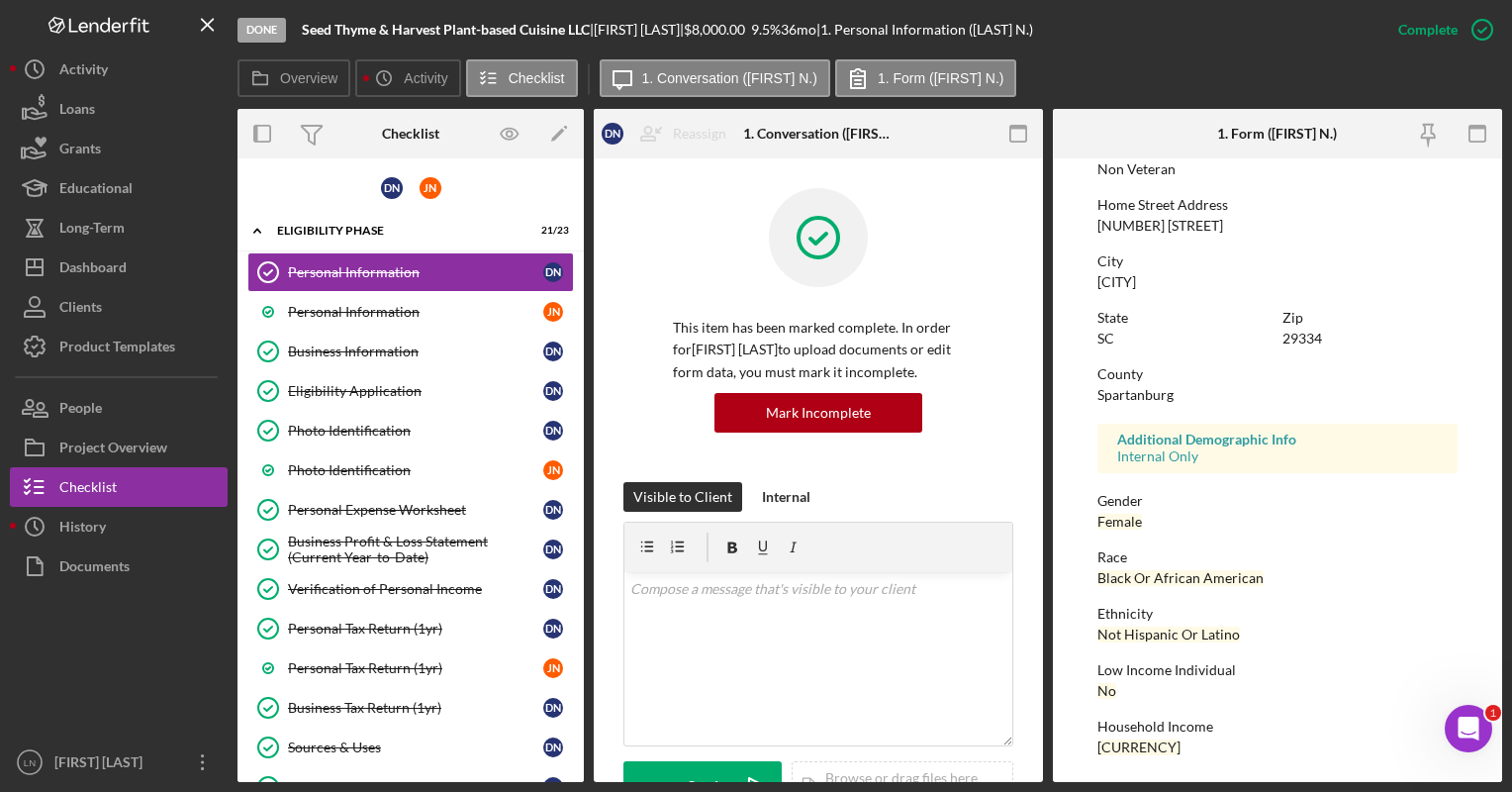 scroll, scrollTop: 300, scrollLeft: 0, axis: vertical 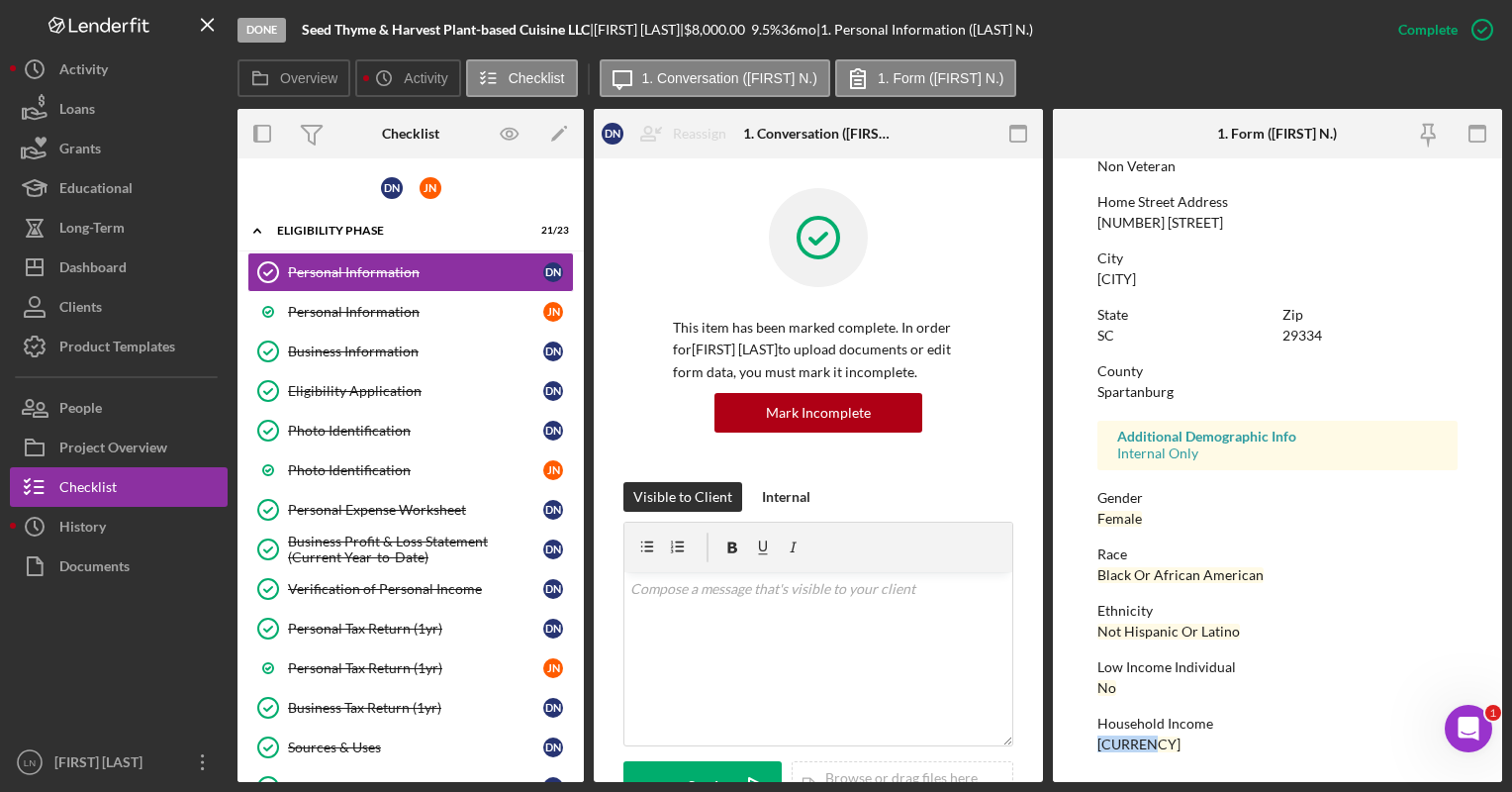 drag, startPoint x: 1097, startPoint y: 742, endPoint x: 1163, endPoint y: 737, distance: 66.18912 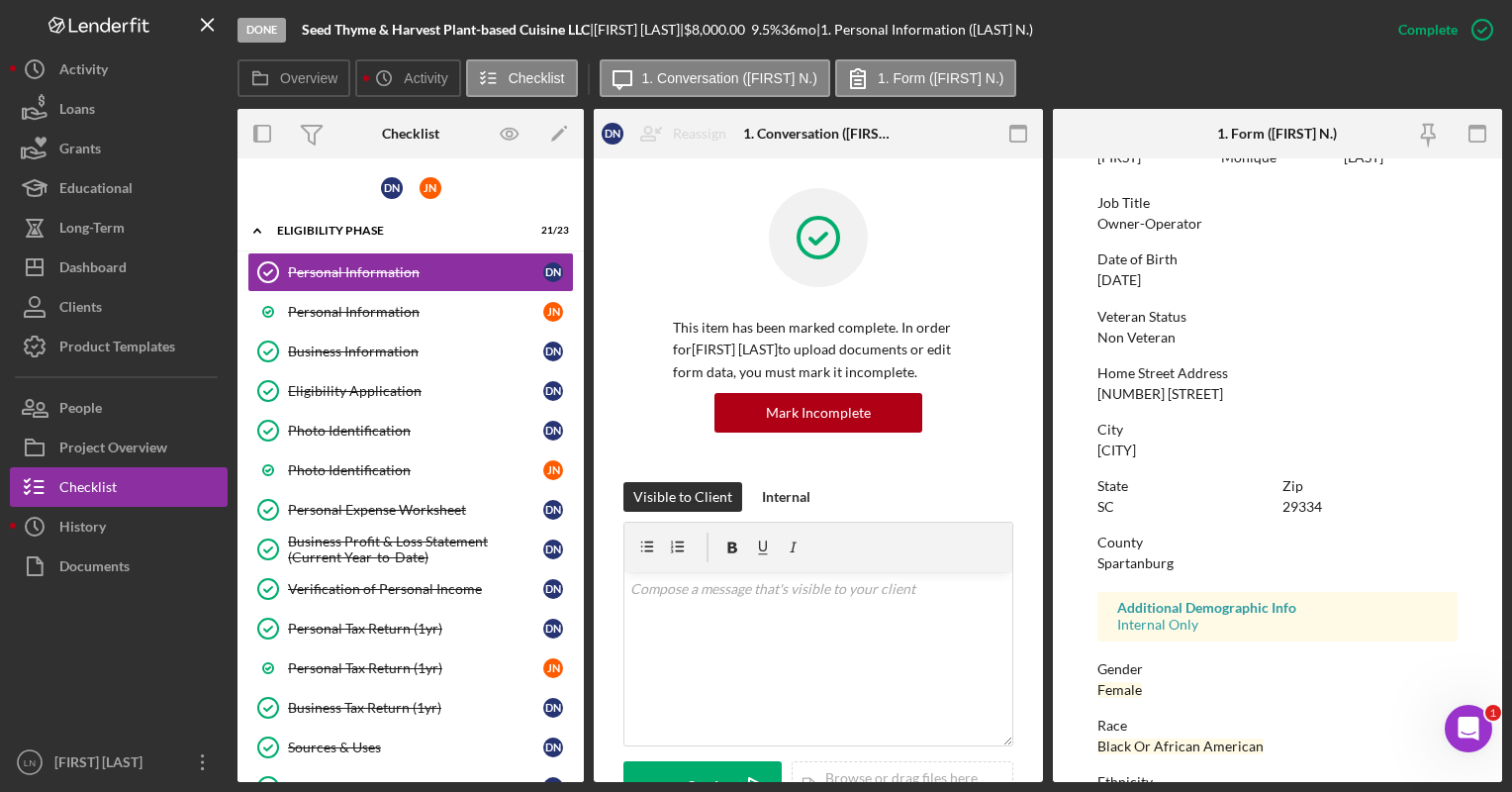 scroll, scrollTop: 0, scrollLeft: 0, axis: both 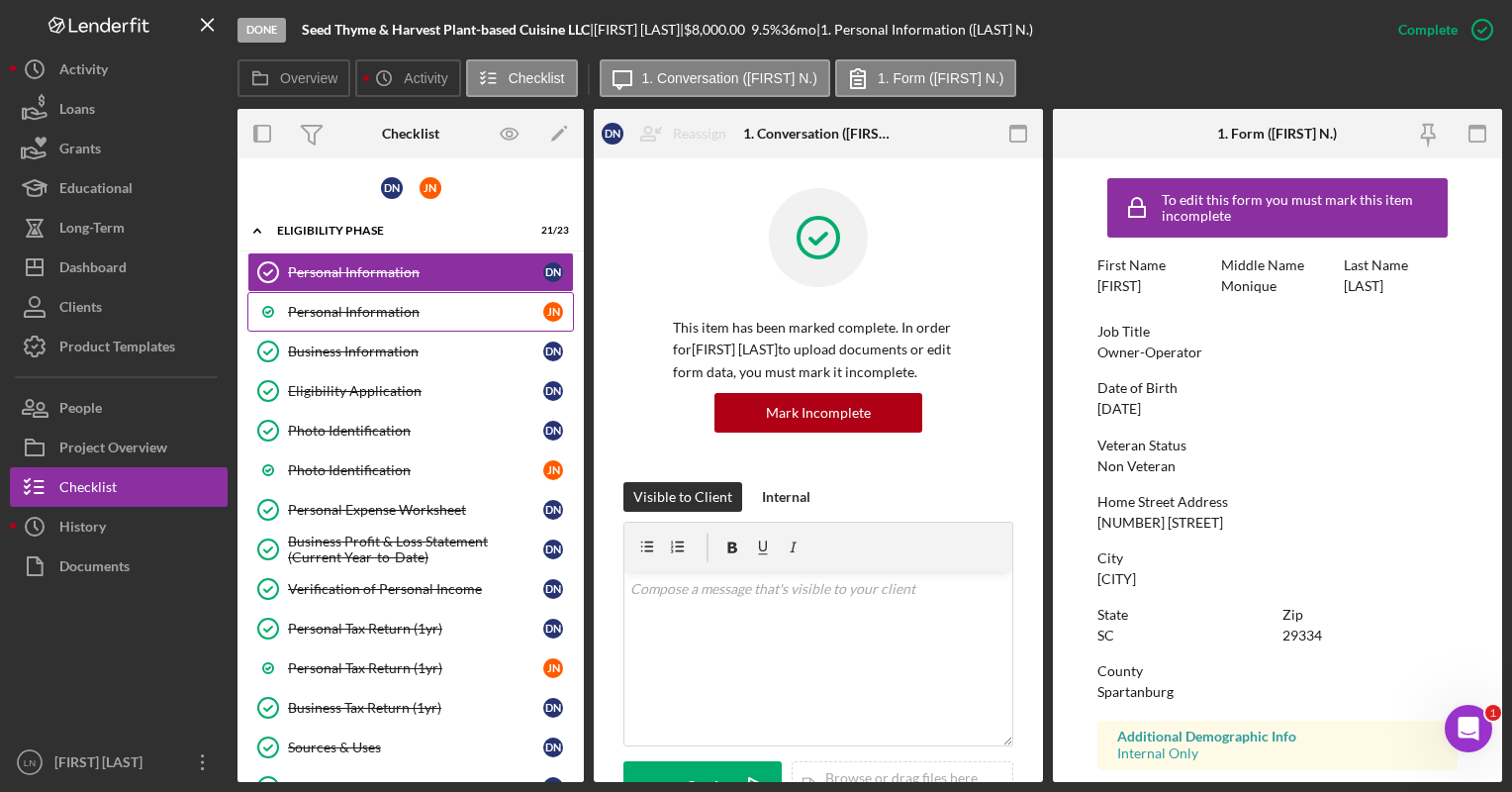 click on "Personal Information" at bounding box center [416, 312] 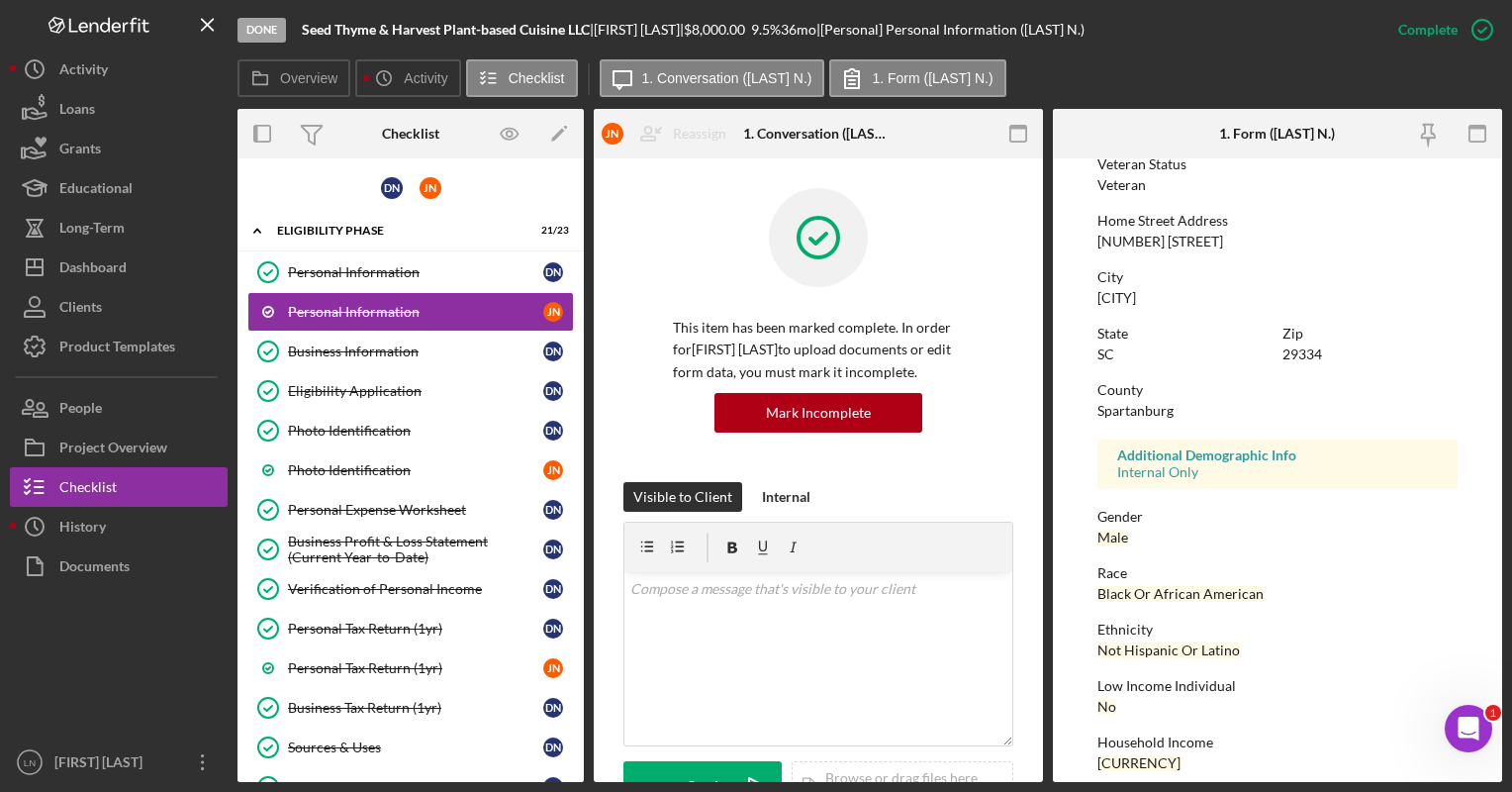 scroll, scrollTop: 300, scrollLeft: 0, axis: vertical 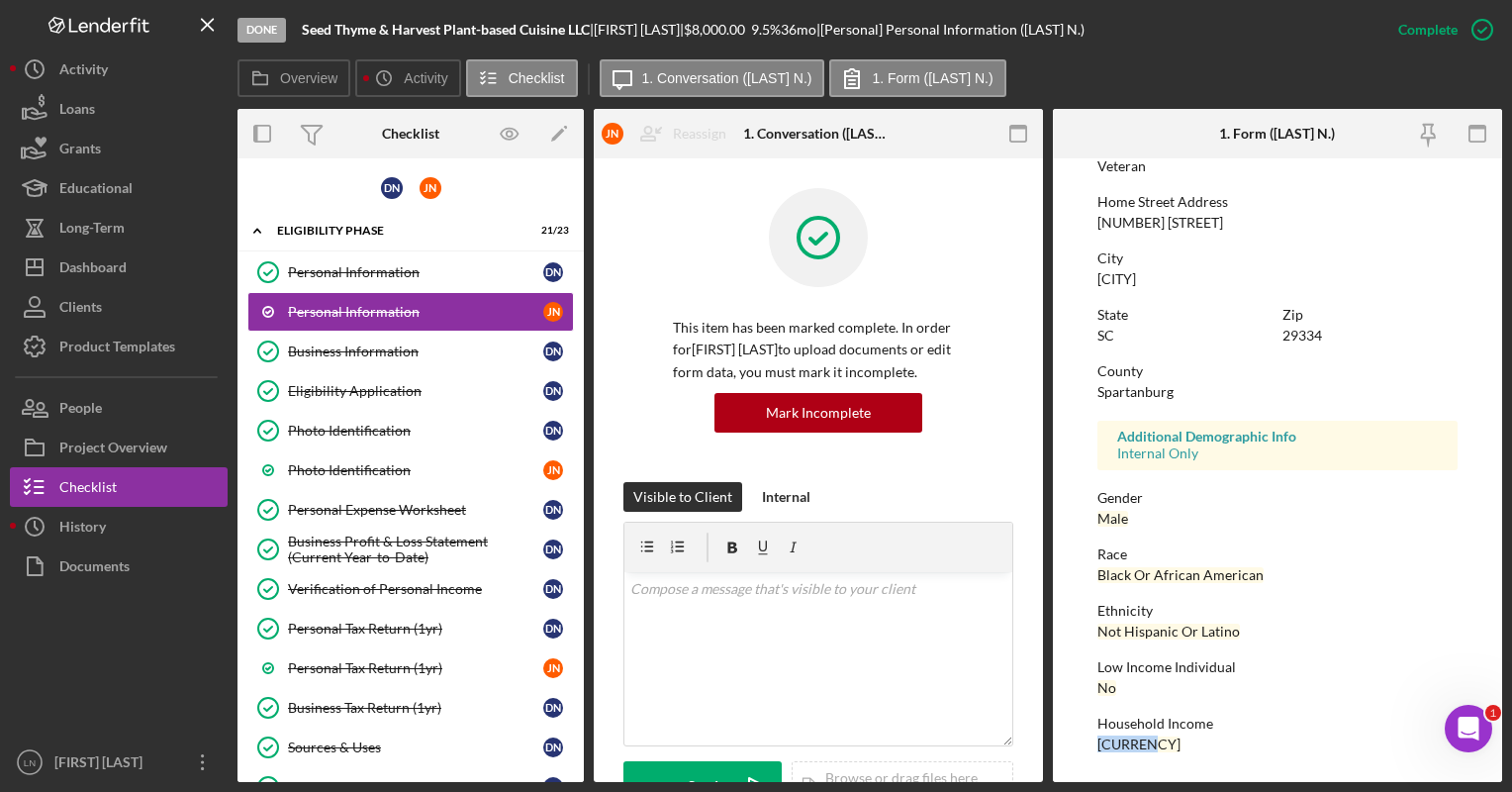 drag, startPoint x: 1096, startPoint y: 739, endPoint x: 1181, endPoint y: 740, distance: 85.00588 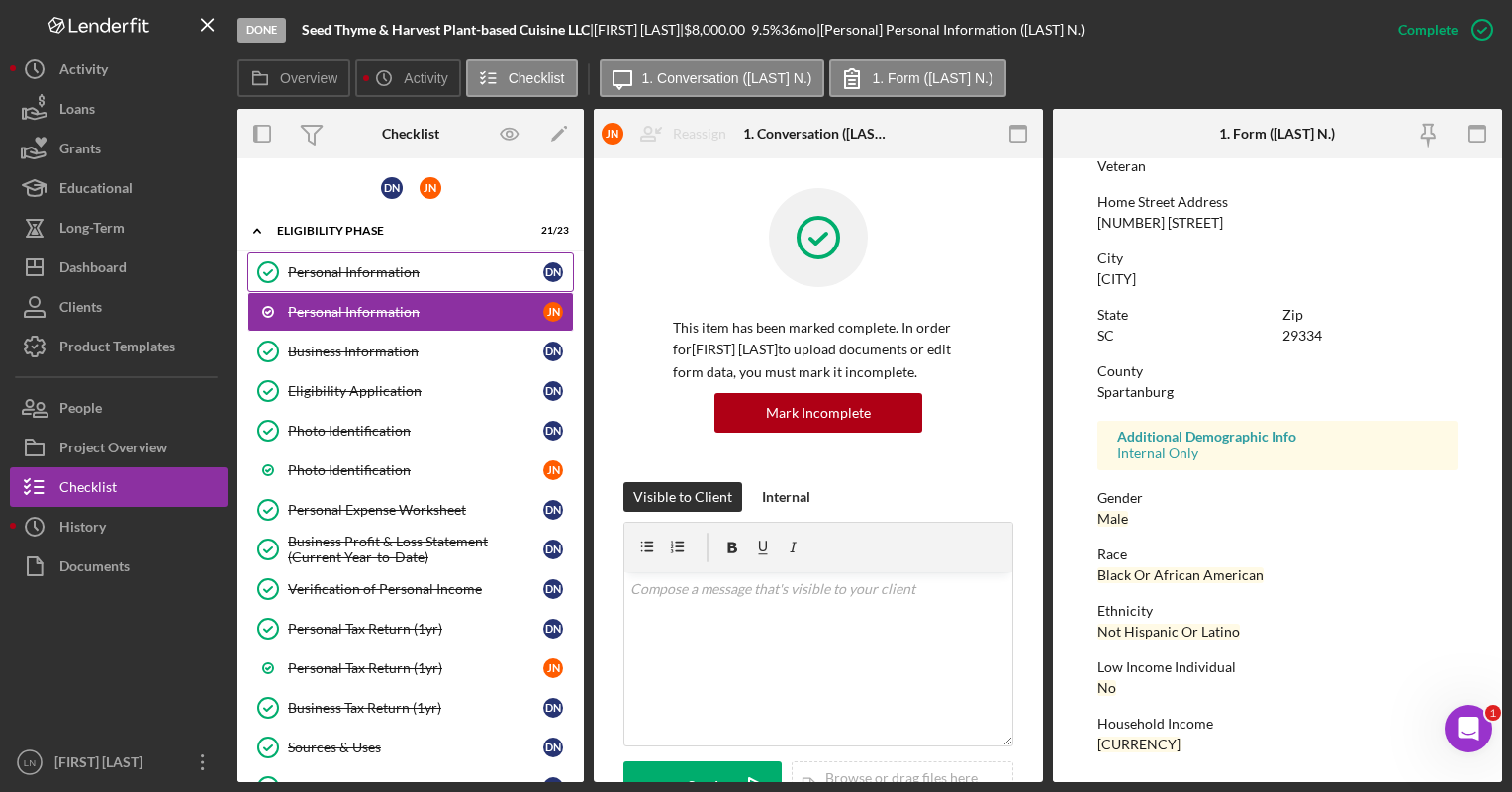 click on "Personal Information" at bounding box center [416, 272] 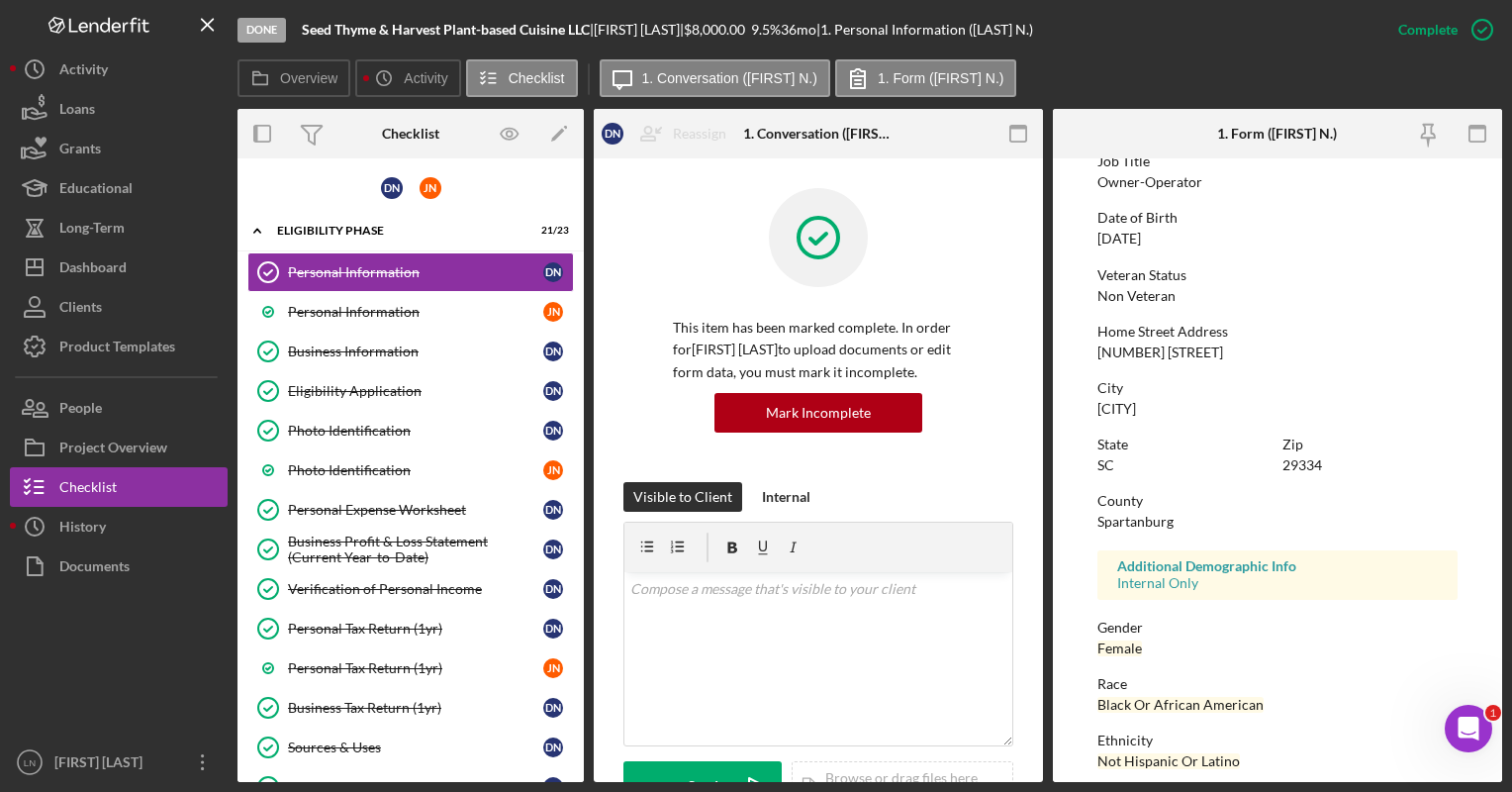 scroll, scrollTop: 300, scrollLeft: 0, axis: vertical 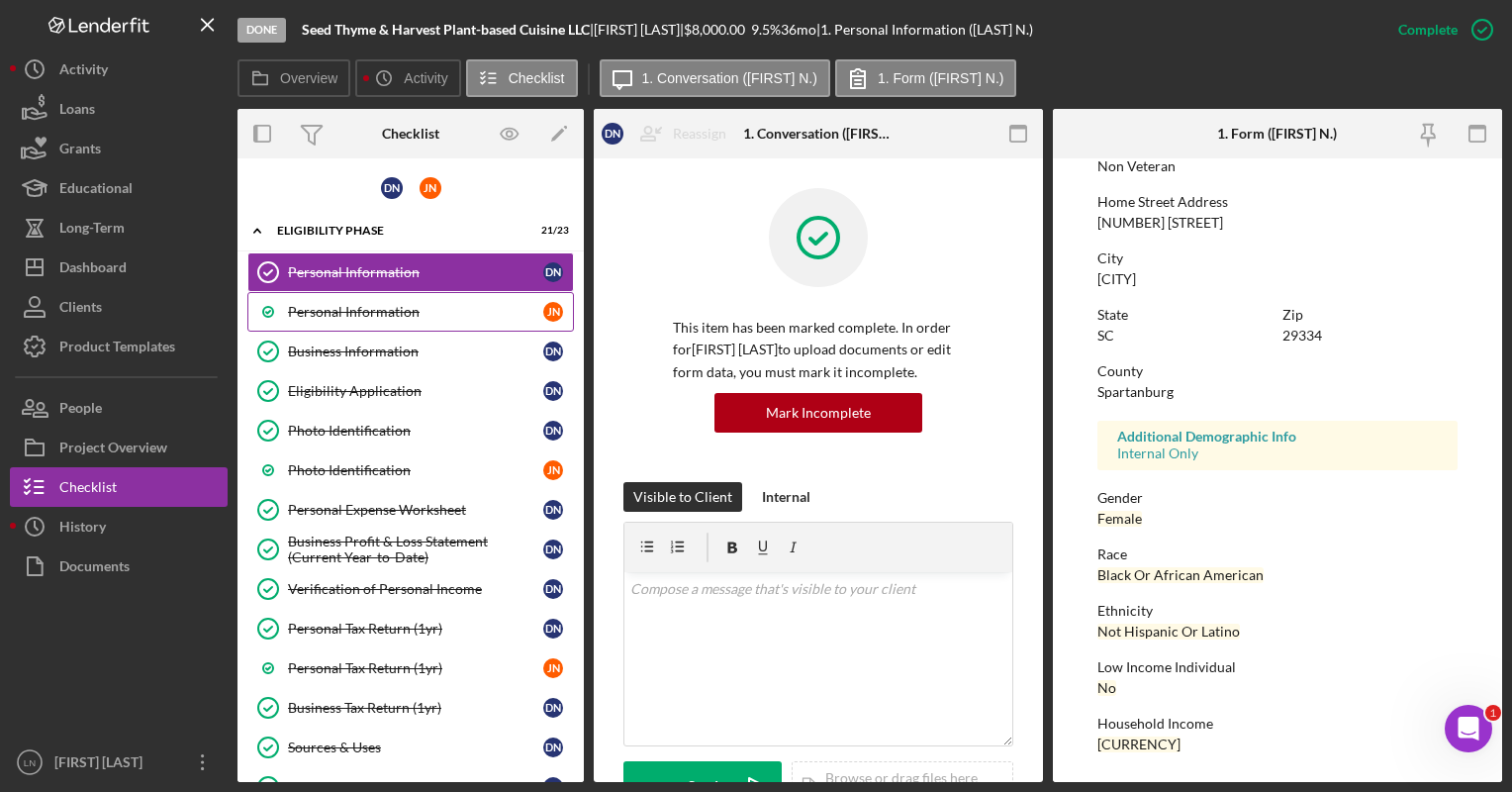 click on "Personal Information J N" at bounding box center (411, 312) 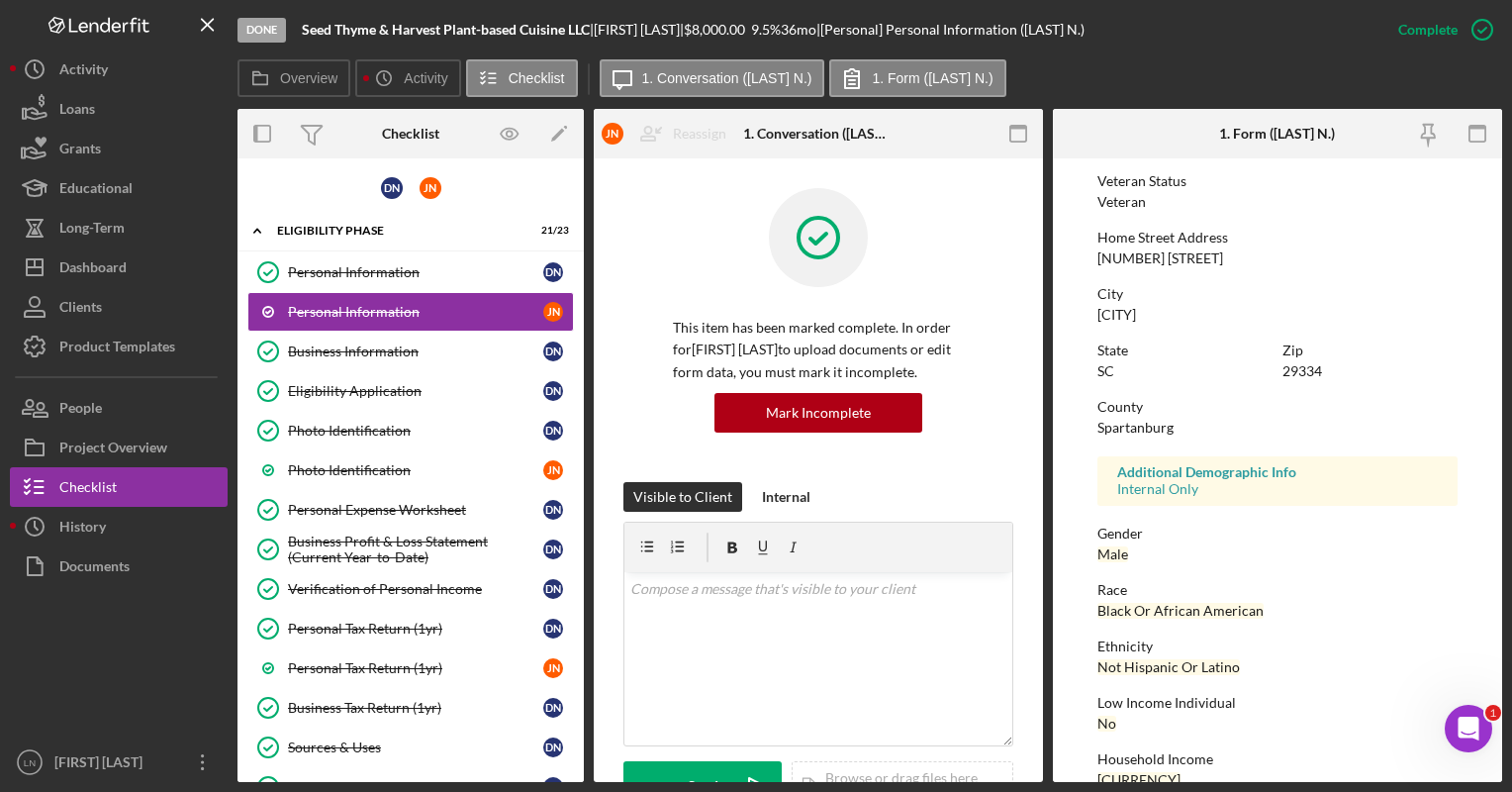 scroll, scrollTop: 300, scrollLeft: 0, axis: vertical 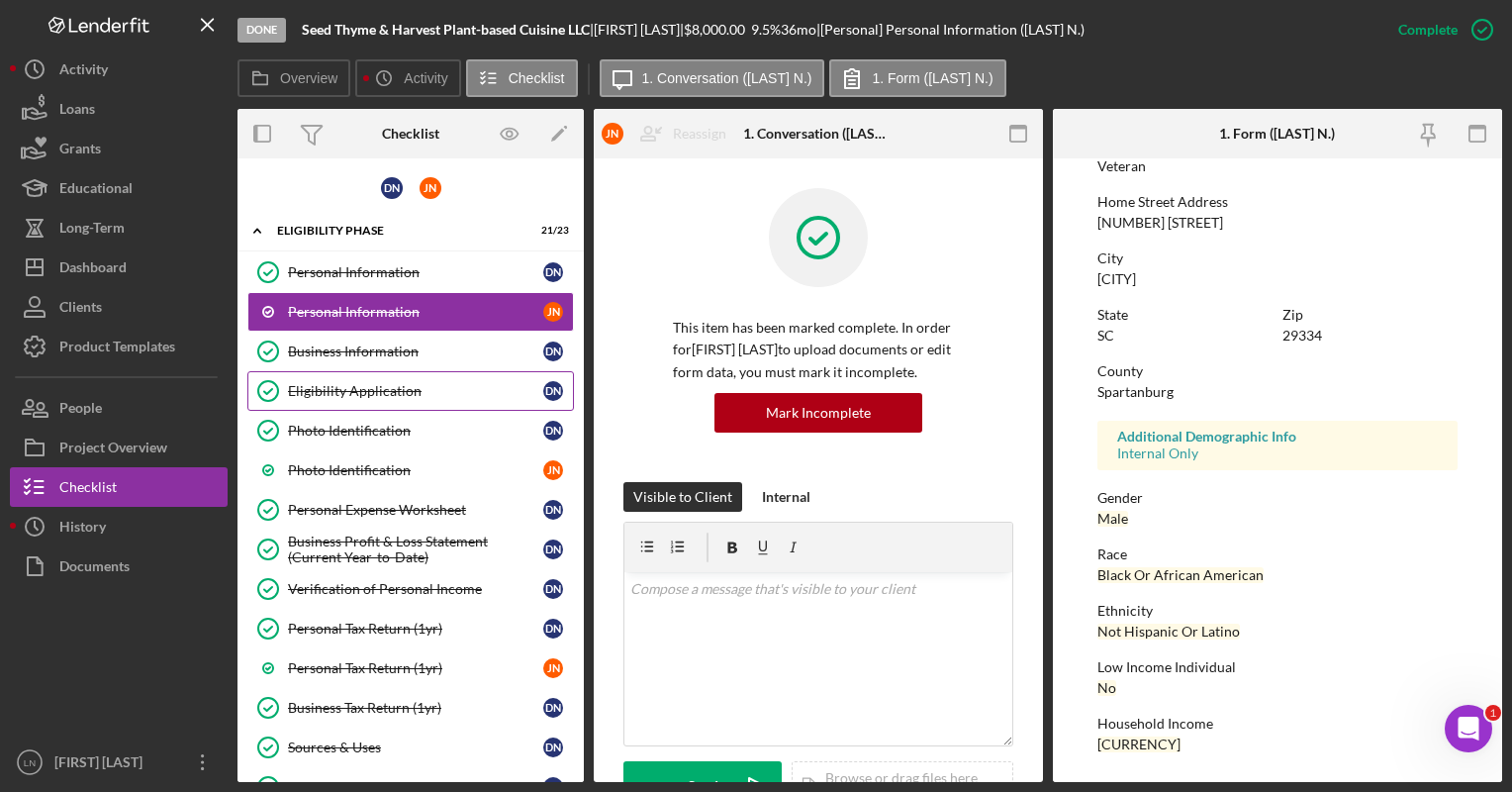 click on "Eligibility Application" at bounding box center (416, 391) 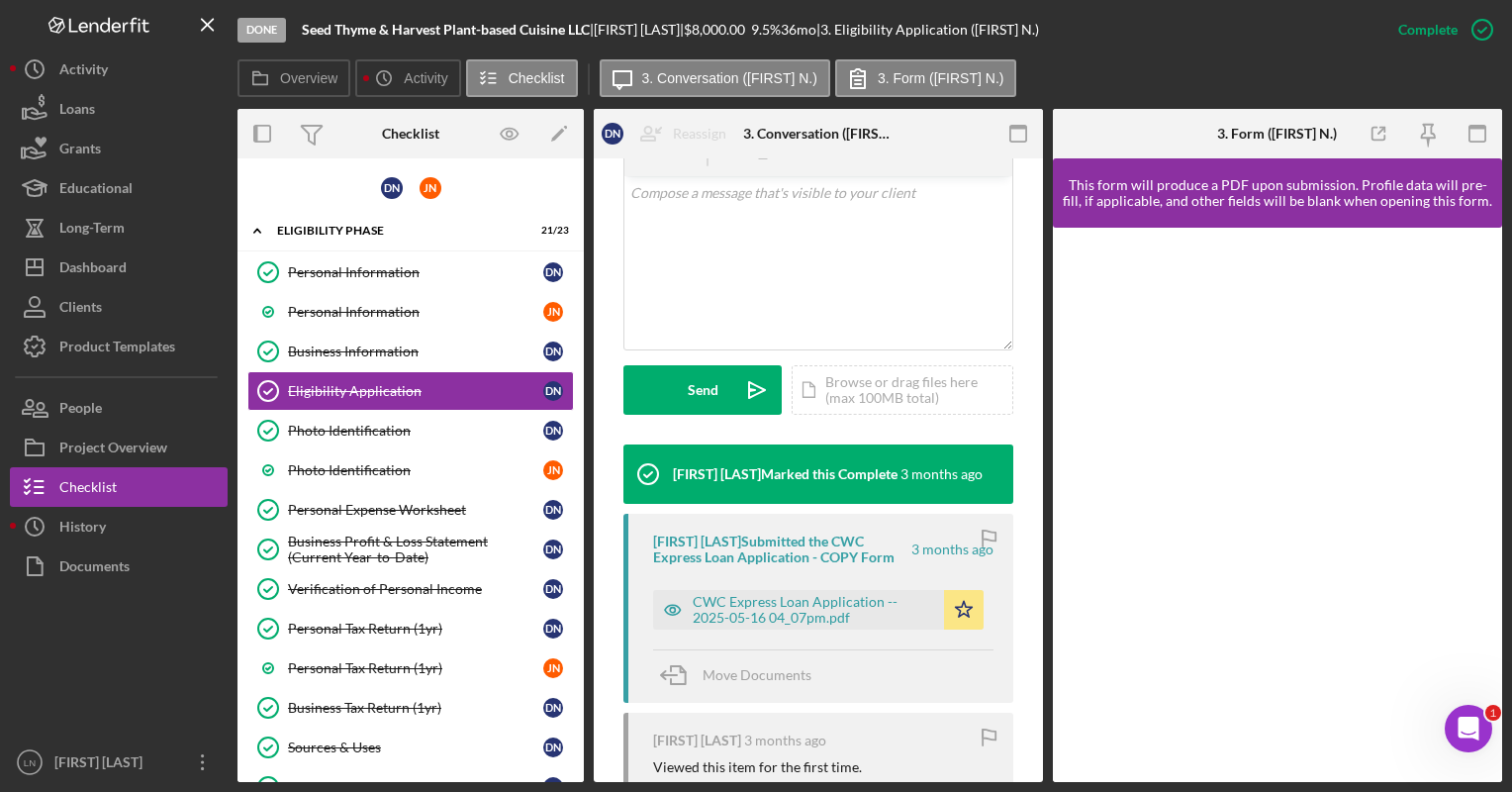 scroll, scrollTop: 594, scrollLeft: 0, axis: vertical 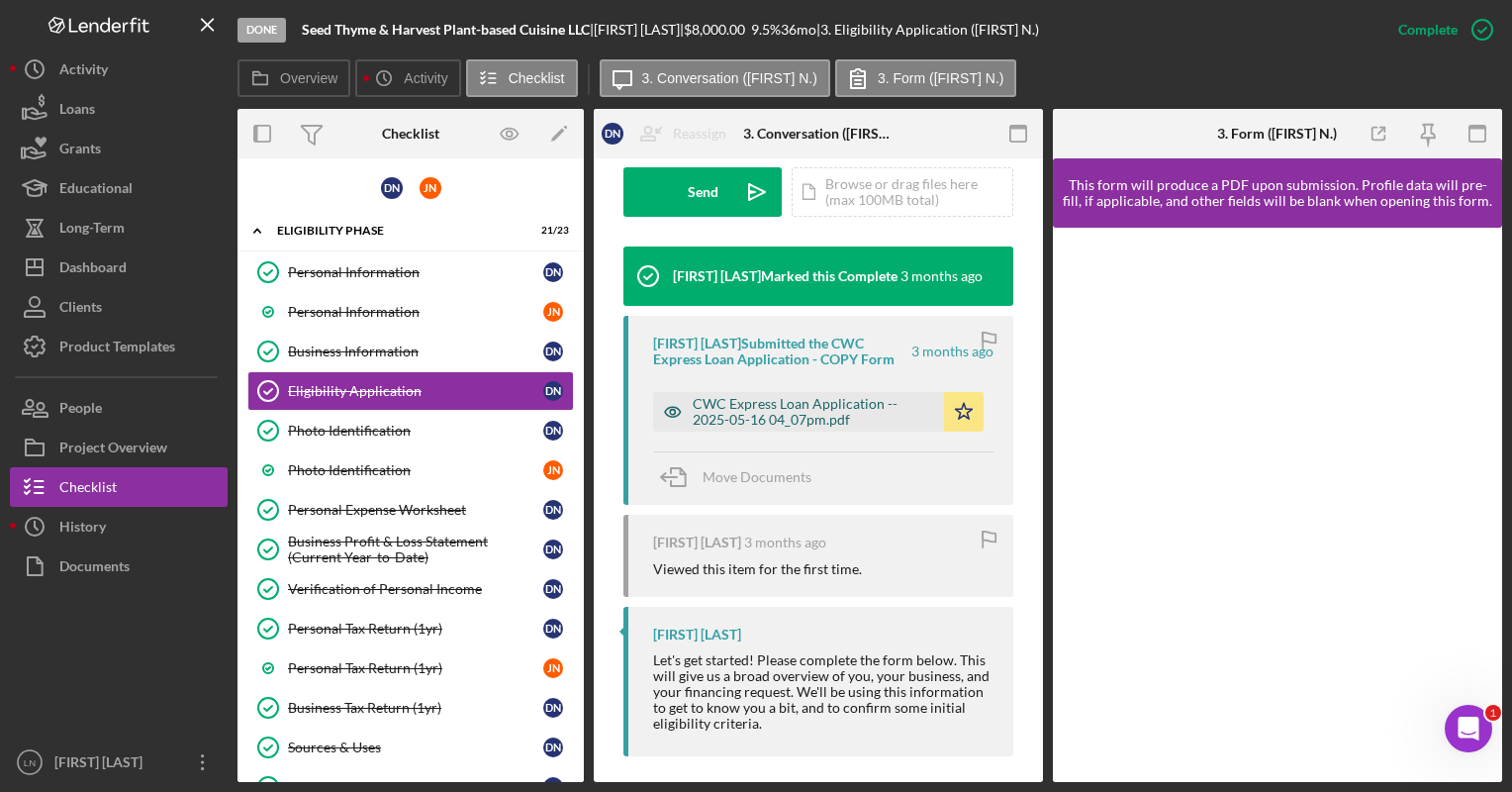click on "CWC Express Loan Application -- 2025-05-16 04_07pm.pdf" at bounding box center [813, 412] 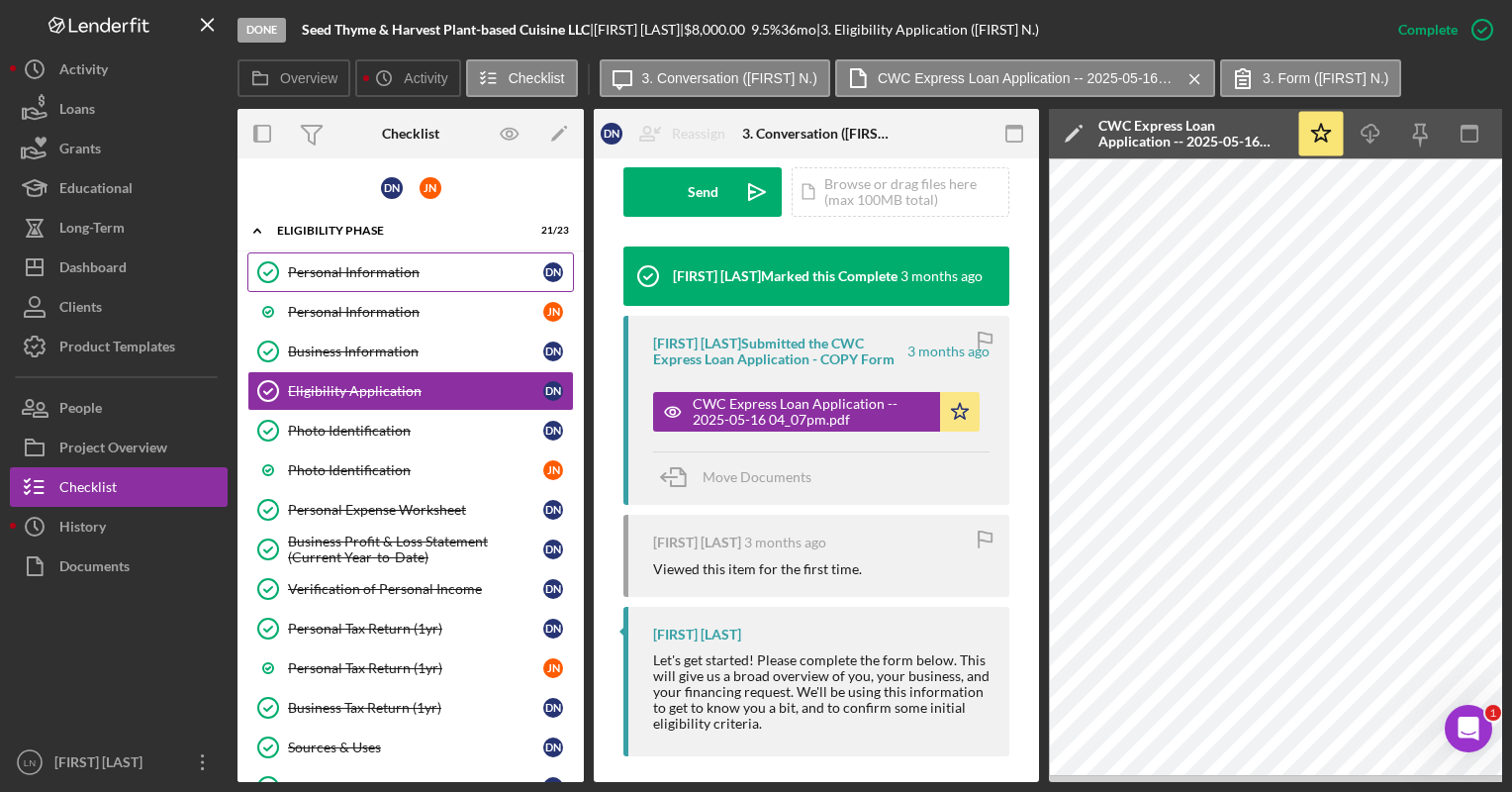 click on "Personal Information" at bounding box center (416, 272) 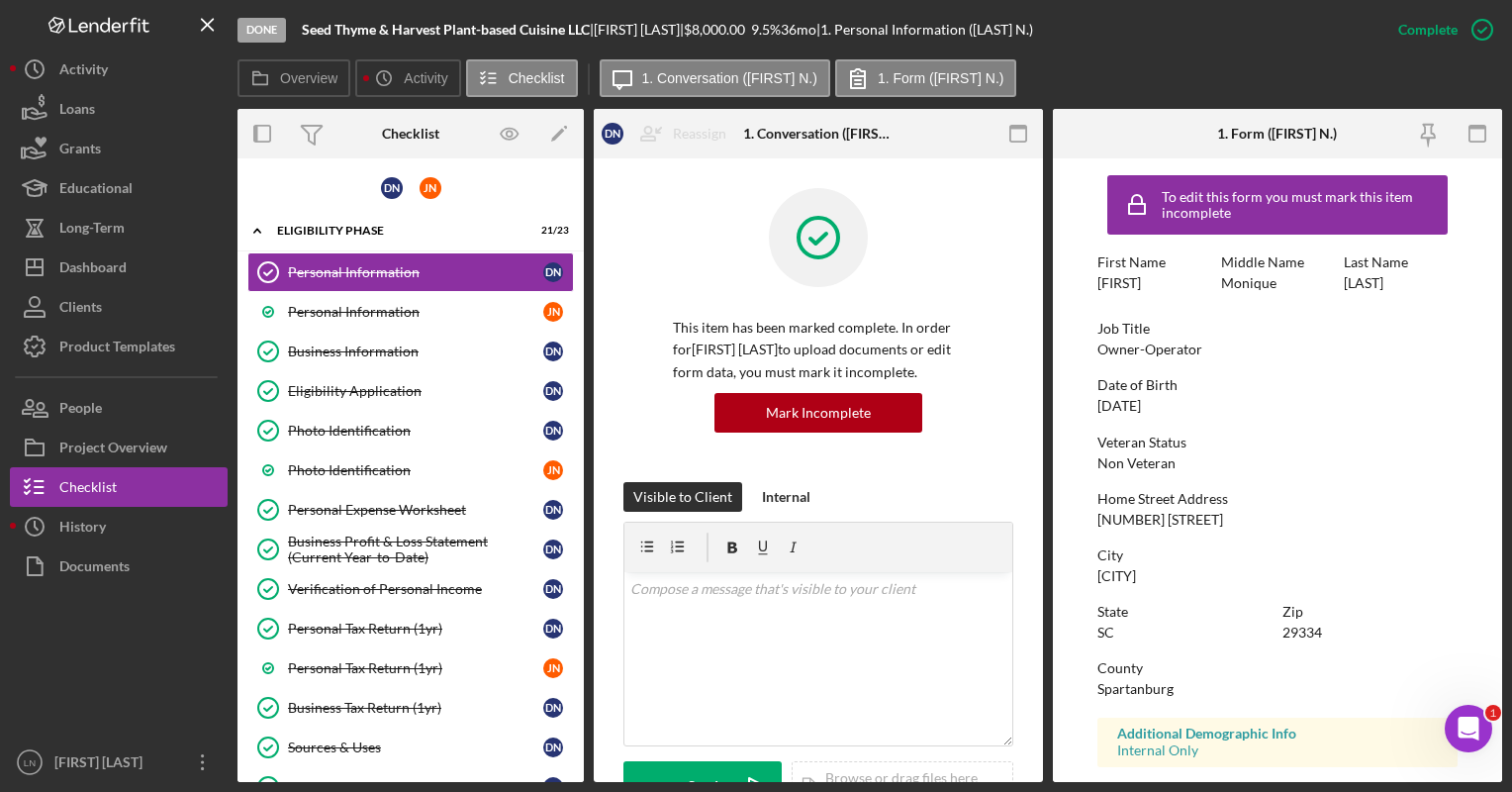 scroll, scrollTop: 0, scrollLeft: 0, axis: both 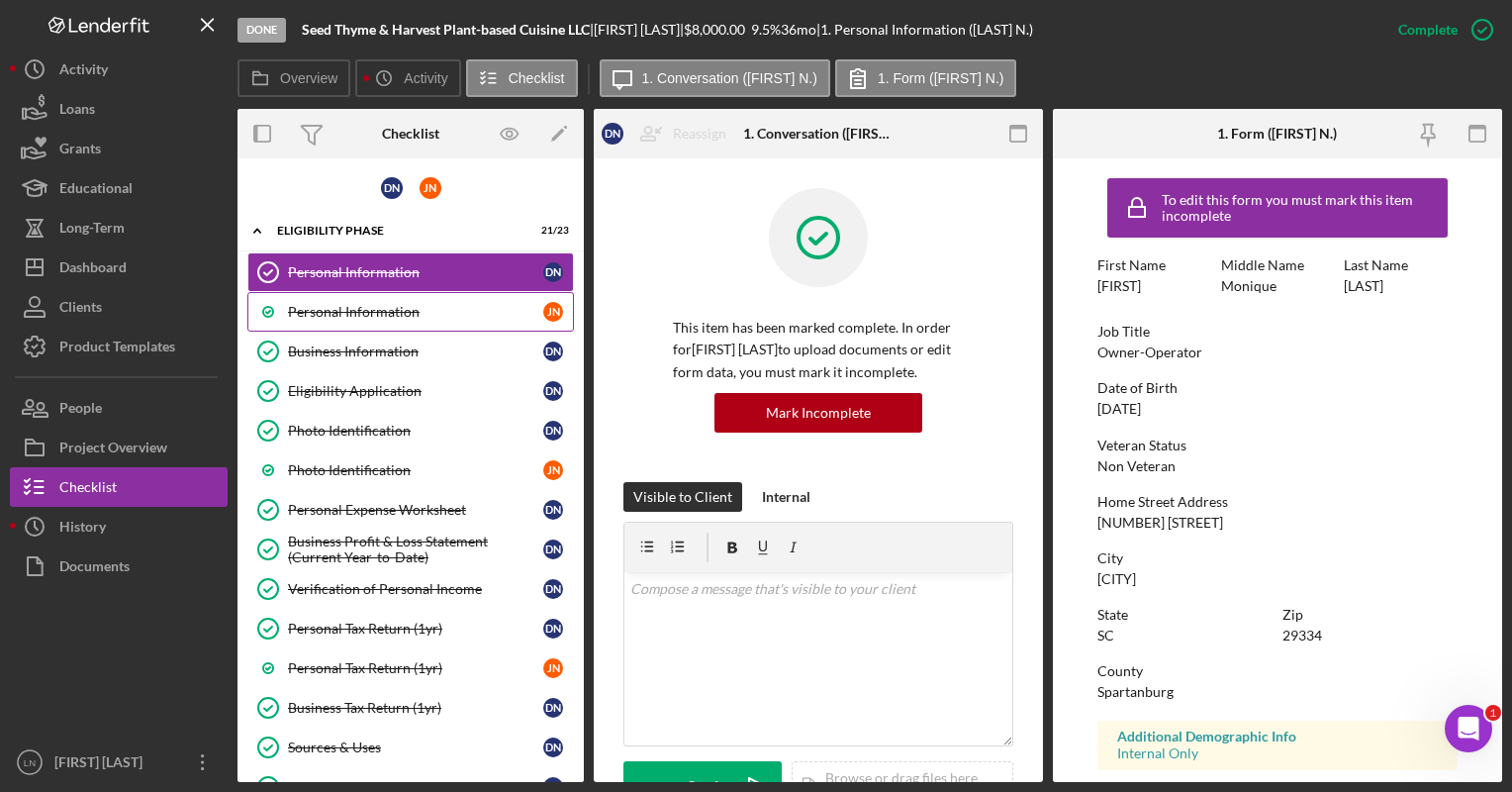 click on "Personal Information J N" at bounding box center [411, 312] 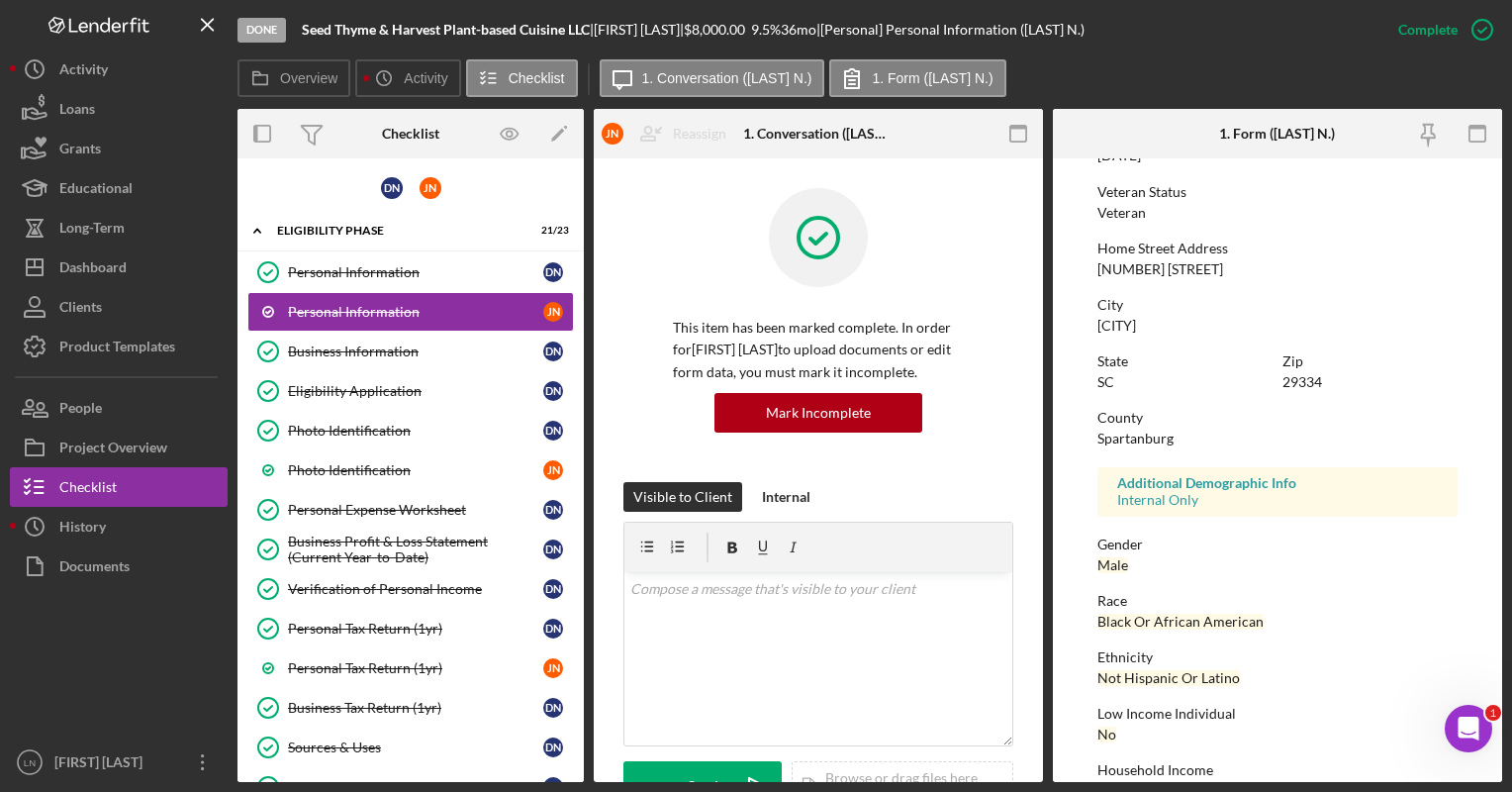 scroll, scrollTop: 300, scrollLeft: 0, axis: vertical 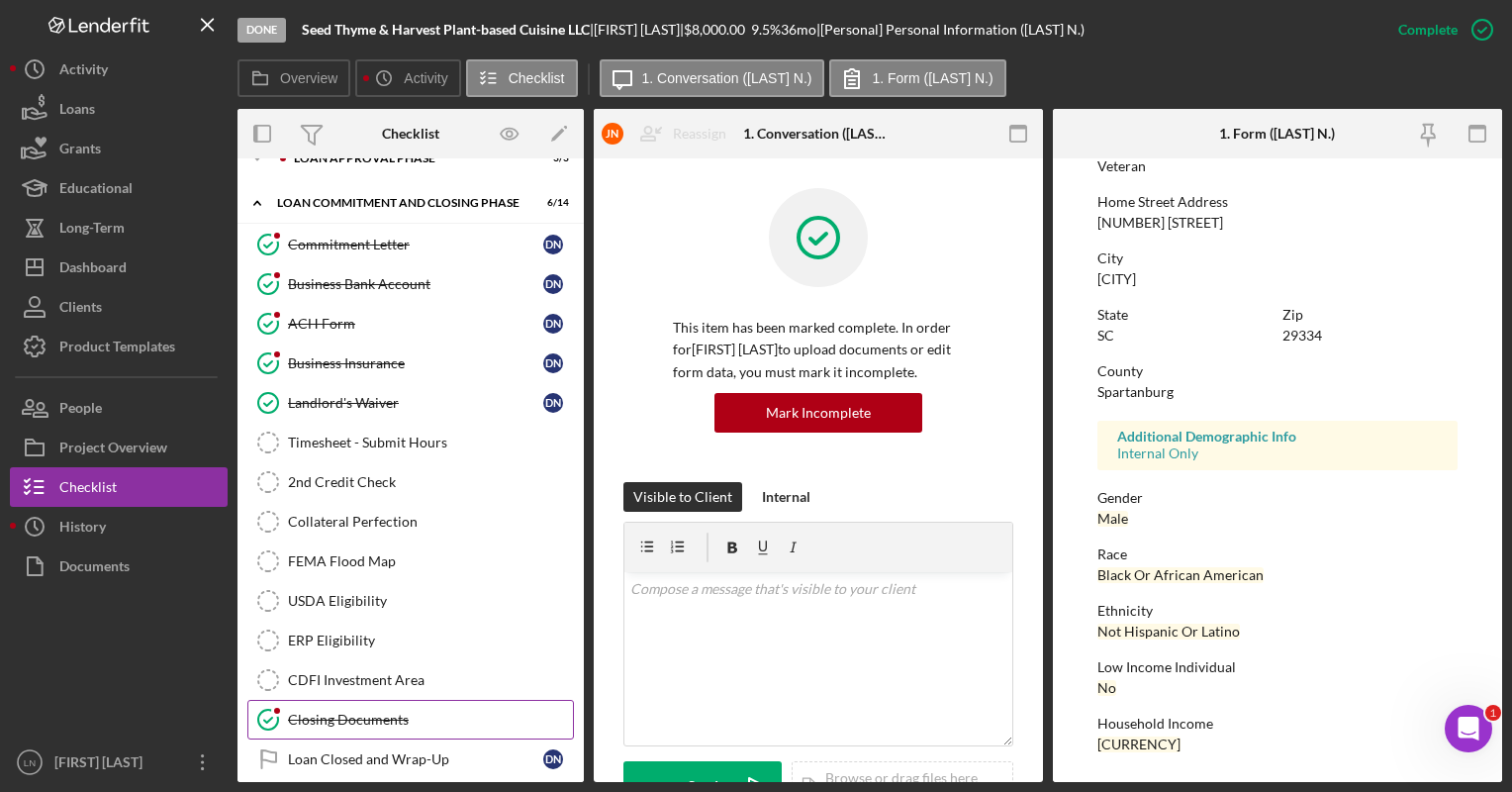 click on "Closing Documents" at bounding box center (430, 720) 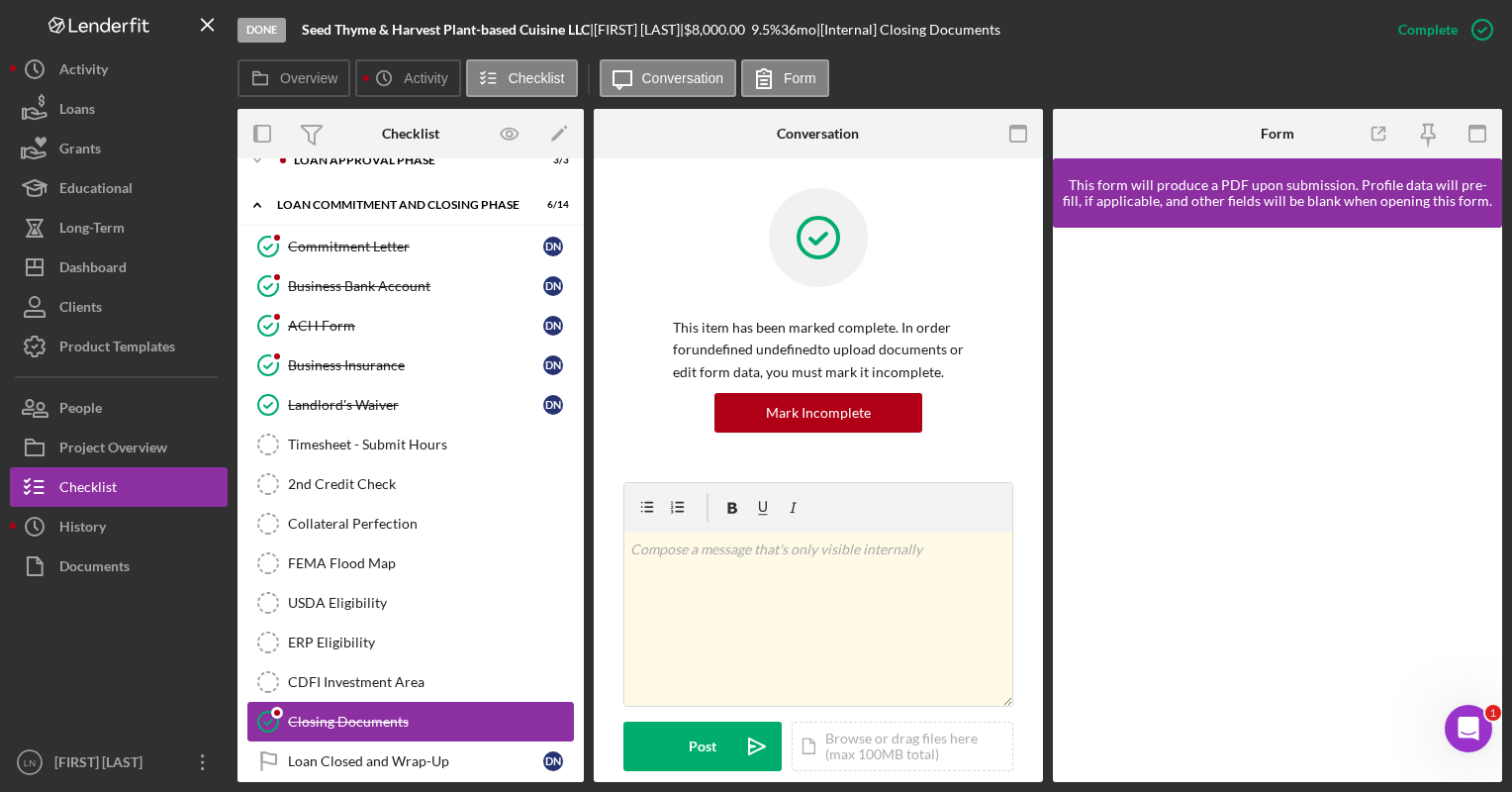 scroll, scrollTop: 1083, scrollLeft: 0, axis: vertical 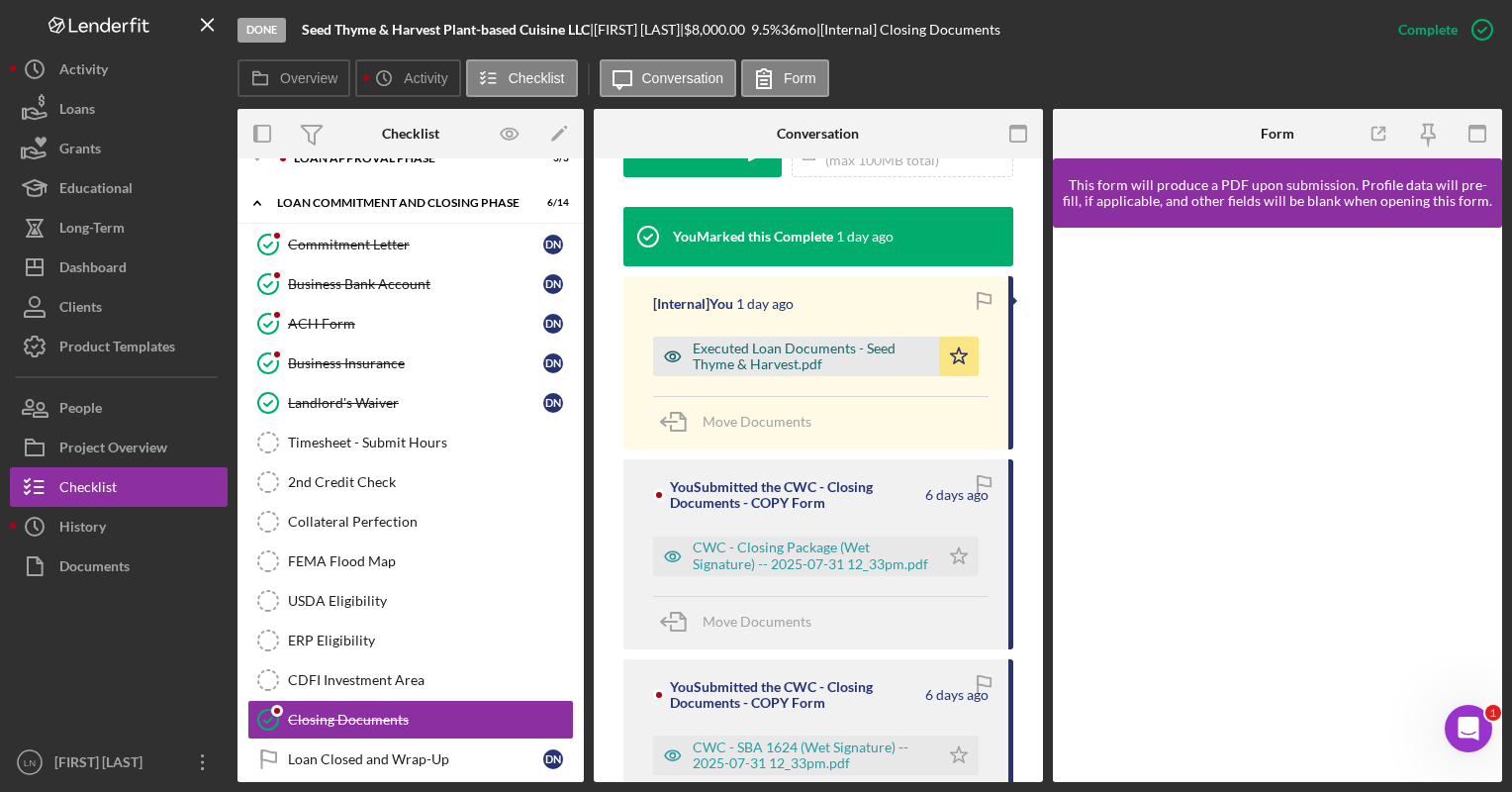 click on "Executed Loan Documents - Seed Thyme & Harvest.pdf" at bounding box center (810, 356) 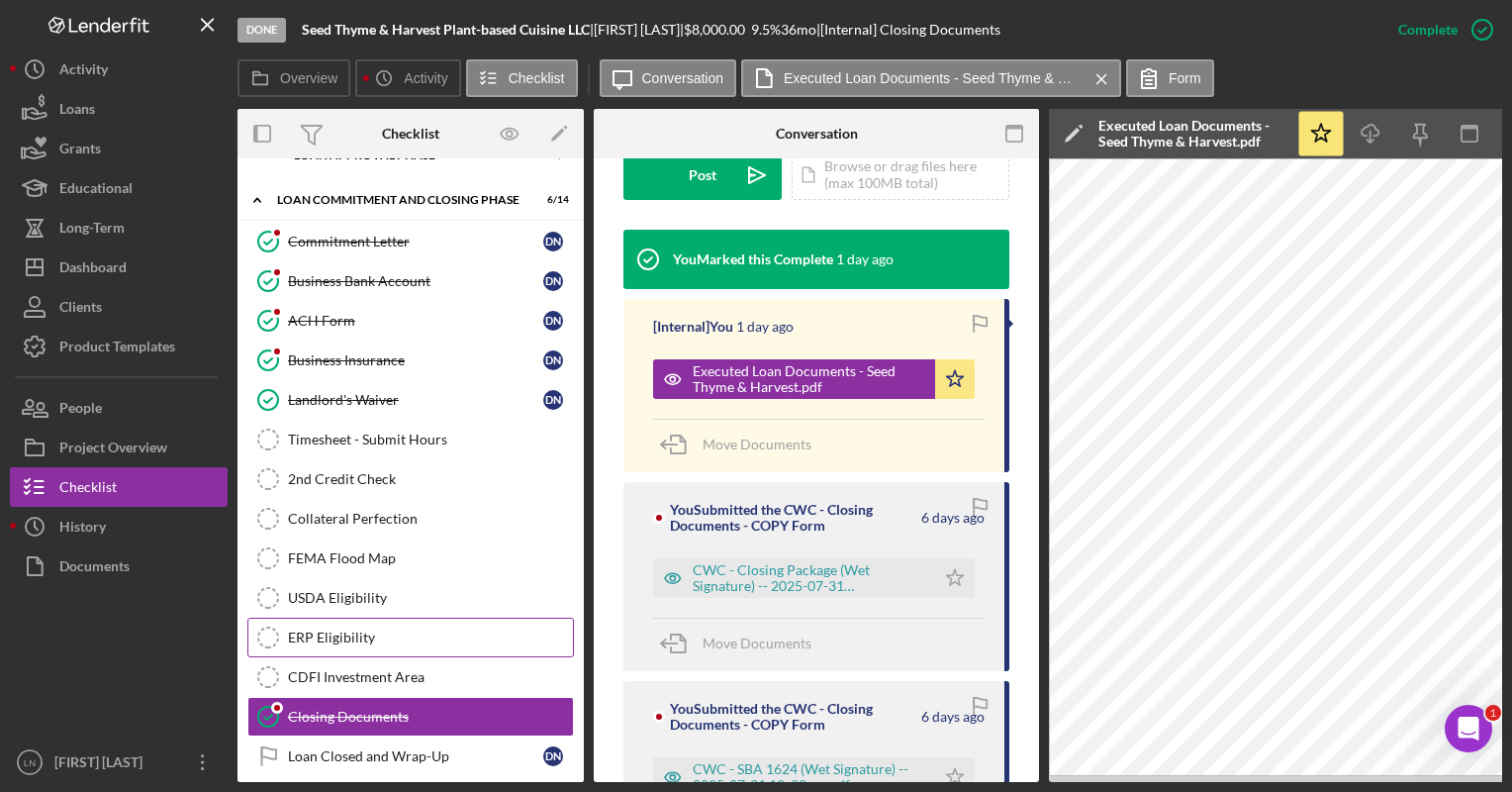 scroll, scrollTop: 1089, scrollLeft: 0, axis: vertical 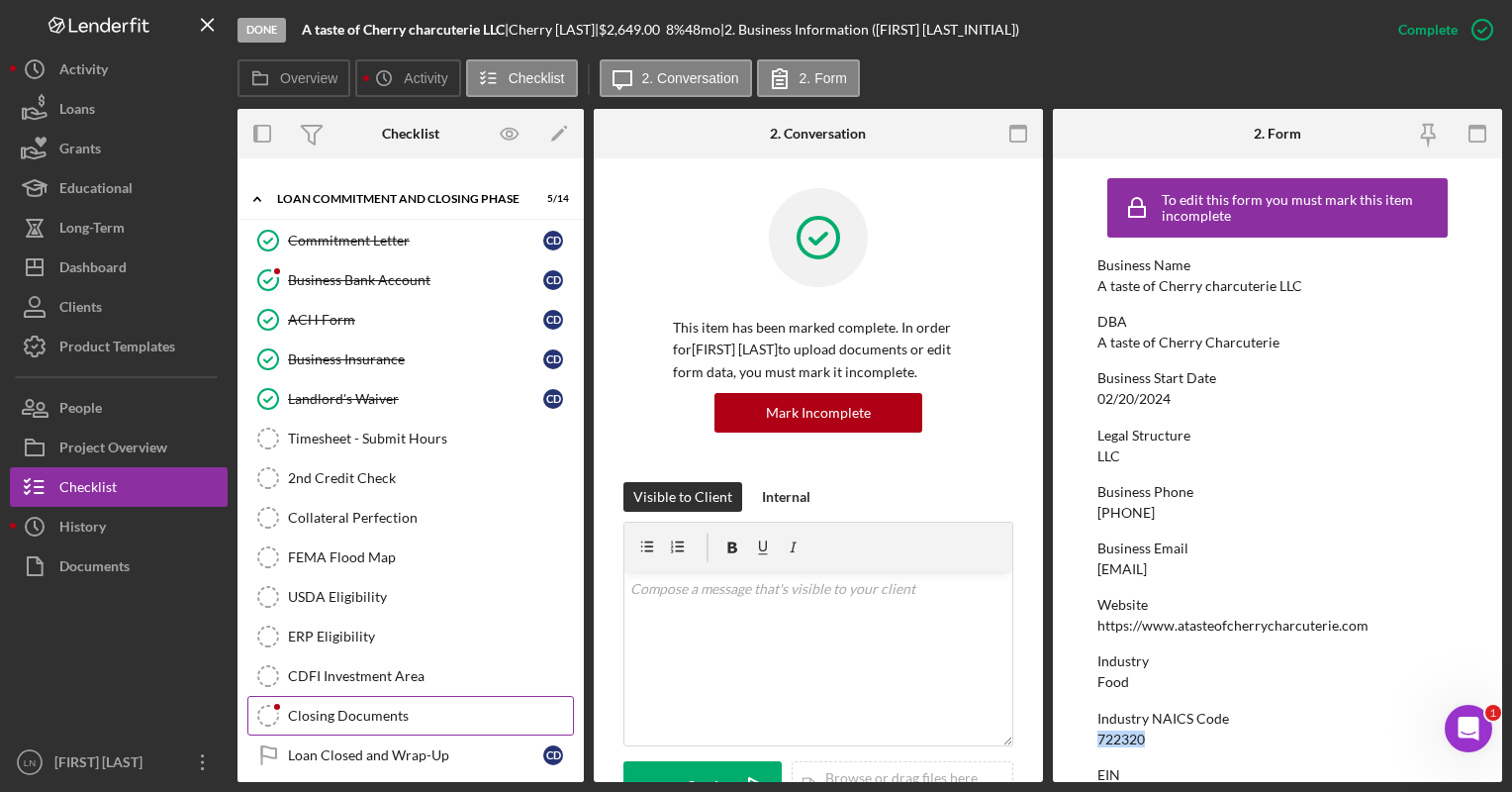 click on "Closing Documents Closing Documents" at bounding box center (411, 716) 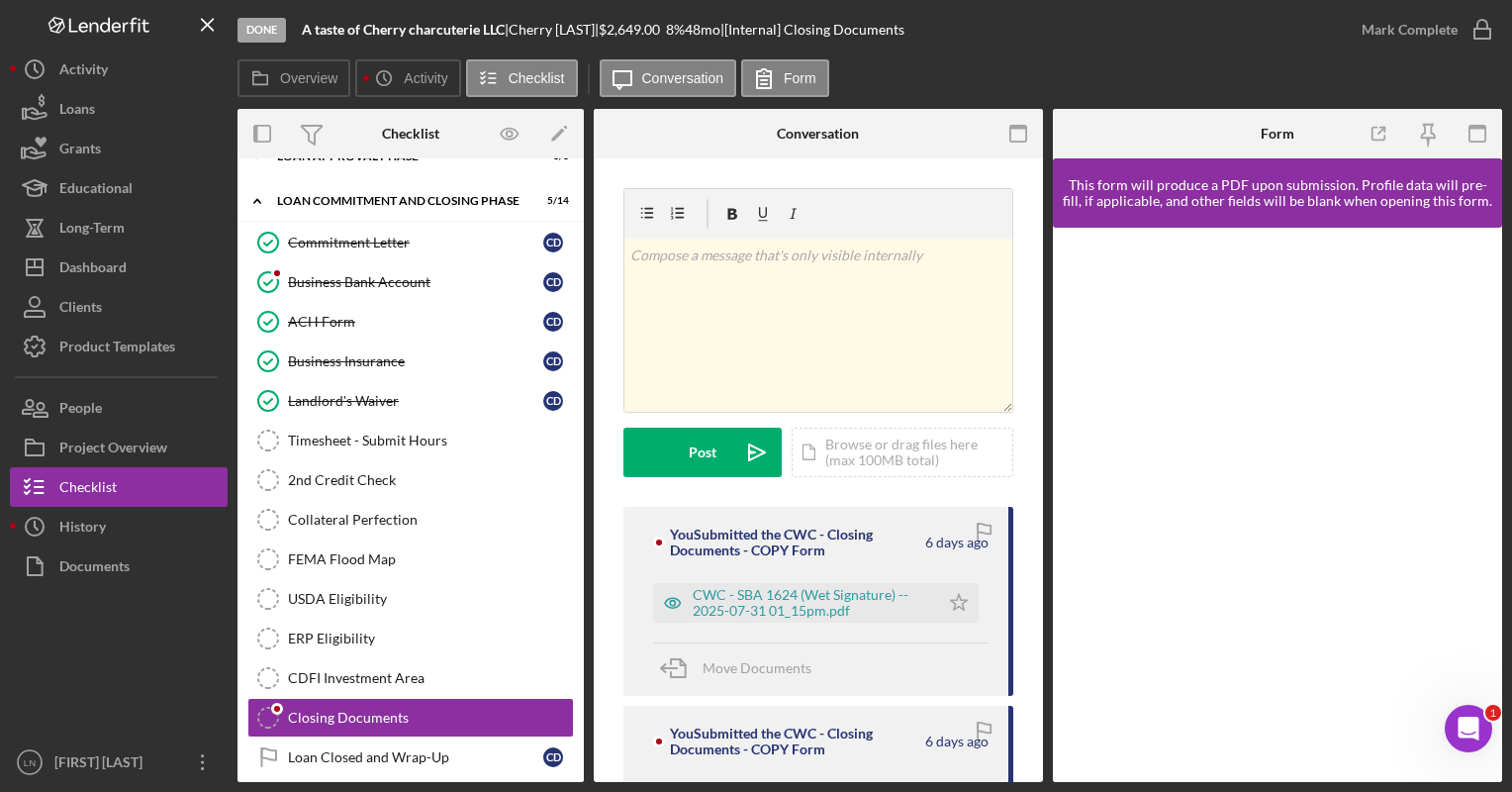 scroll, scrollTop: 766, scrollLeft: 0, axis: vertical 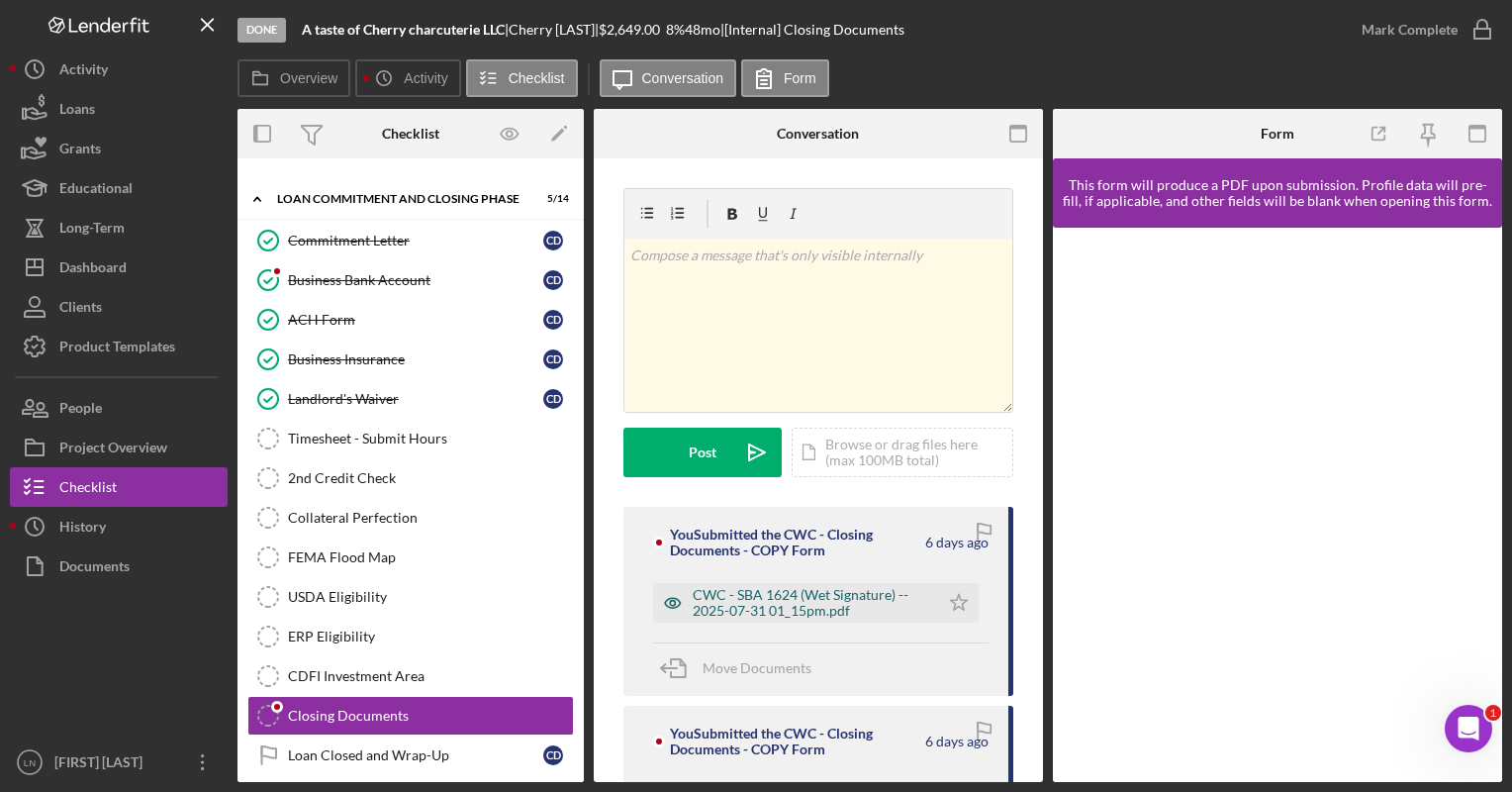 click on "CWC - SBA 1624 (Wet Signature) -- 2025-07-31 01_15pm.pdf" at bounding box center (810, 603) 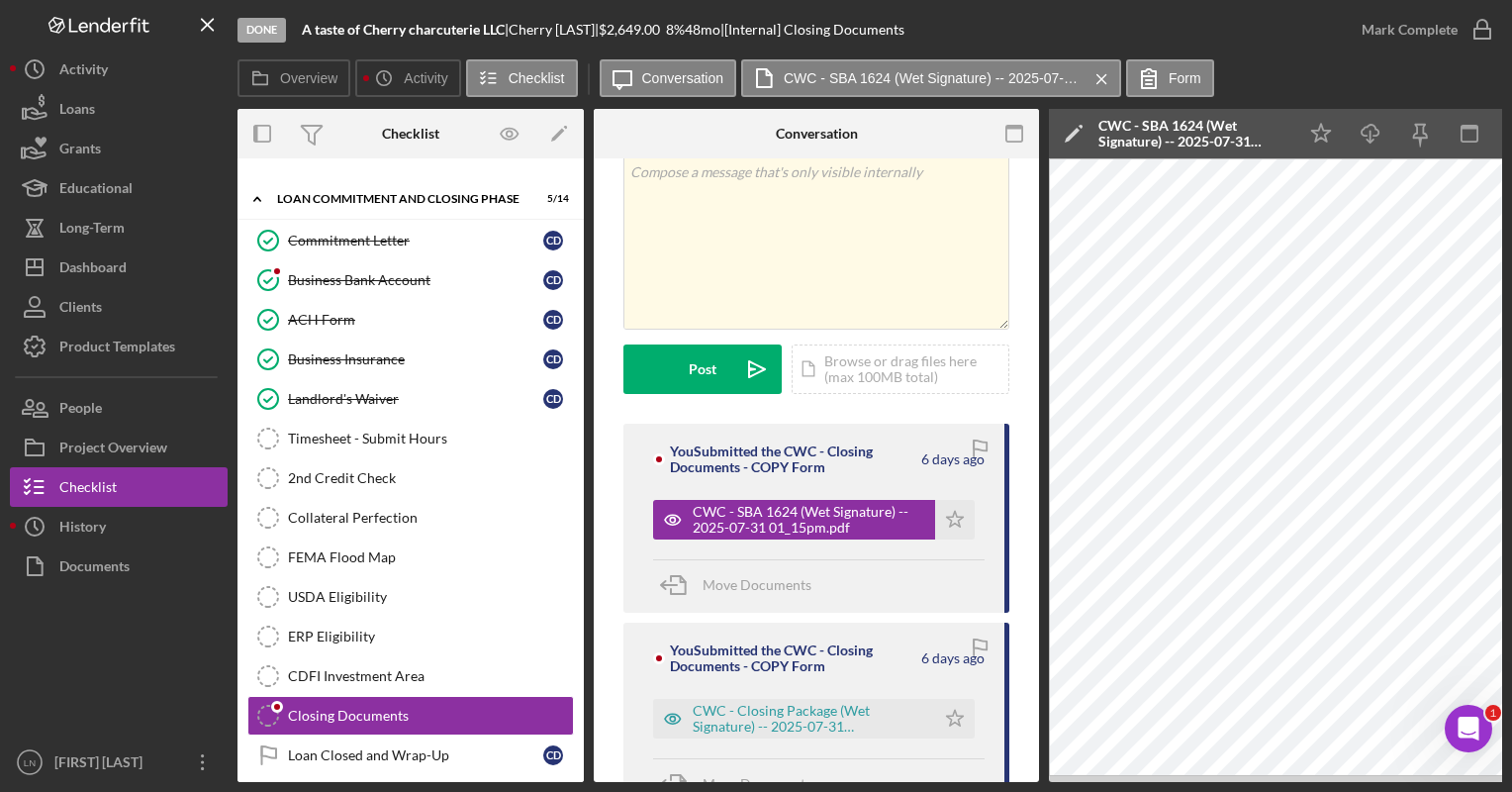 scroll, scrollTop: 198, scrollLeft: 0, axis: vertical 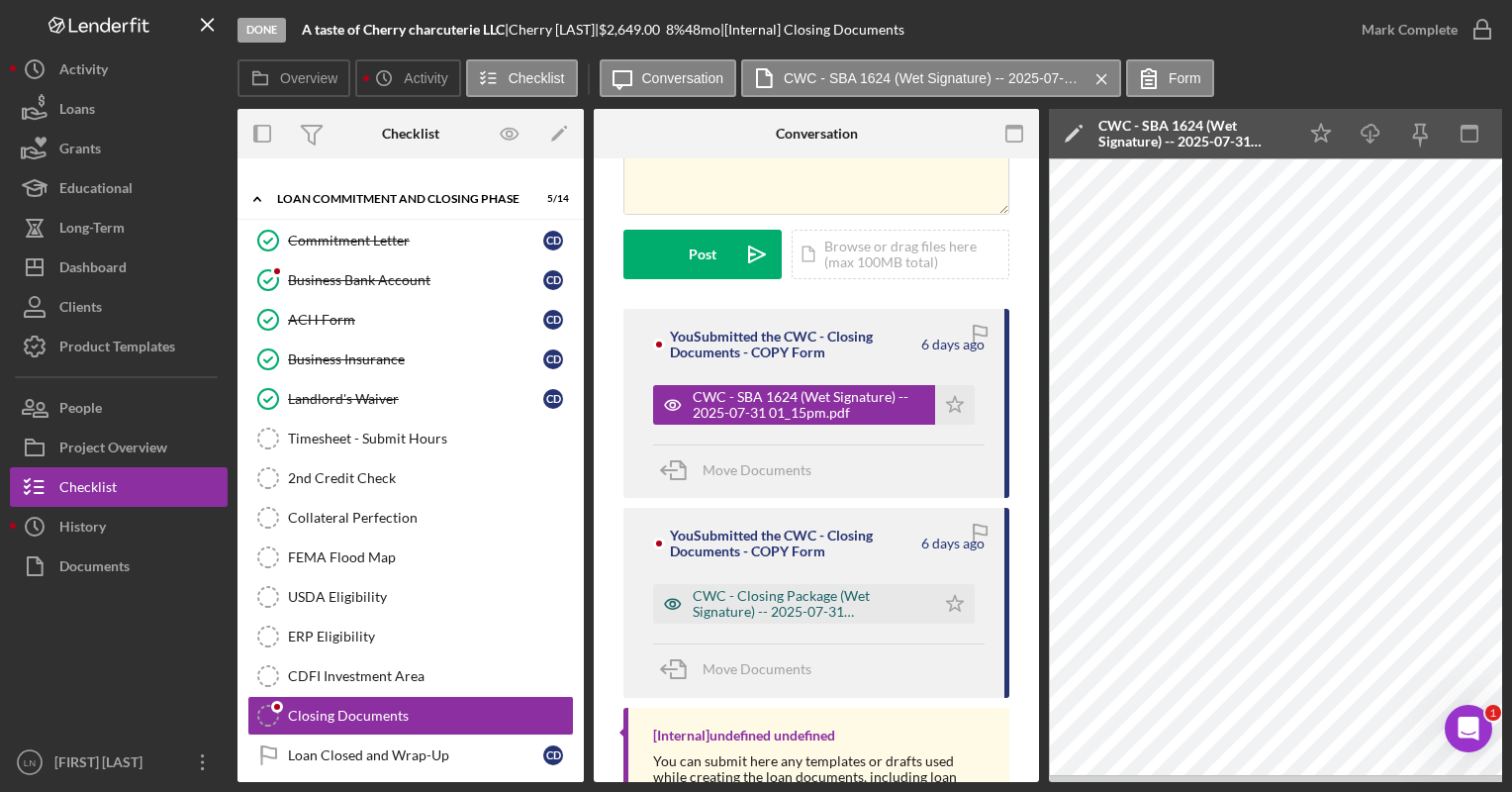 click on "CWC - Closing Package (Wet Signature) -- 2025-07-31 01_15pm.pdf" at bounding box center (808, 604) 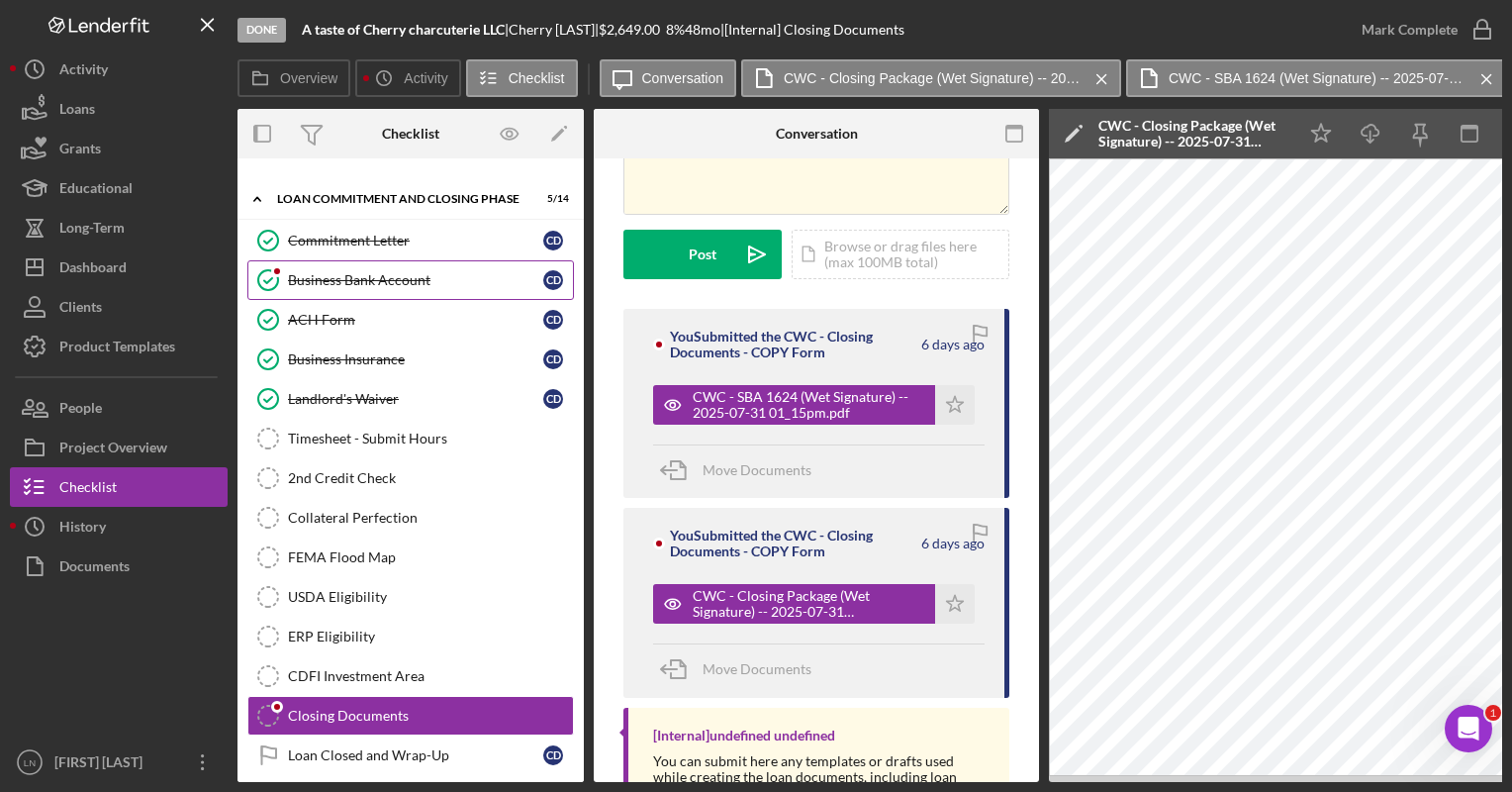 click on "Business Bank Account" at bounding box center [416, 280] 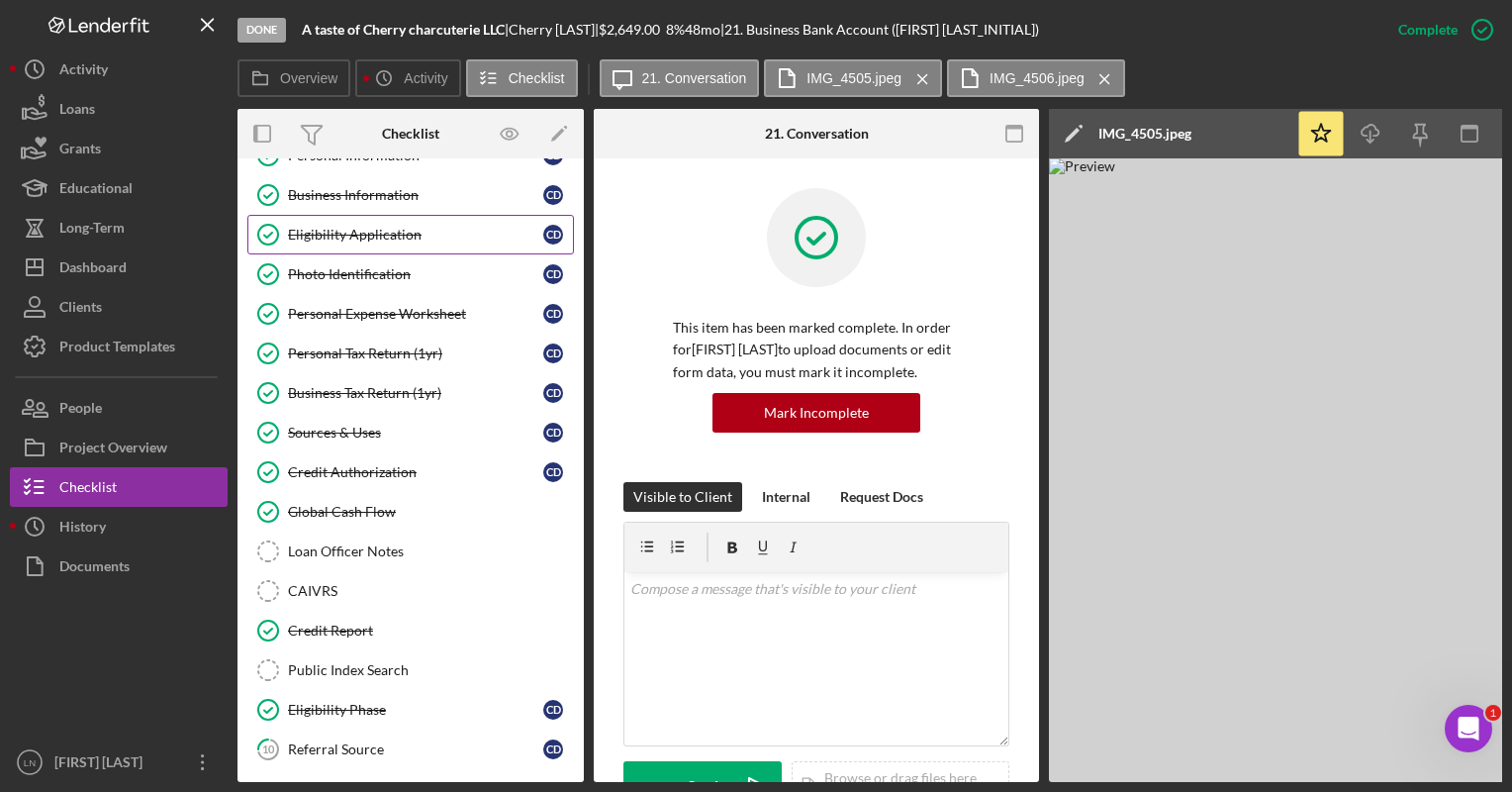 scroll, scrollTop: 0, scrollLeft: 0, axis: both 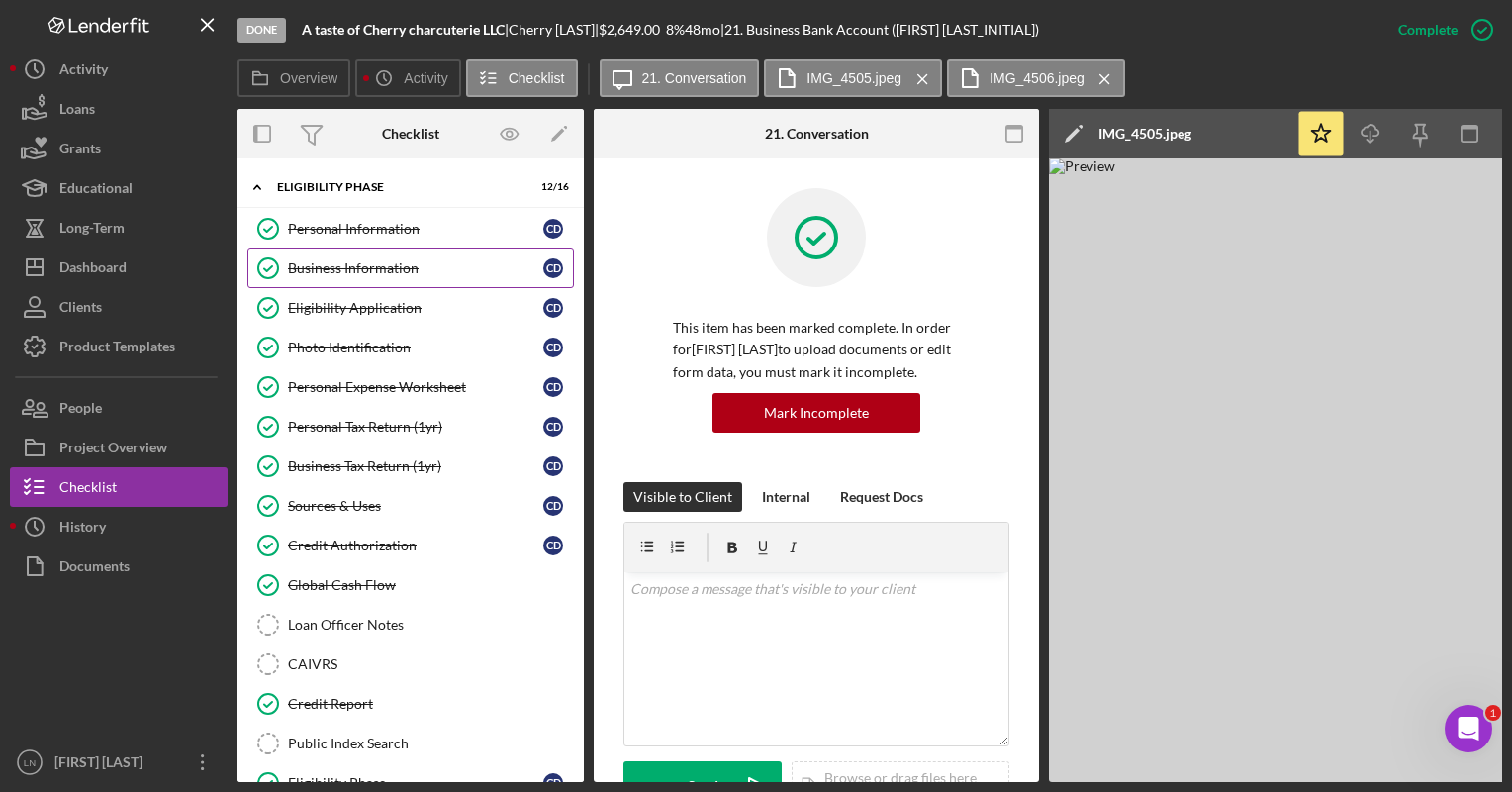click on "Business Information" at bounding box center [416, 268] 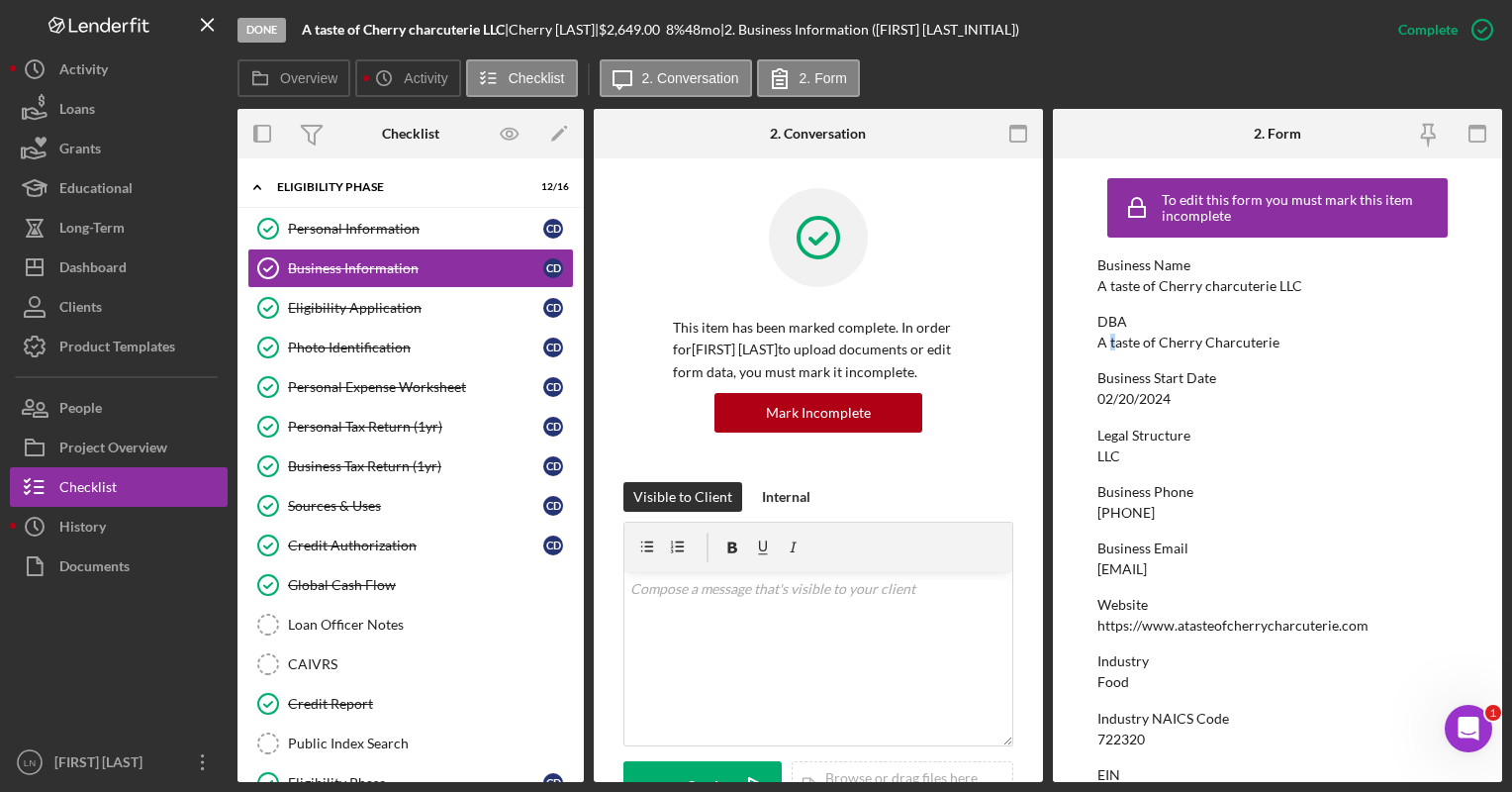 click on "A taste of Cherry Charcuterie" at bounding box center [1188, 343] 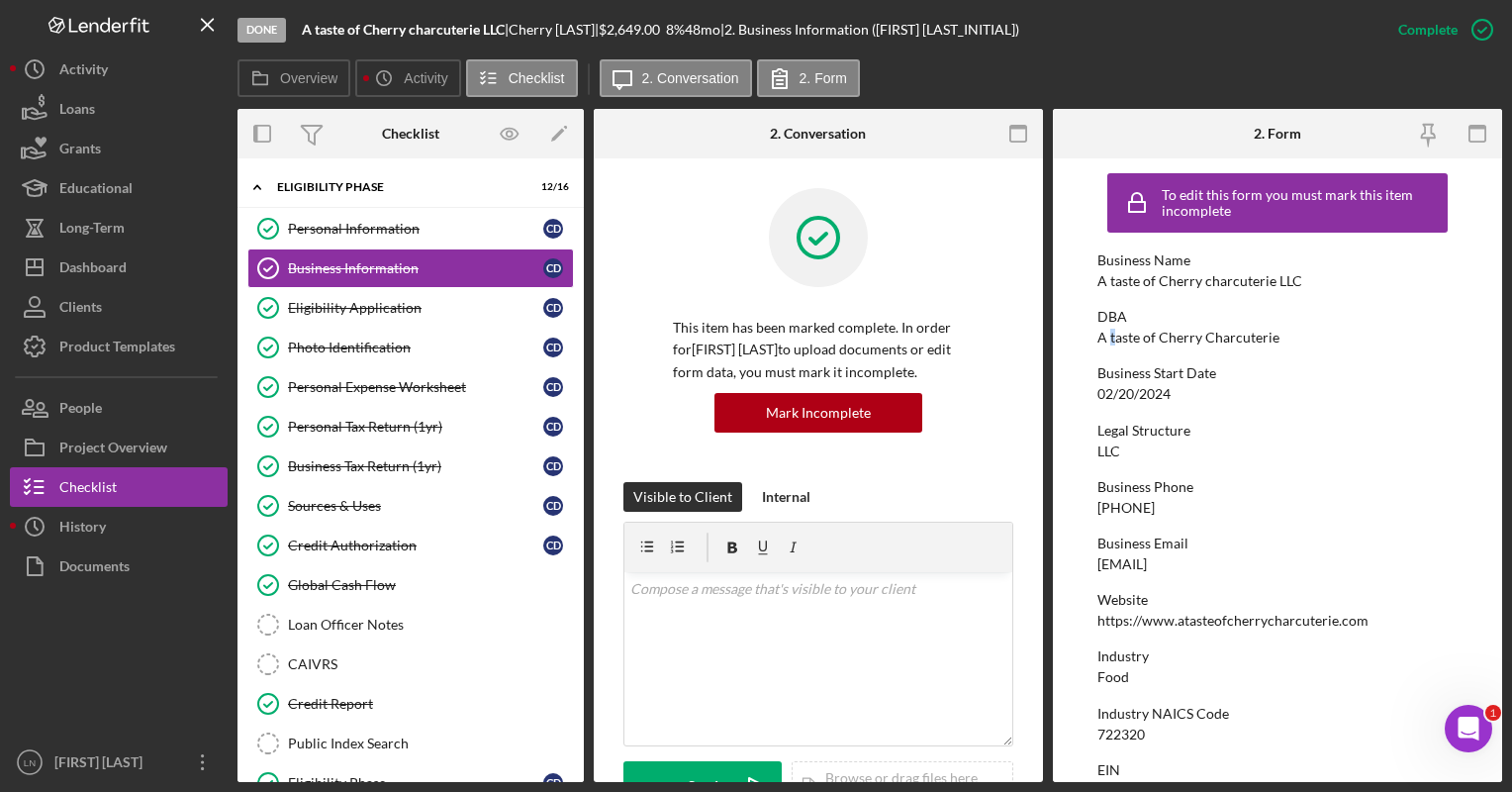 scroll, scrollTop: 0, scrollLeft: 0, axis: both 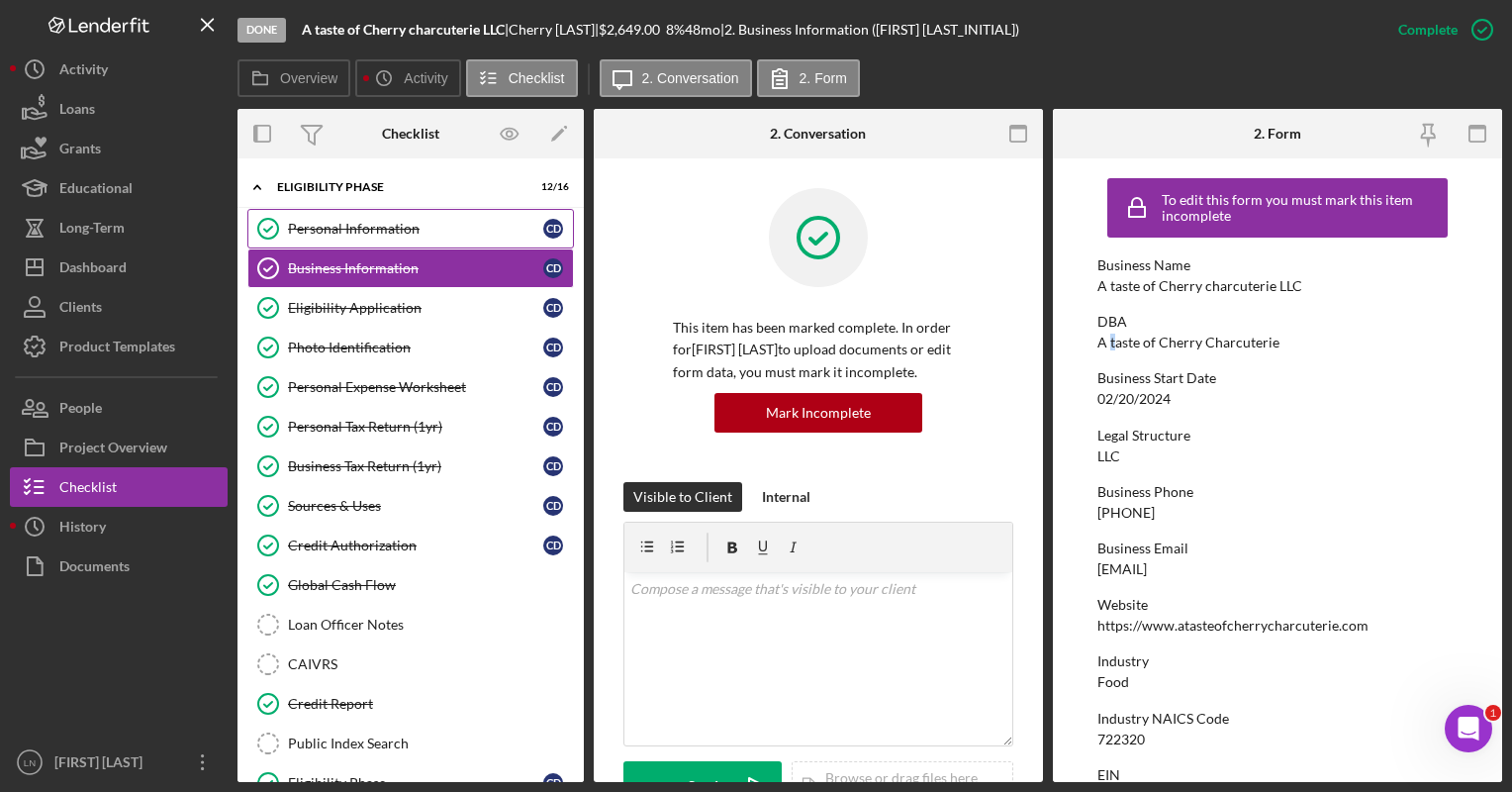 click on "Personal Information" at bounding box center [416, 229] 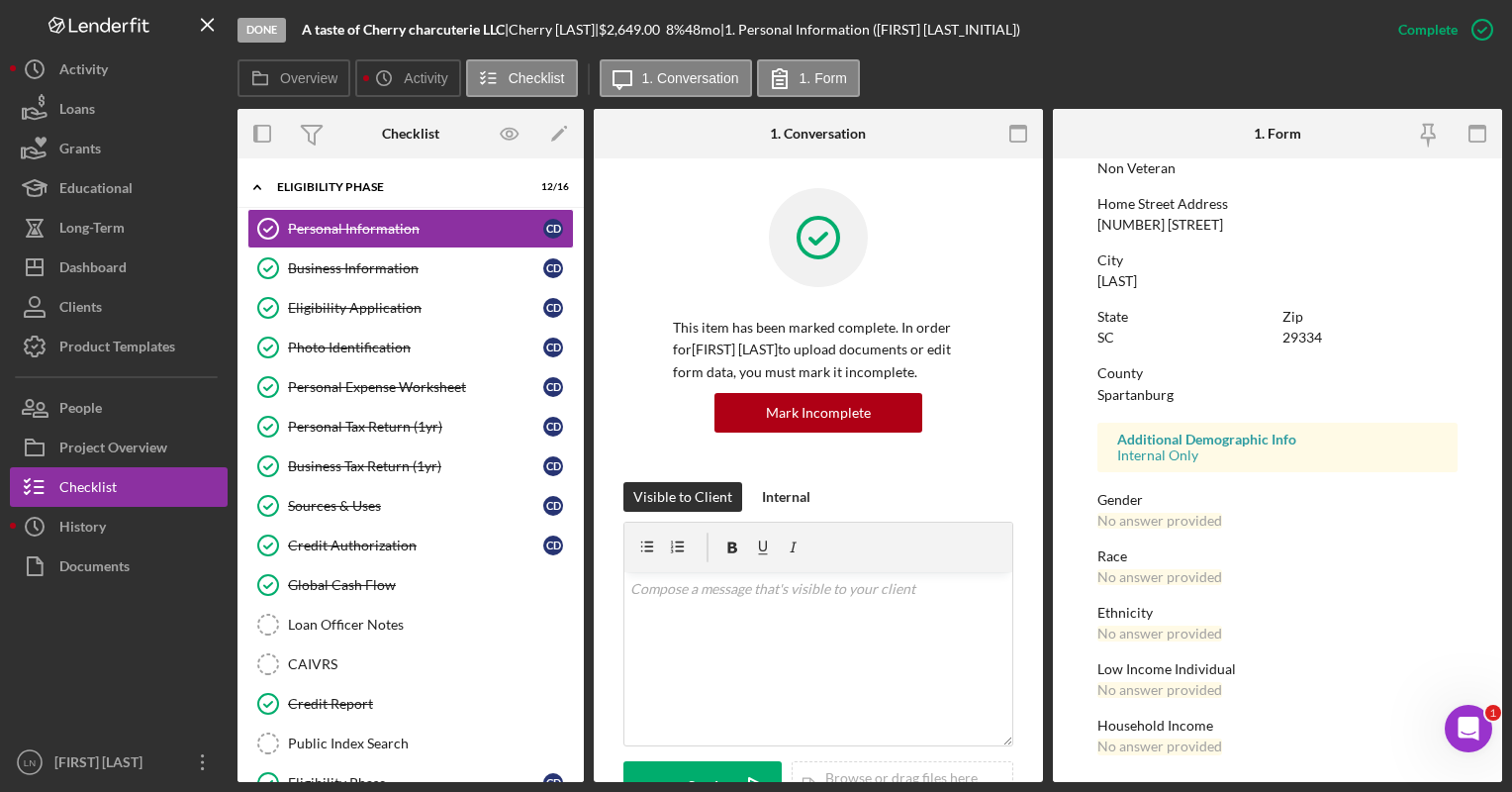 scroll, scrollTop: 316, scrollLeft: 0, axis: vertical 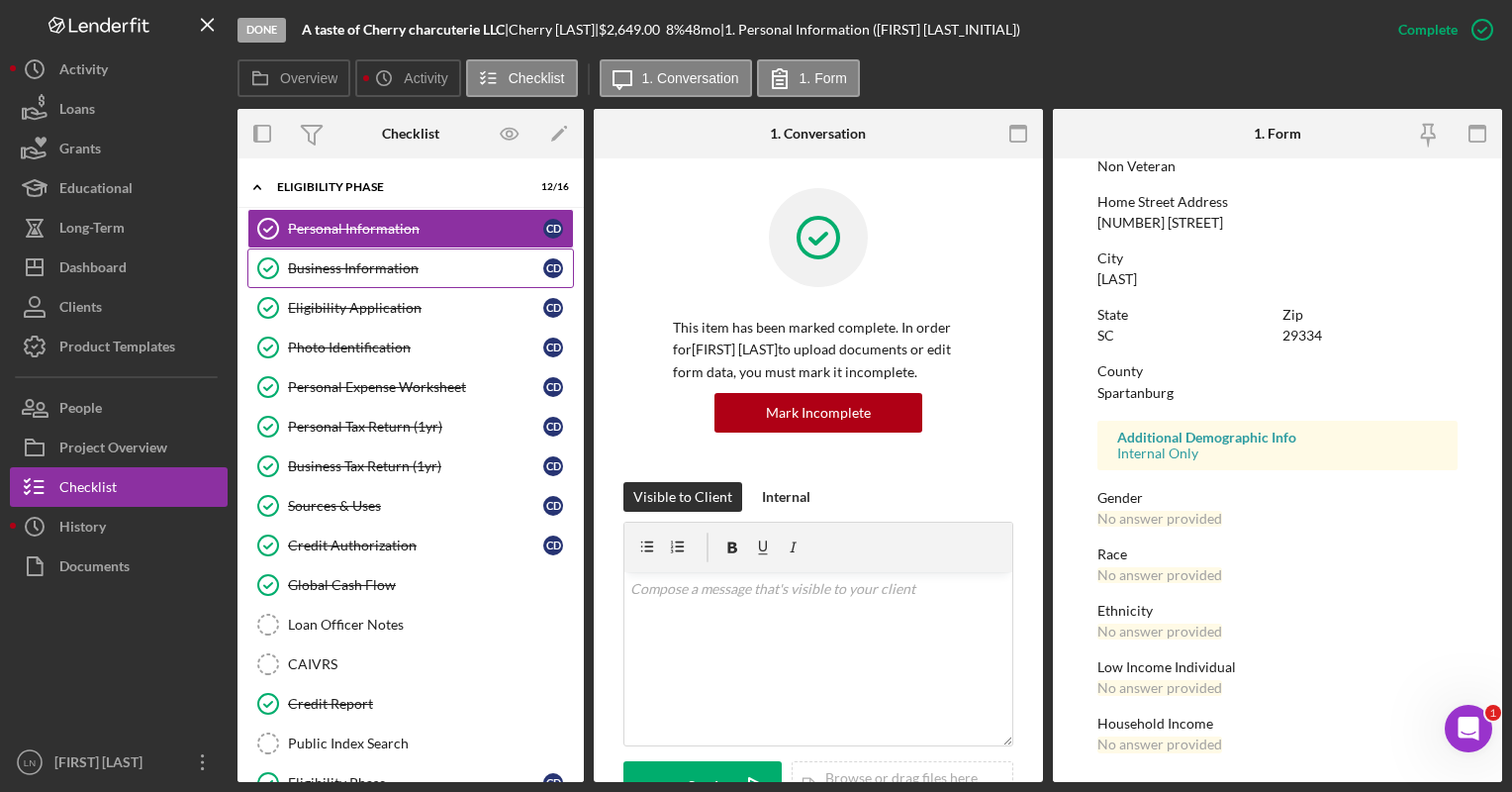 click on "Business Information Business Information C D" at bounding box center [411, 268] 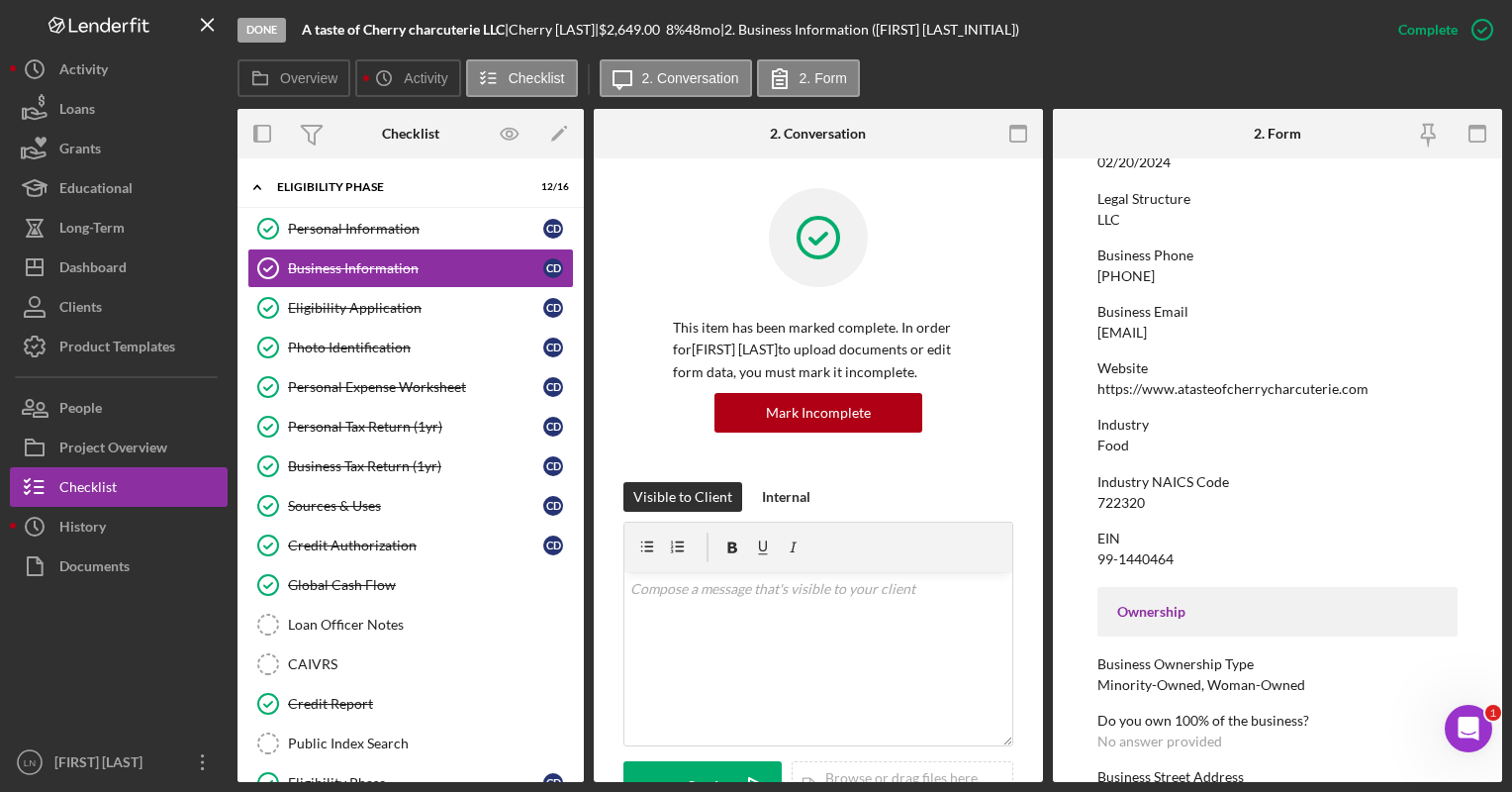 scroll, scrollTop: 93, scrollLeft: 0, axis: vertical 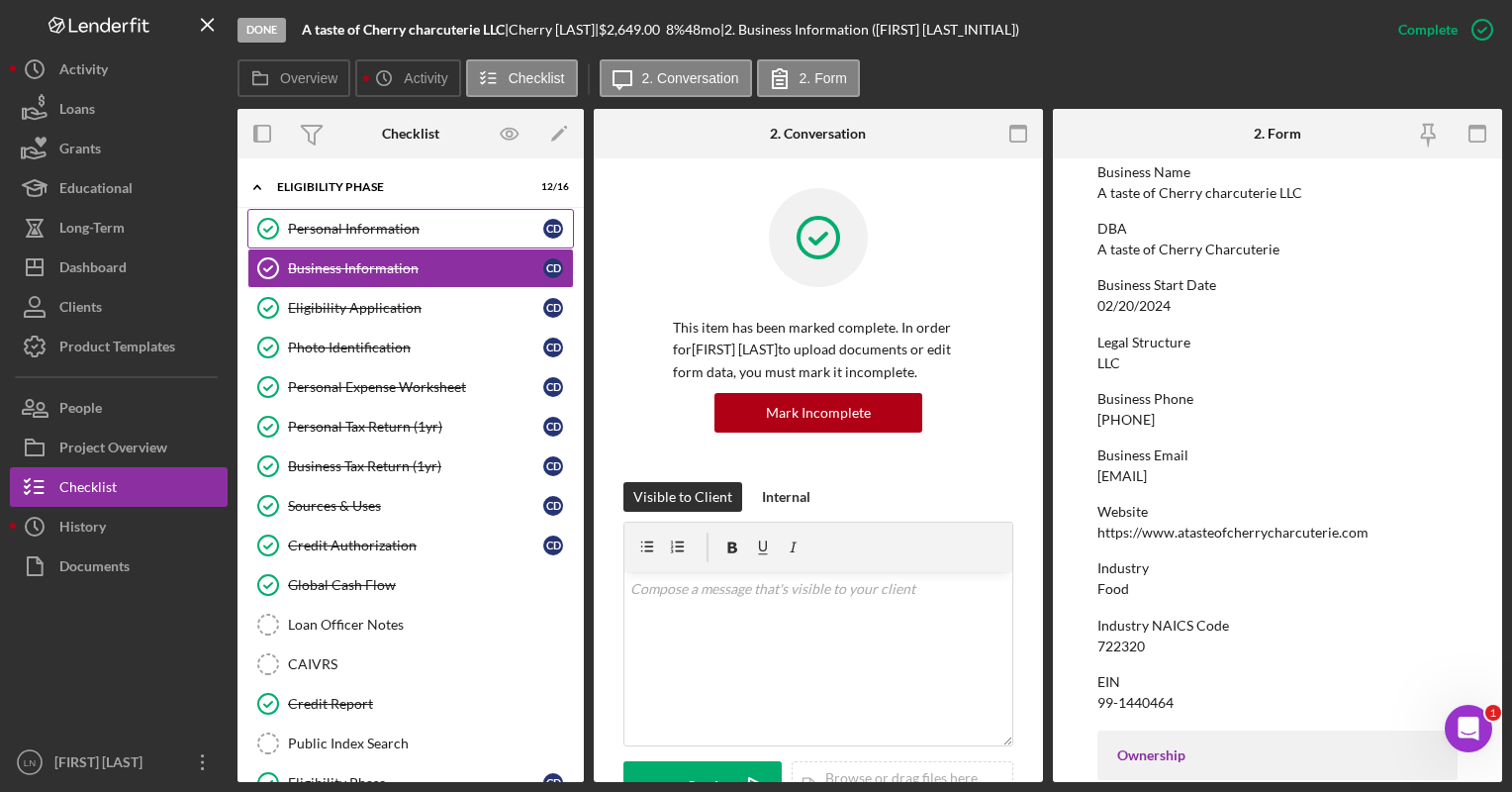 click on "Personal Information Personal Information C D" at bounding box center (411, 229) 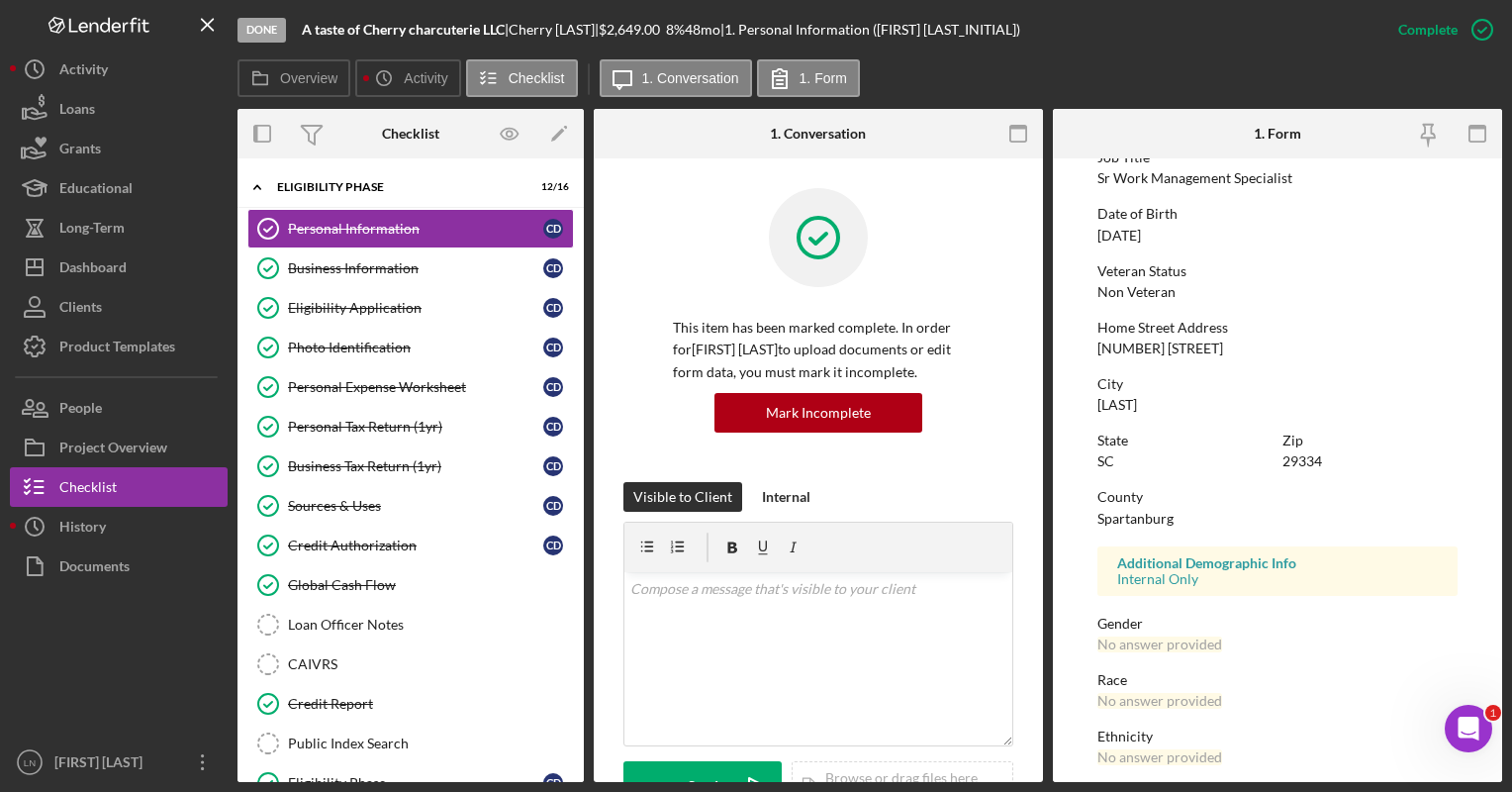 scroll, scrollTop: 316, scrollLeft: 0, axis: vertical 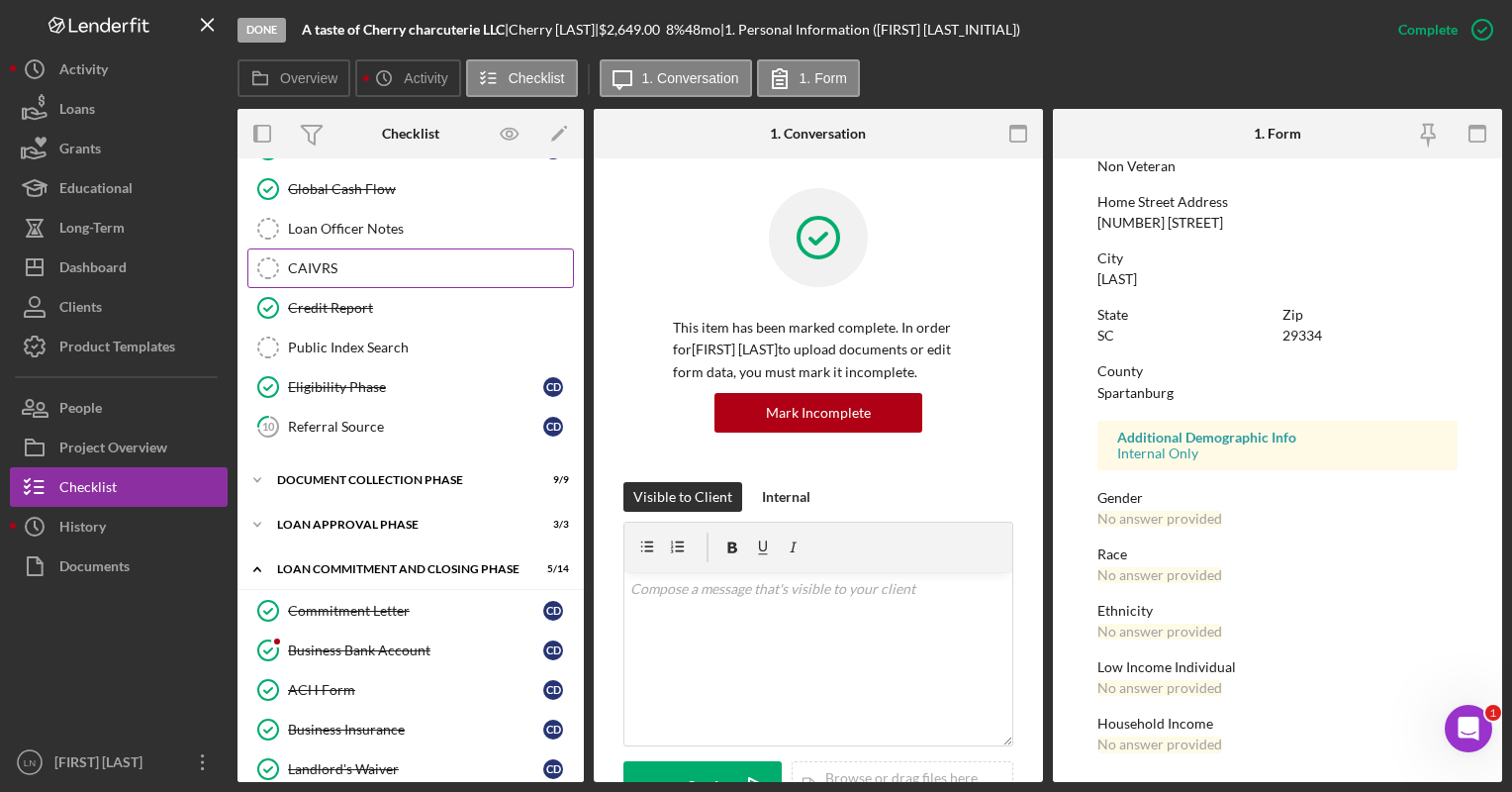 click on "CAIVRS" at bounding box center [430, 268] 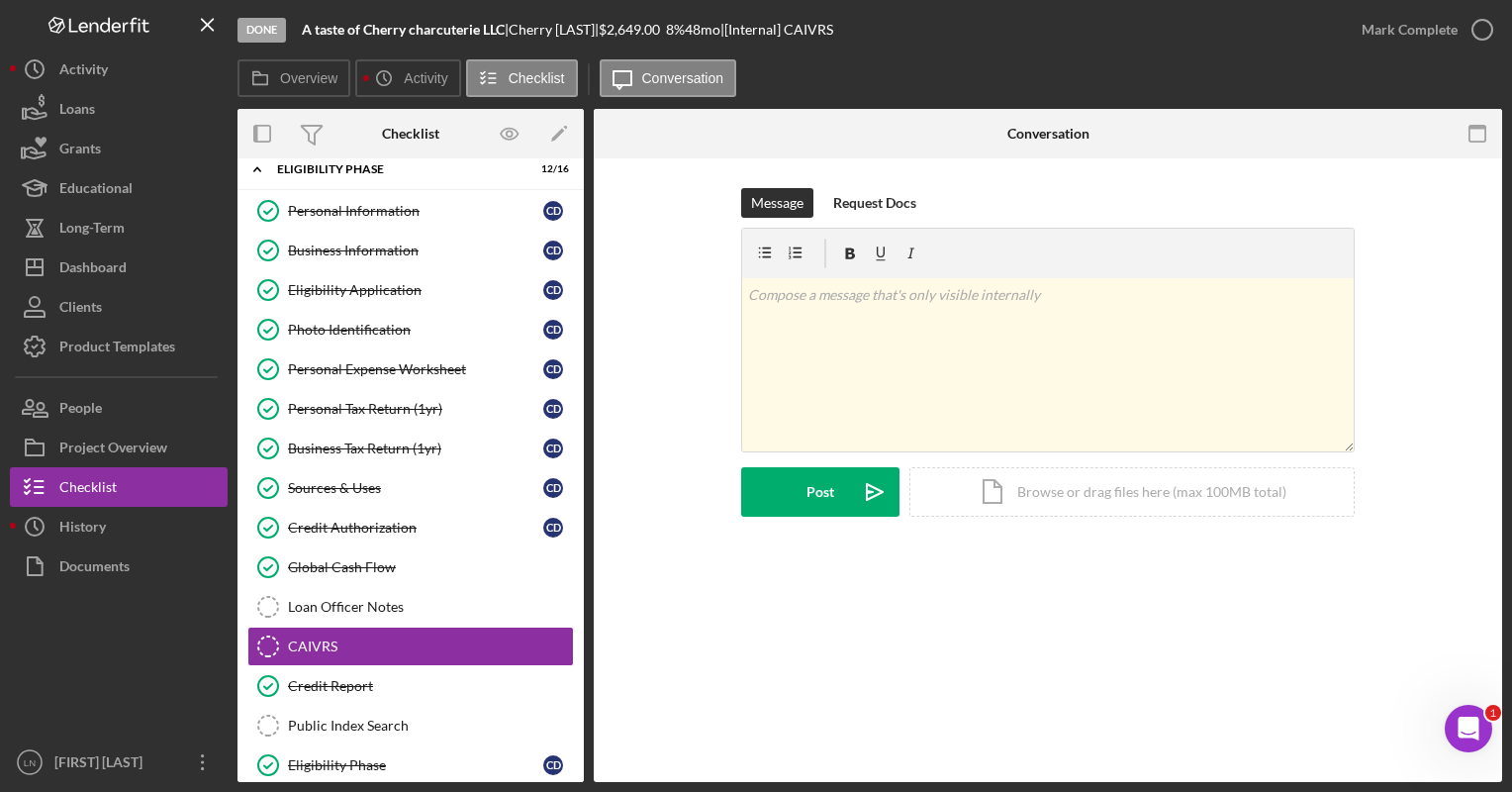 scroll, scrollTop: 0, scrollLeft: 0, axis: both 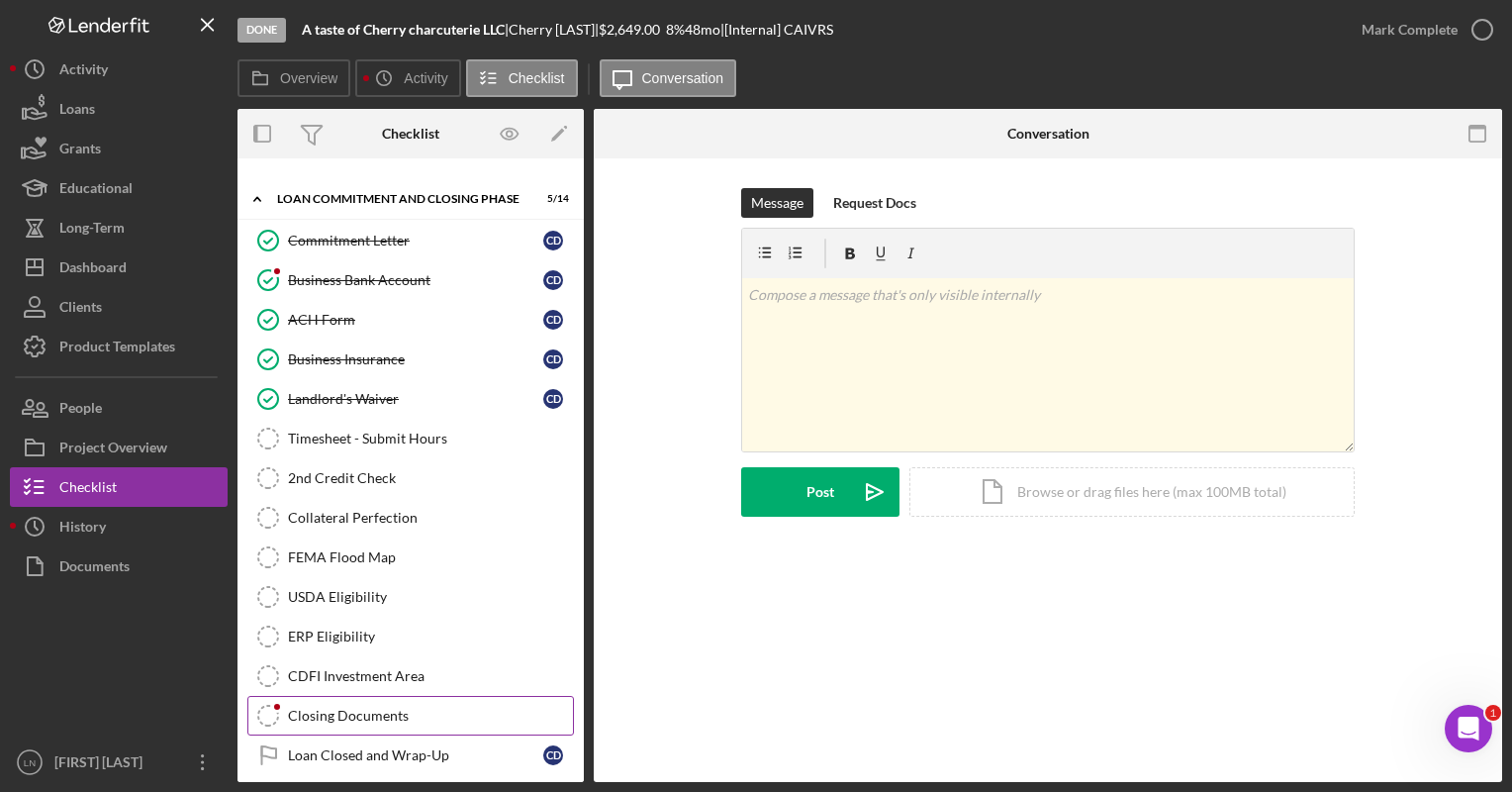 click on "Closing Documents Closing Documents" at bounding box center (411, 716) 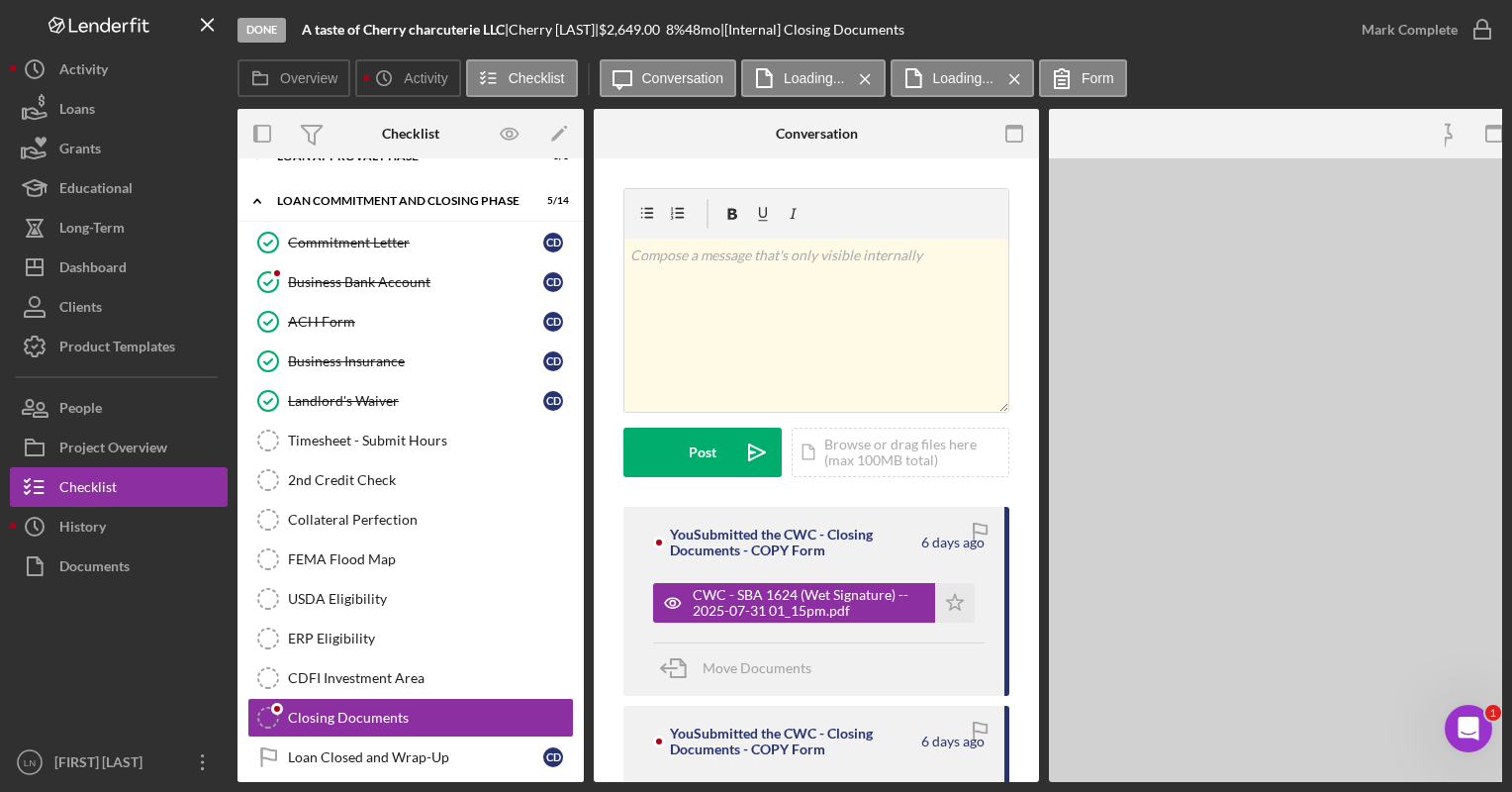 scroll, scrollTop: 766, scrollLeft: 0, axis: vertical 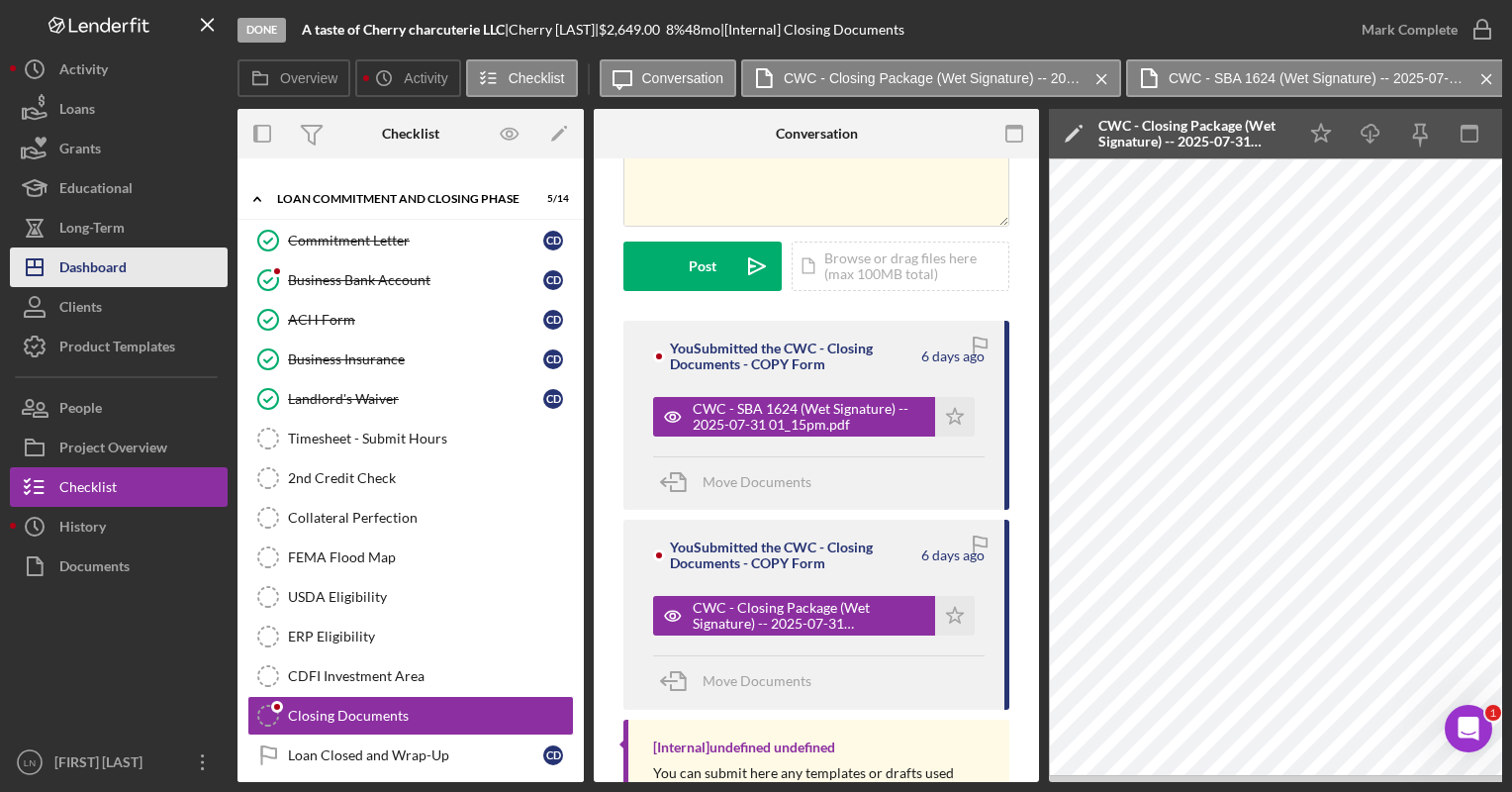 click on "Dashboard" at bounding box center (93, 269) 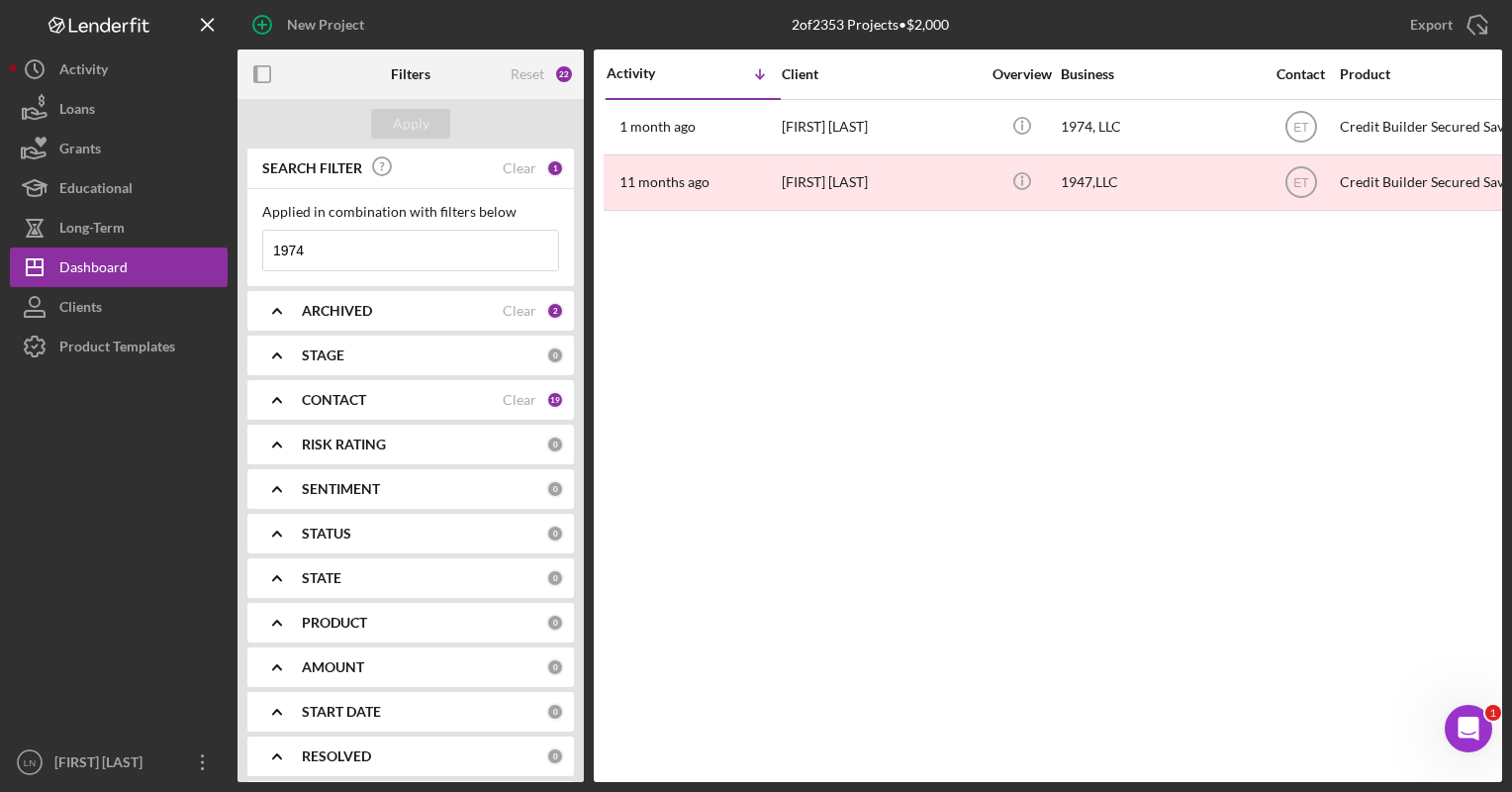 click on "1974" at bounding box center (411, 250) 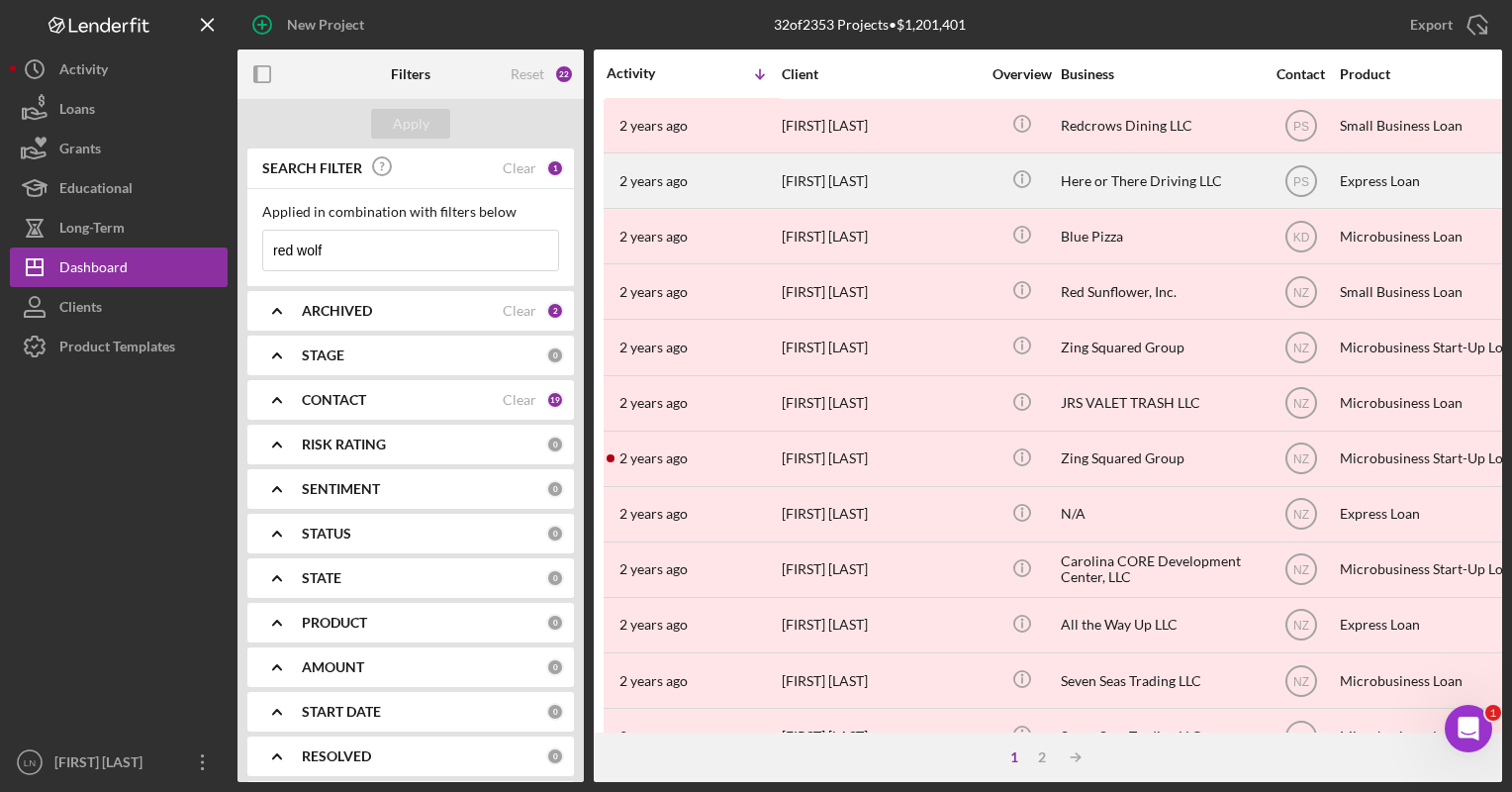 scroll, scrollTop: 0, scrollLeft: 0, axis: both 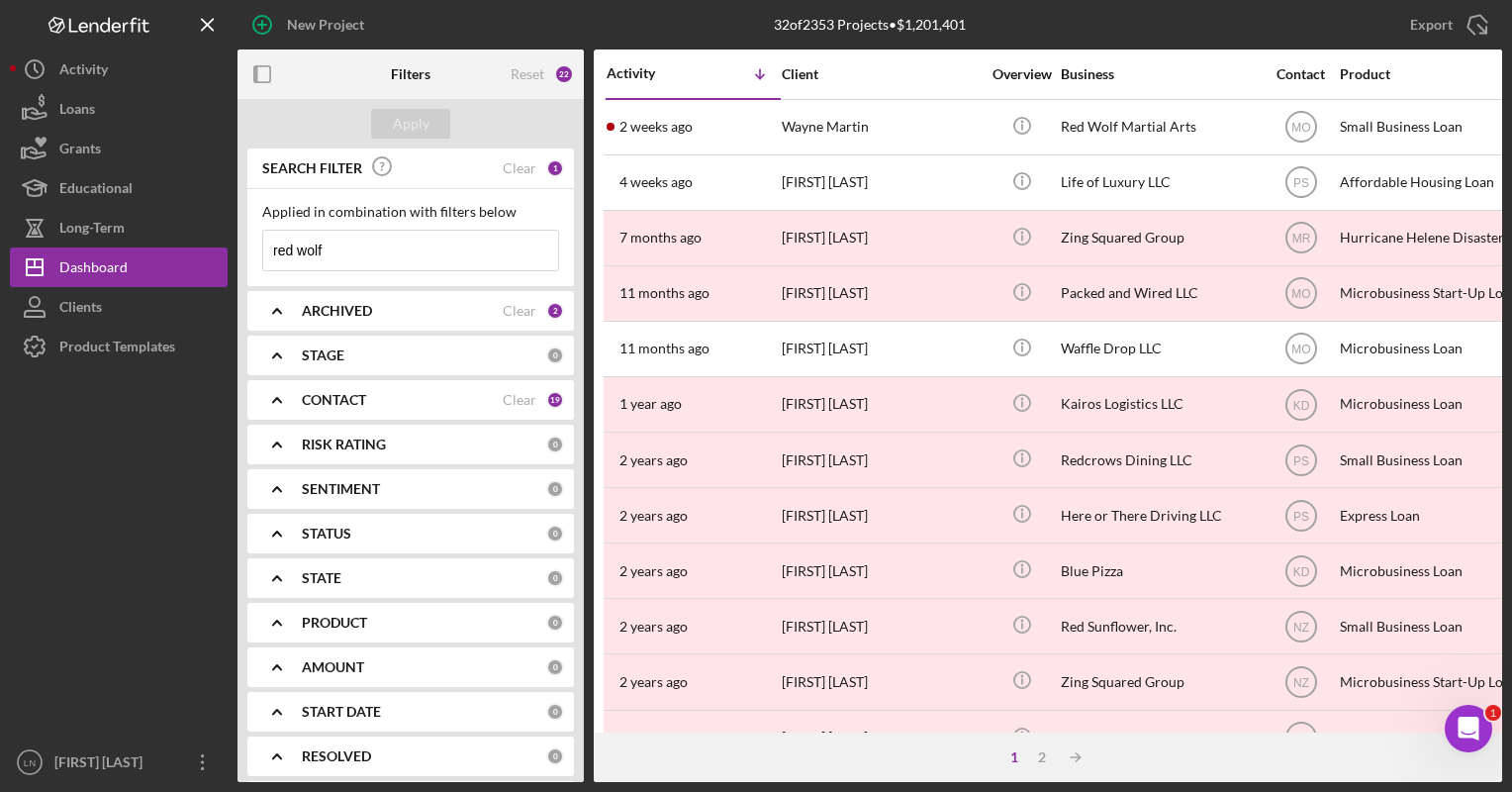 type on "red wolf" 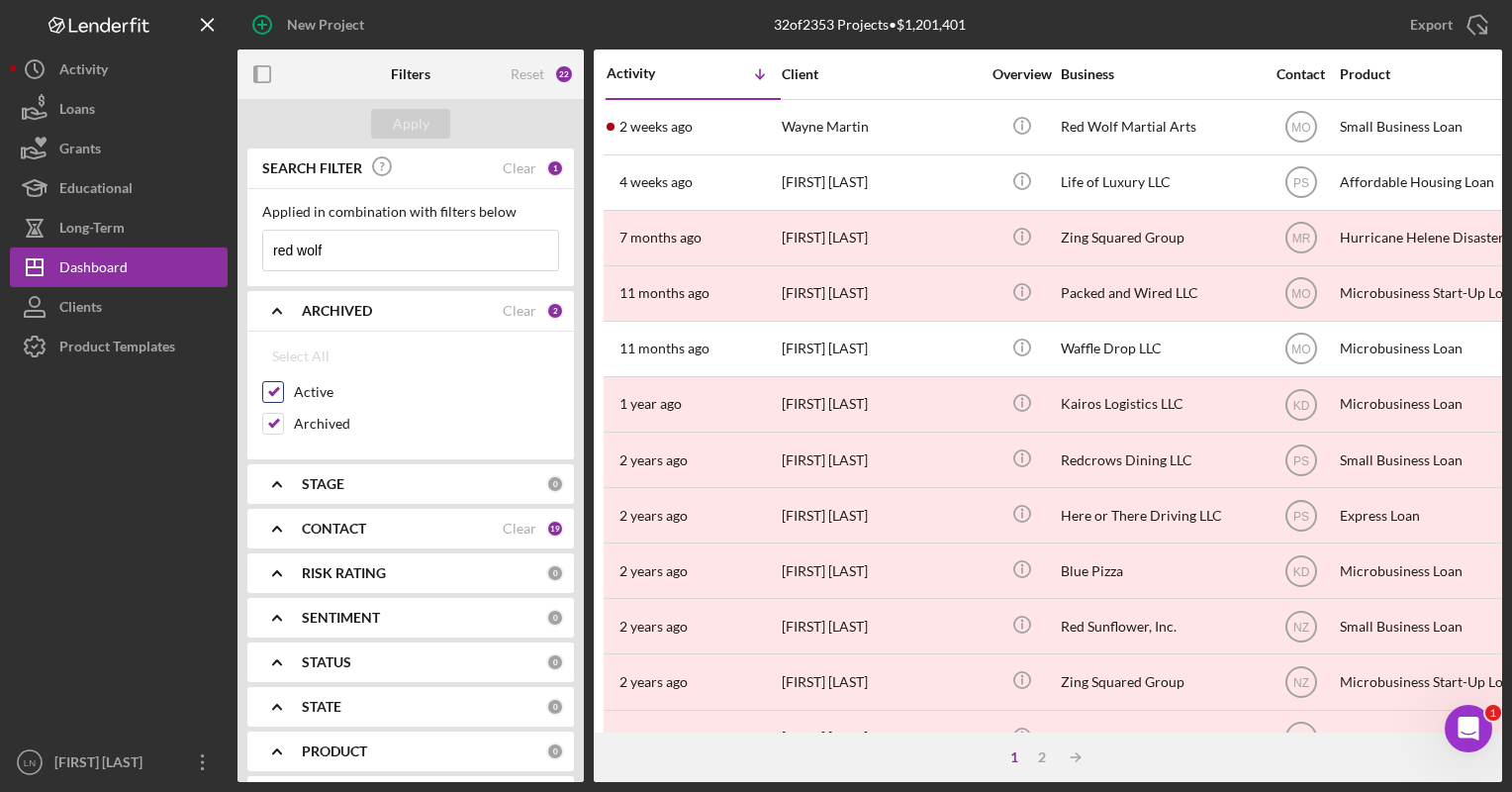 click on "Active" at bounding box center [273, 392] 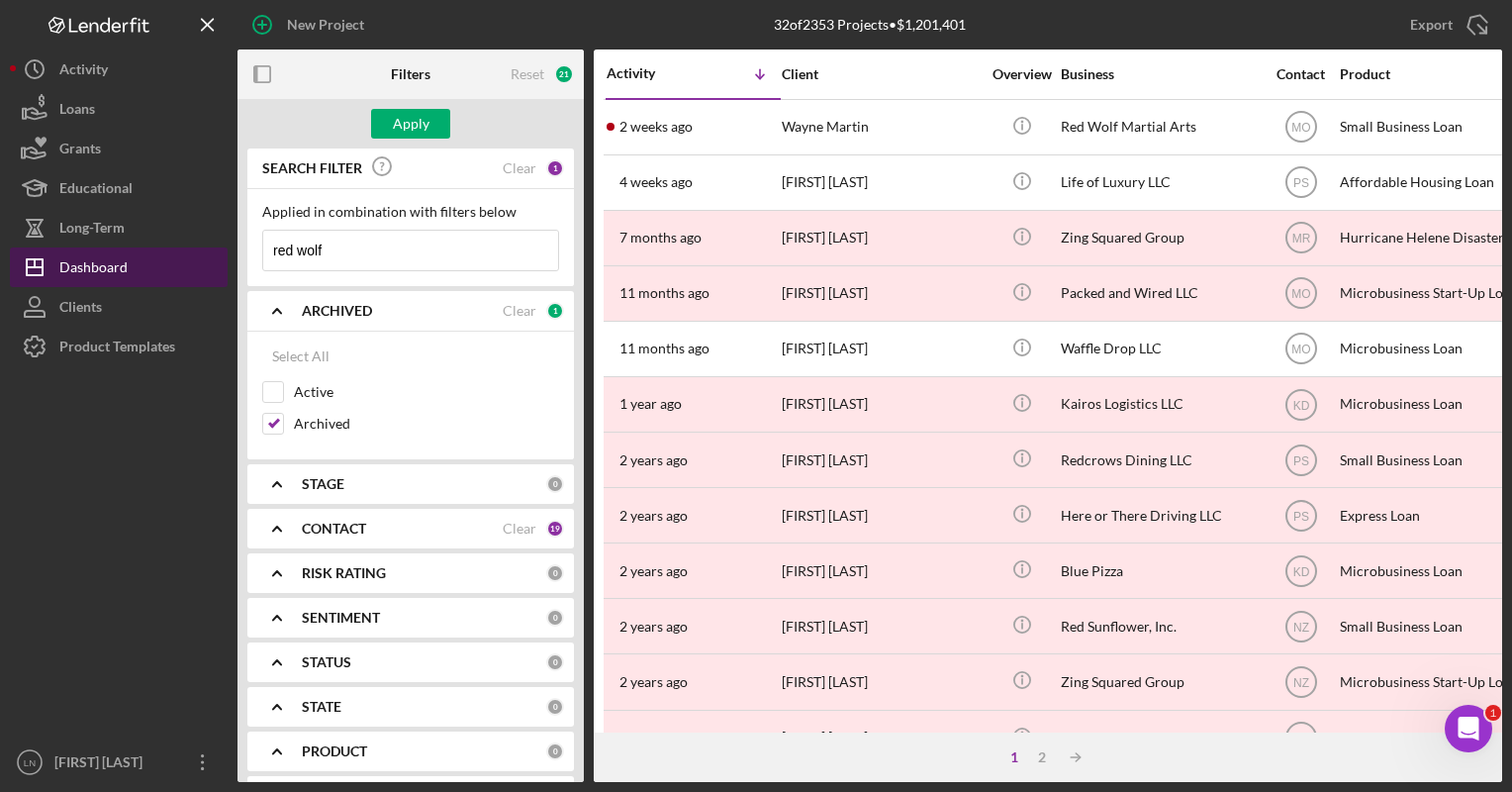 drag, startPoint x: 357, startPoint y: 253, endPoint x: 213, endPoint y: 263, distance: 144.3468 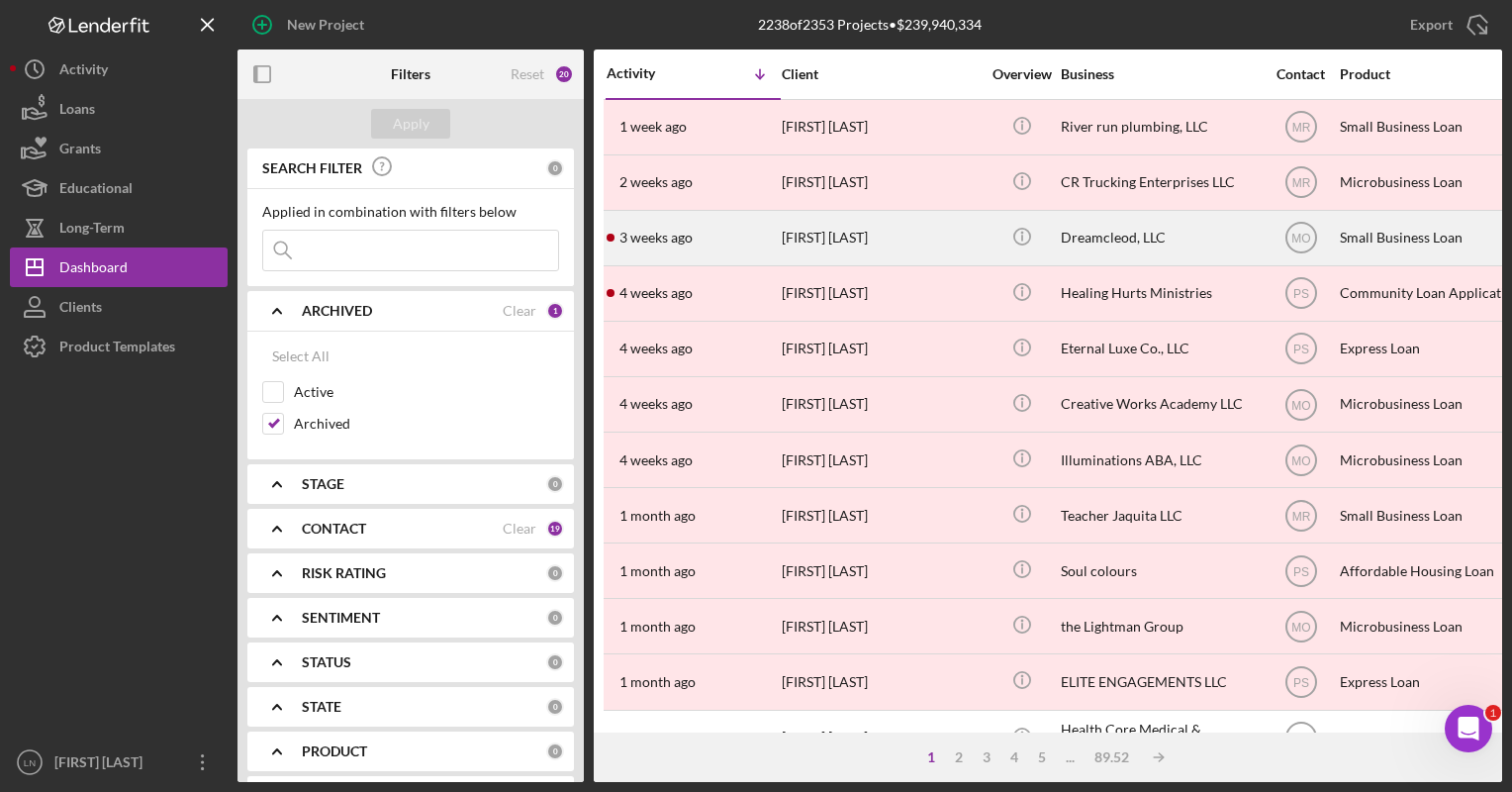 type 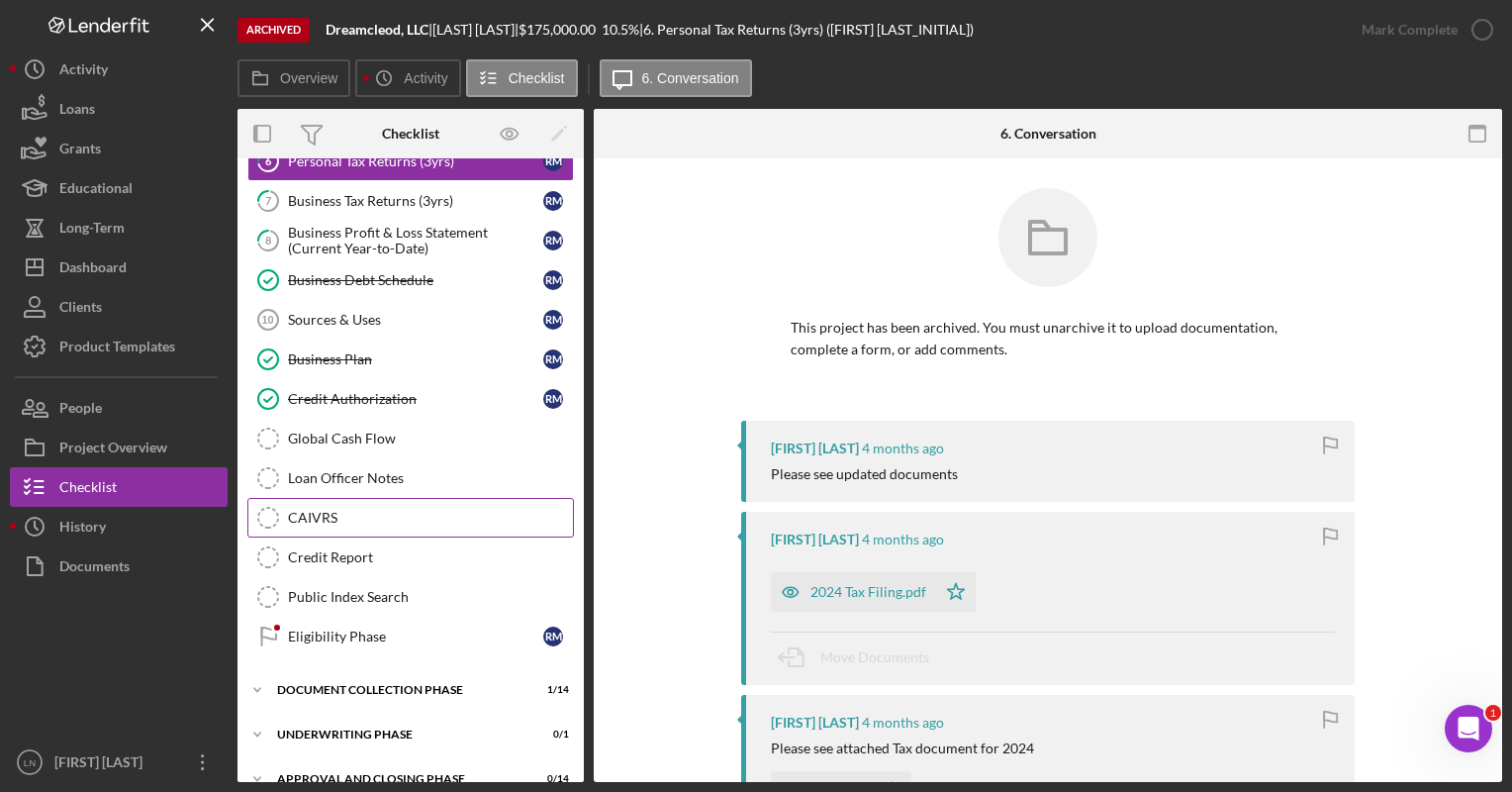scroll, scrollTop: 285, scrollLeft: 0, axis: vertical 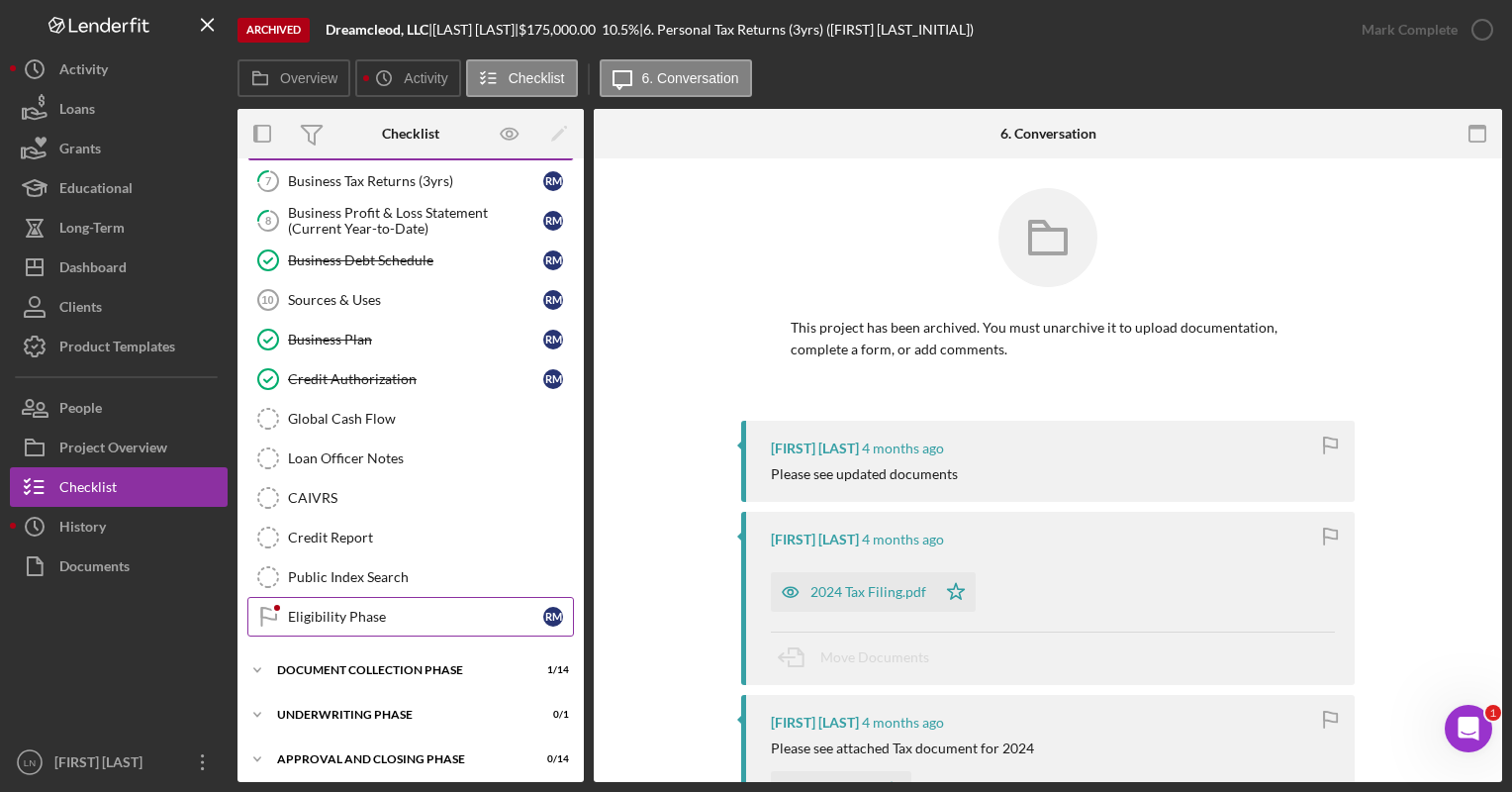 click on "Eligibility Phase" at bounding box center (416, 617) 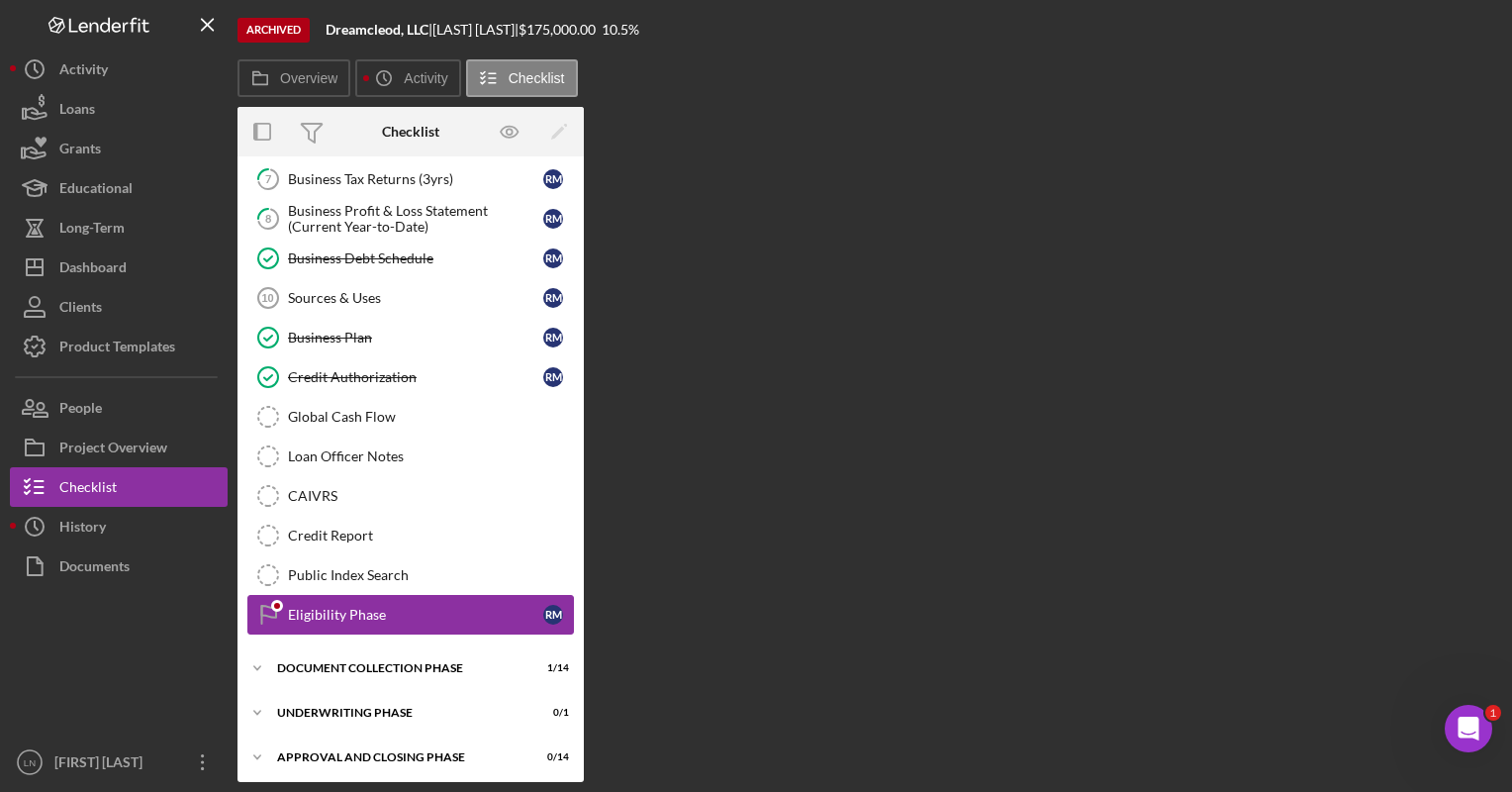 scroll, scrollTop: 285, scrollLeft: 0, axis: vertical 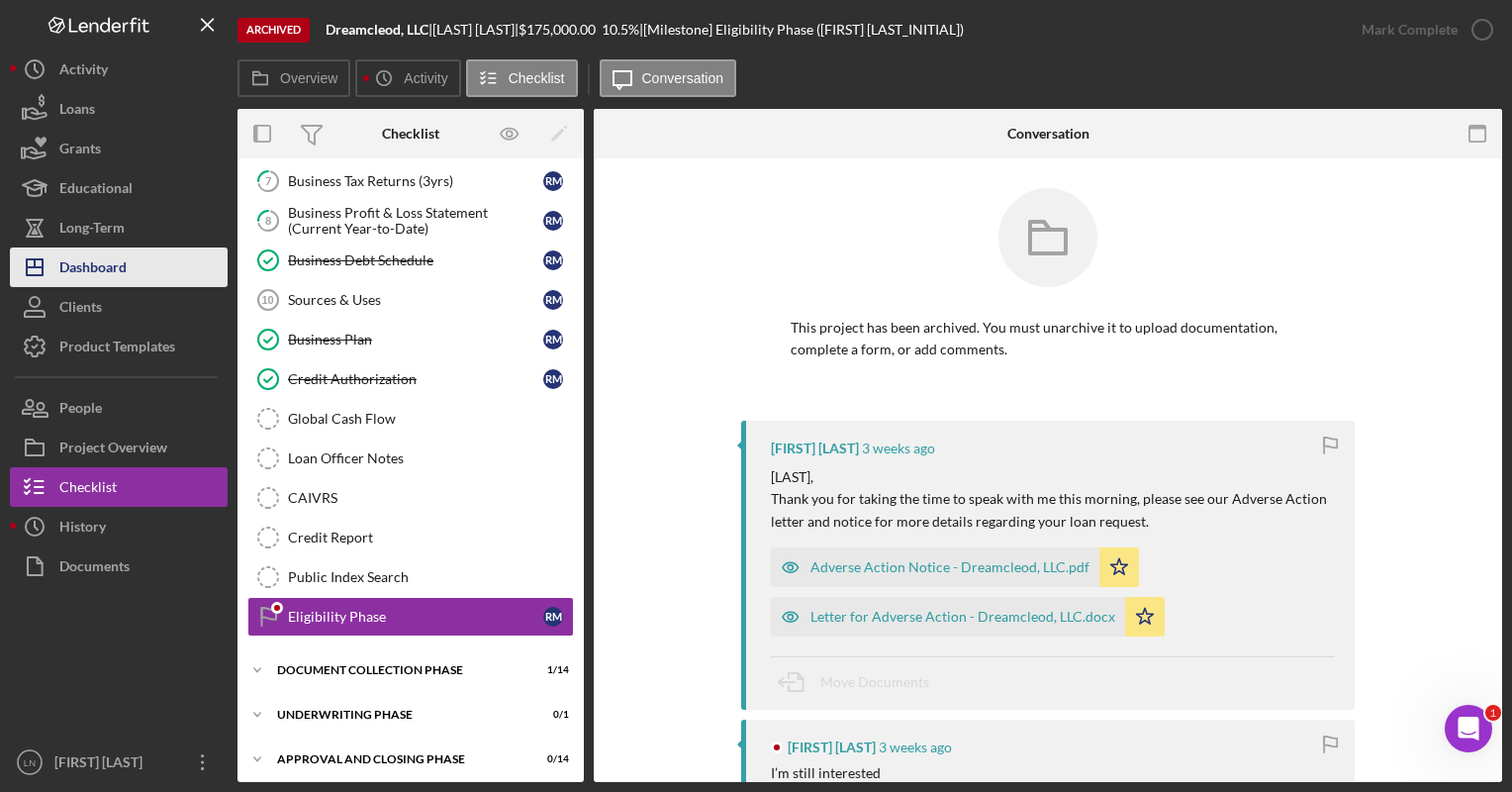 click on "Dashboard" at bounding box center (93, 269) 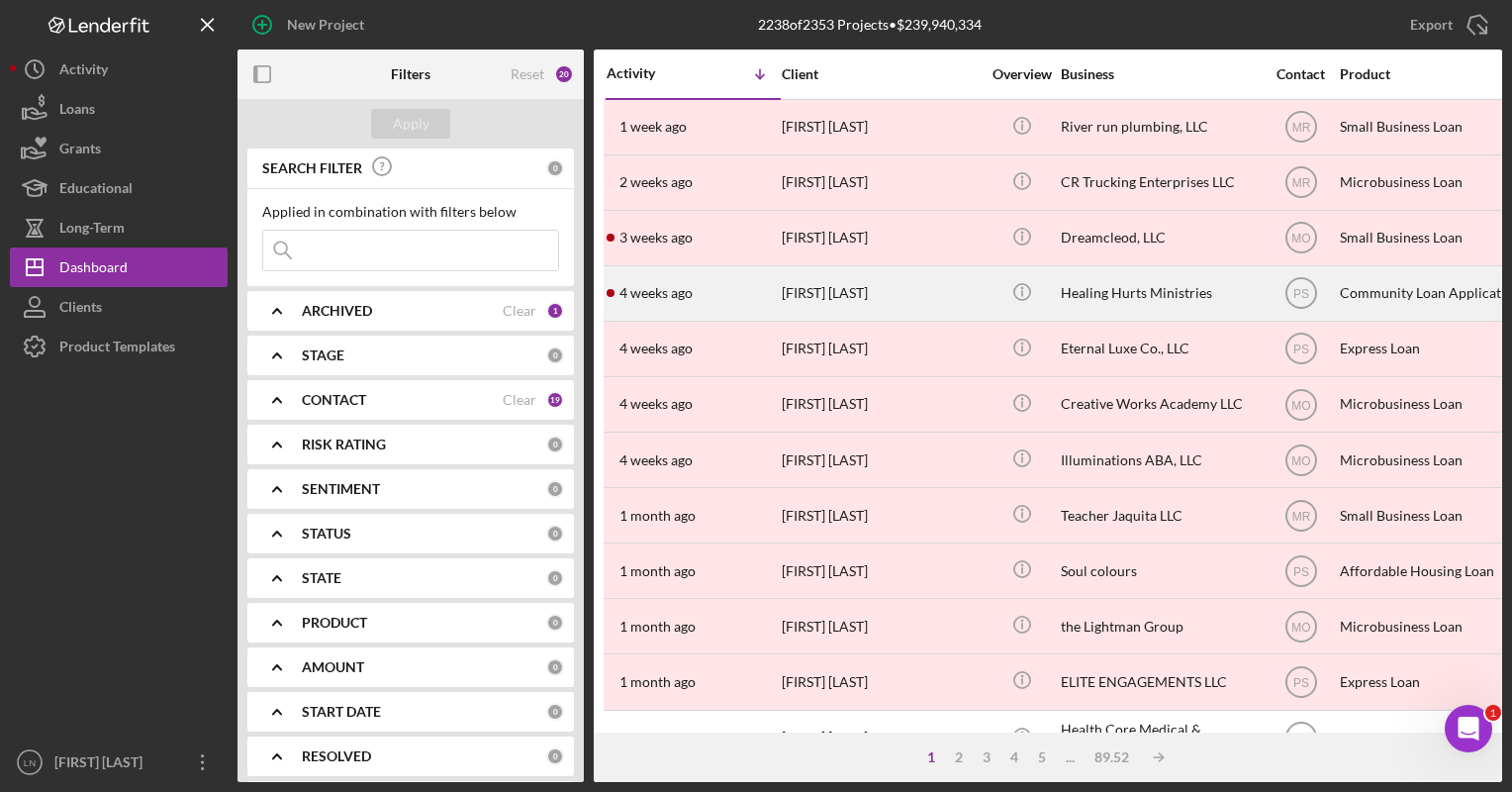 click on "Nefateri Smalls" at bounding box center (881, 293) 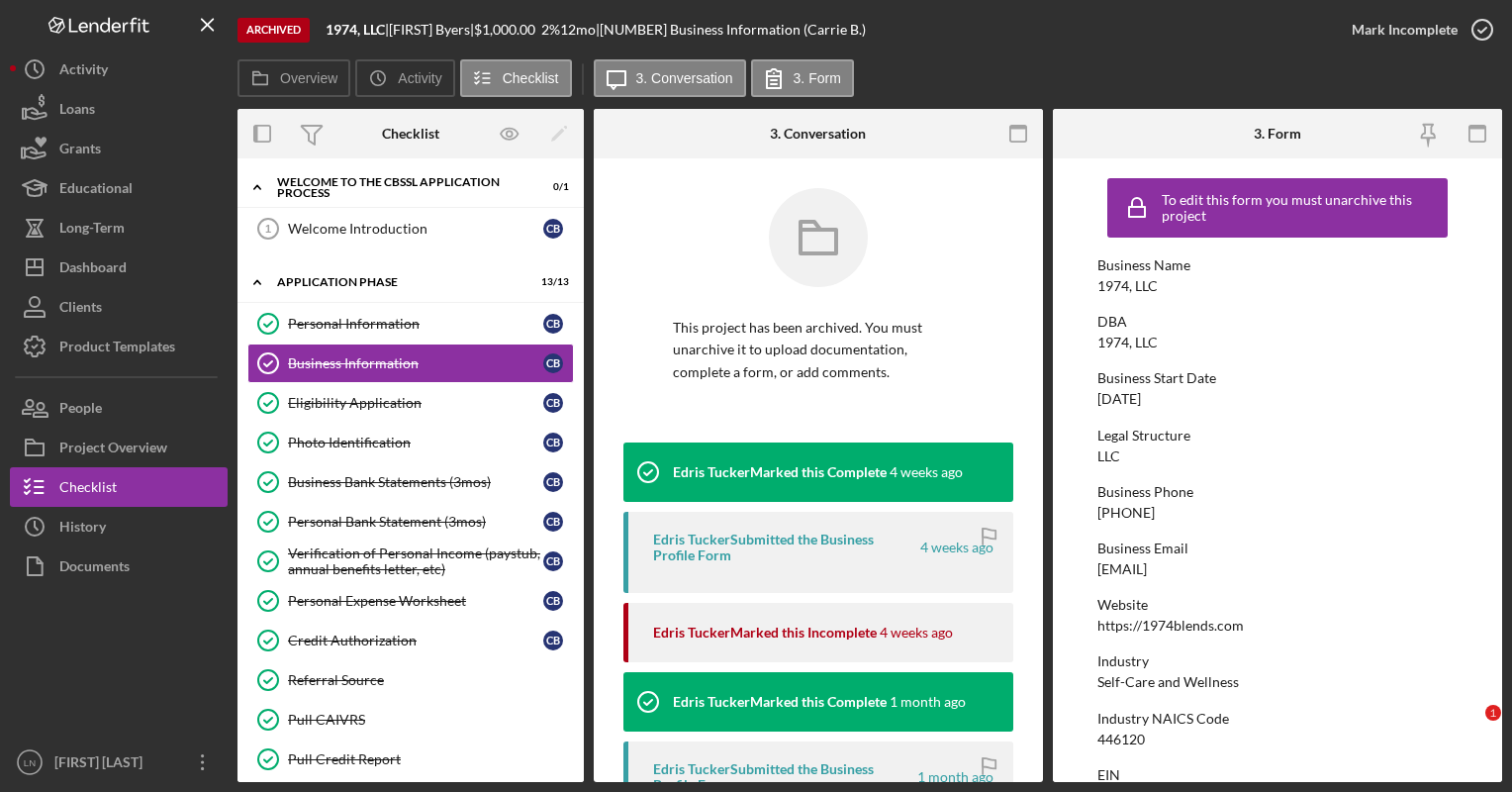scroll, scrollTop: 0, scrollLeft: 0, axis: both 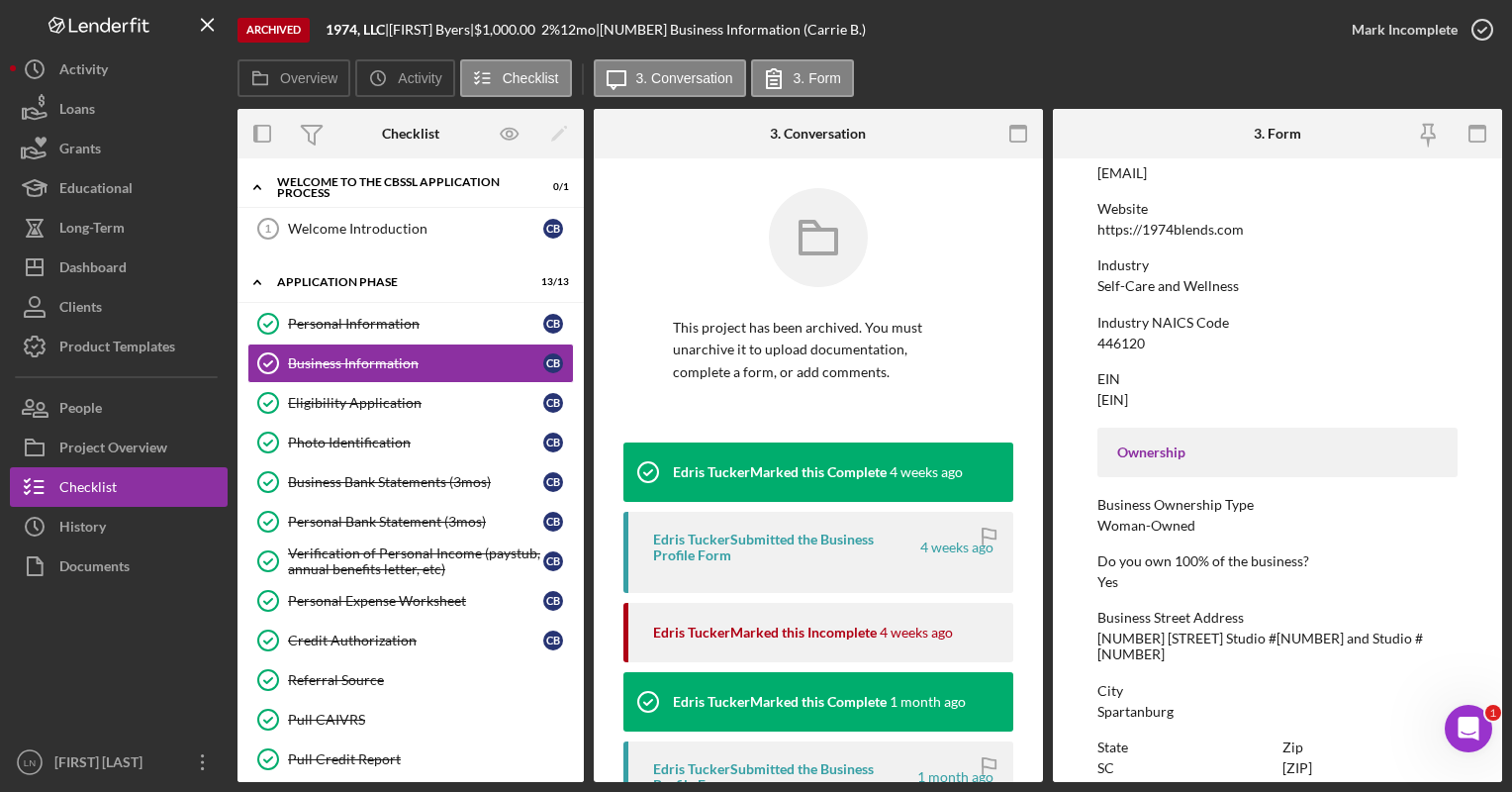 click on "446120" at bounding box center (1121, 344) 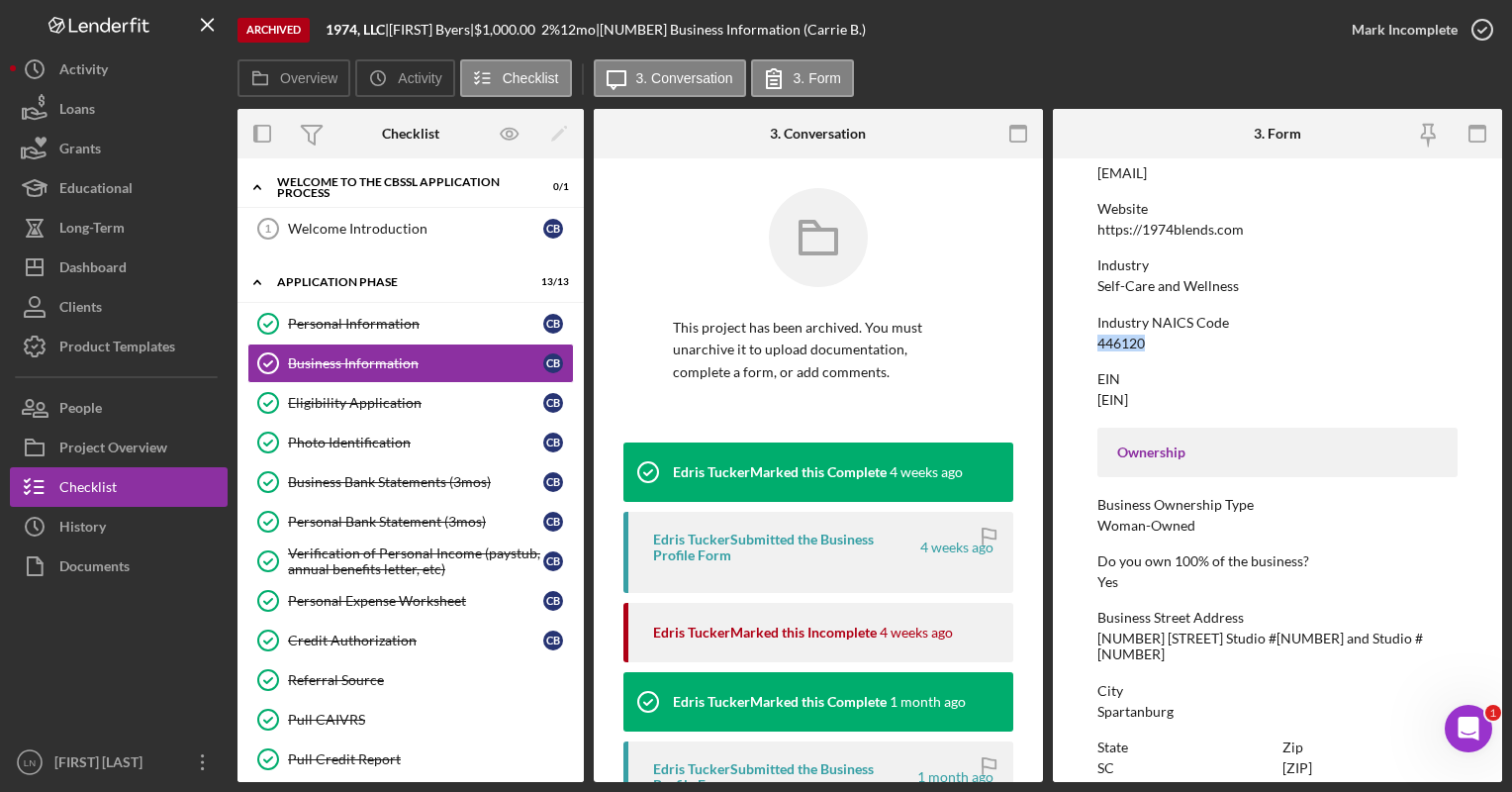 click on "446120" at bounding box center [1121, 344] 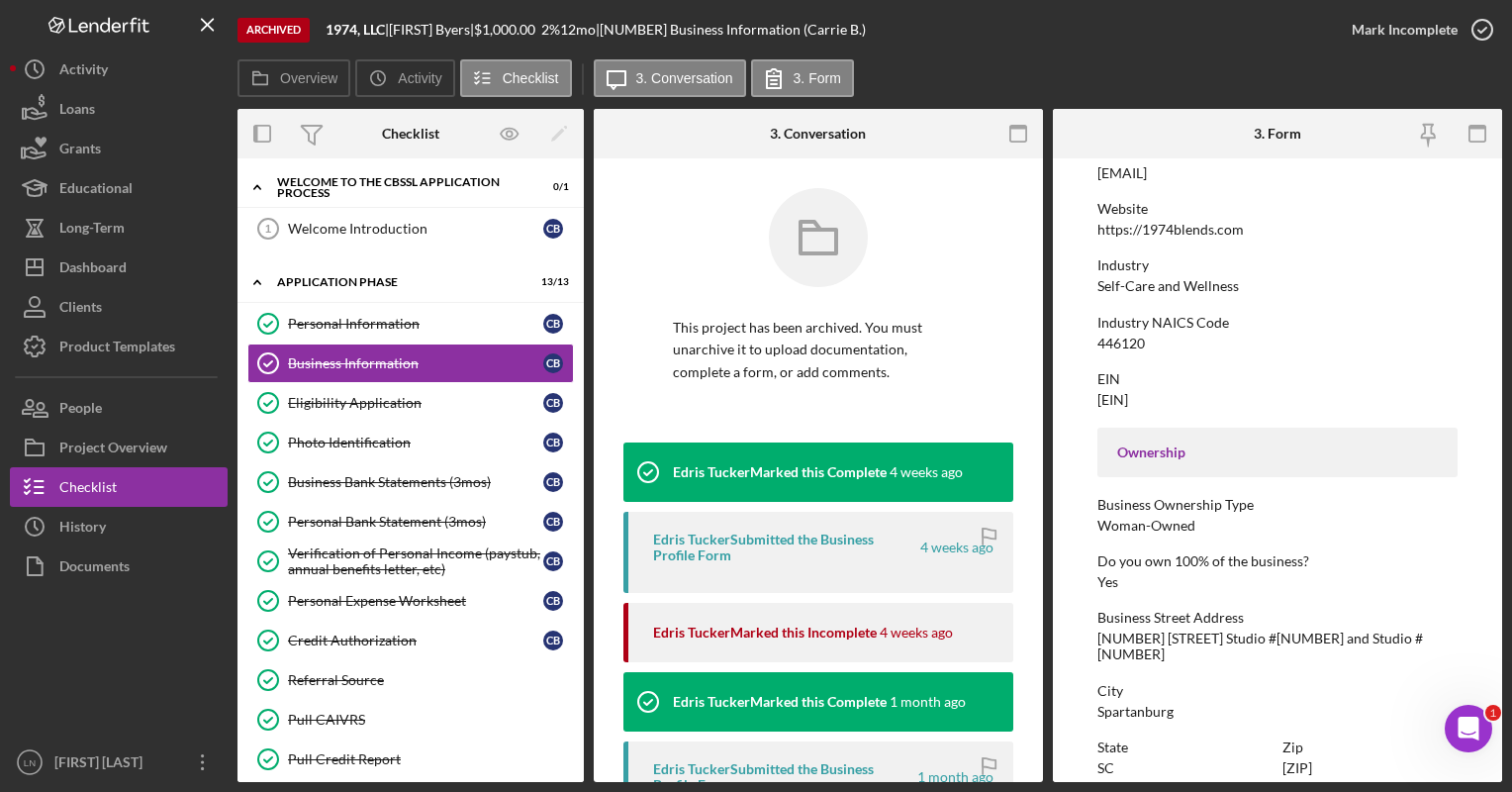 drag, startPoint x: 1139, startPoint y: 345, endPoint x: 1271, endPoint y: 391, distance: 139.78555 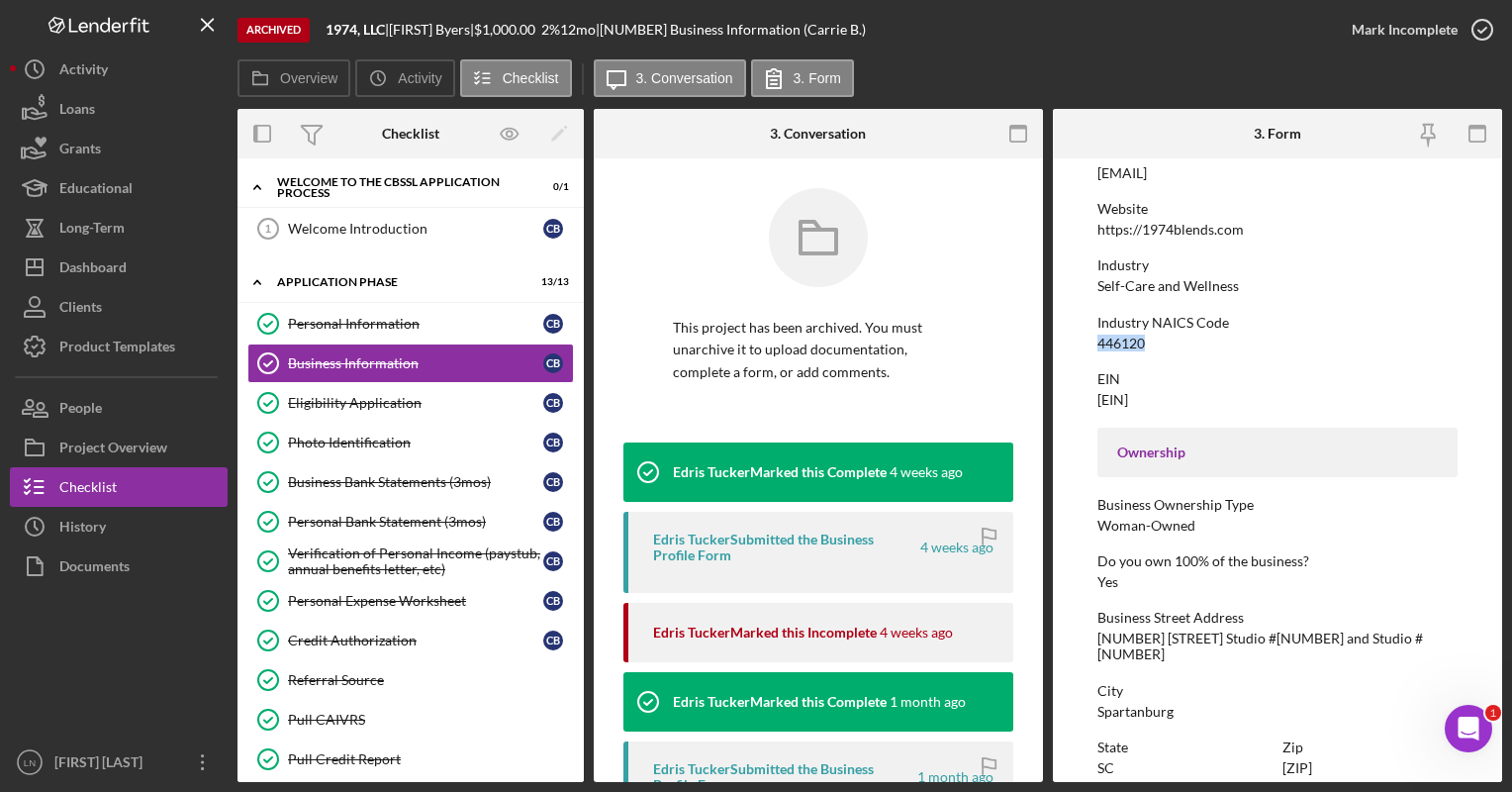 click on "446120" at bounding box center (1121, 344) 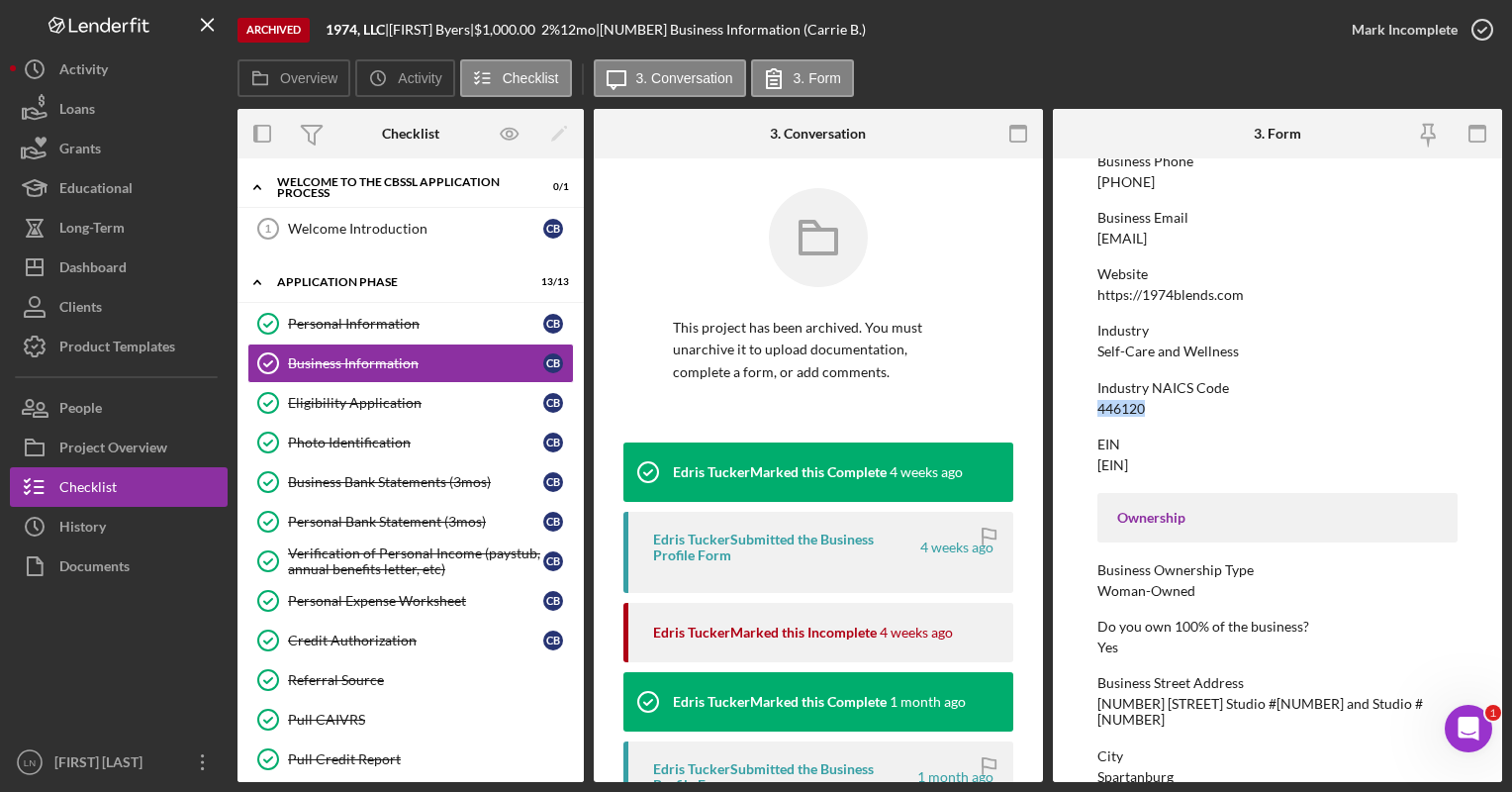 scroll, scrollTop: 297, scrollLeft: 0, axis: vertical 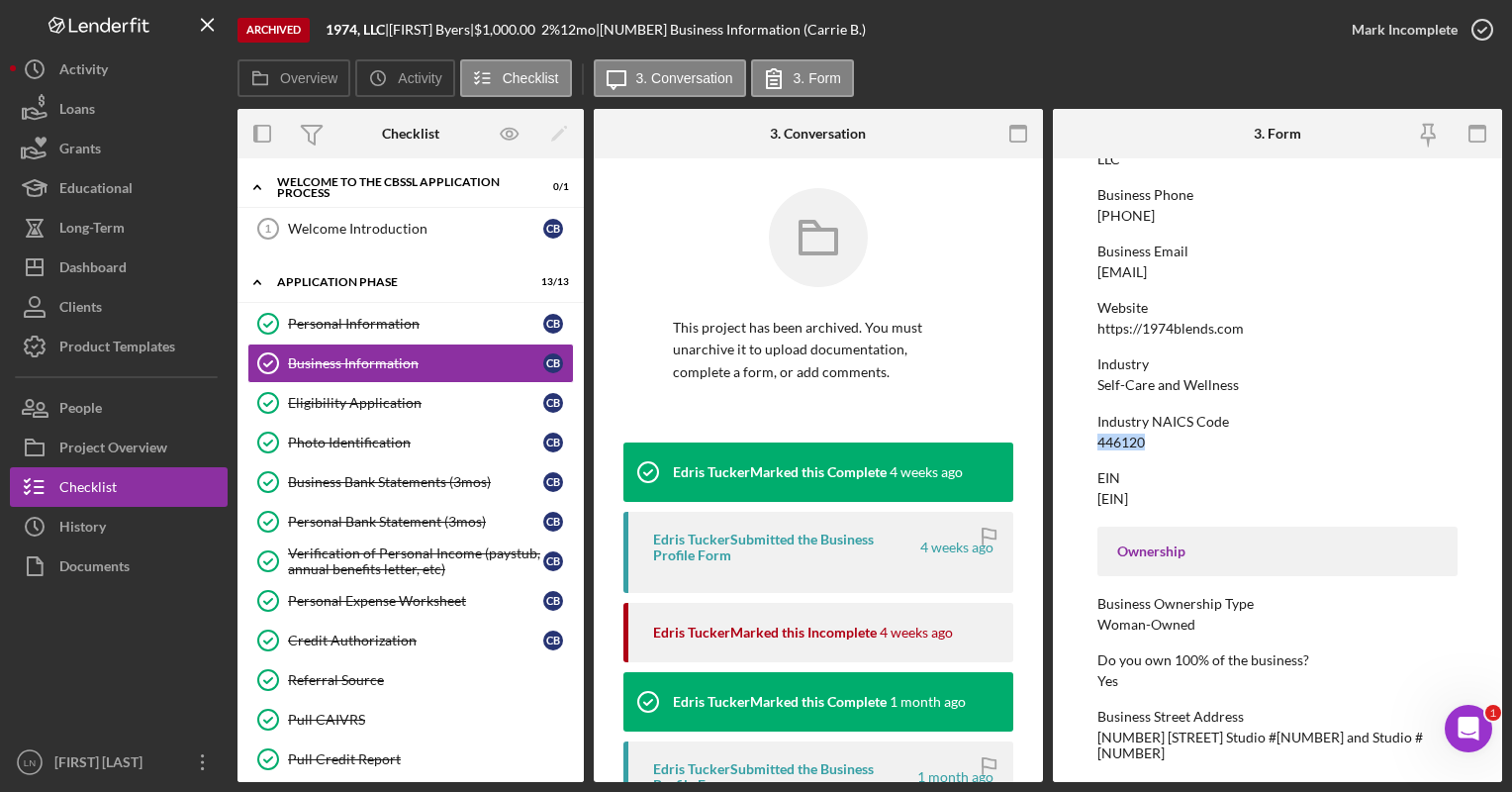 click on "Industry NAICS Code 446120" at bounding box center (1276, 432) 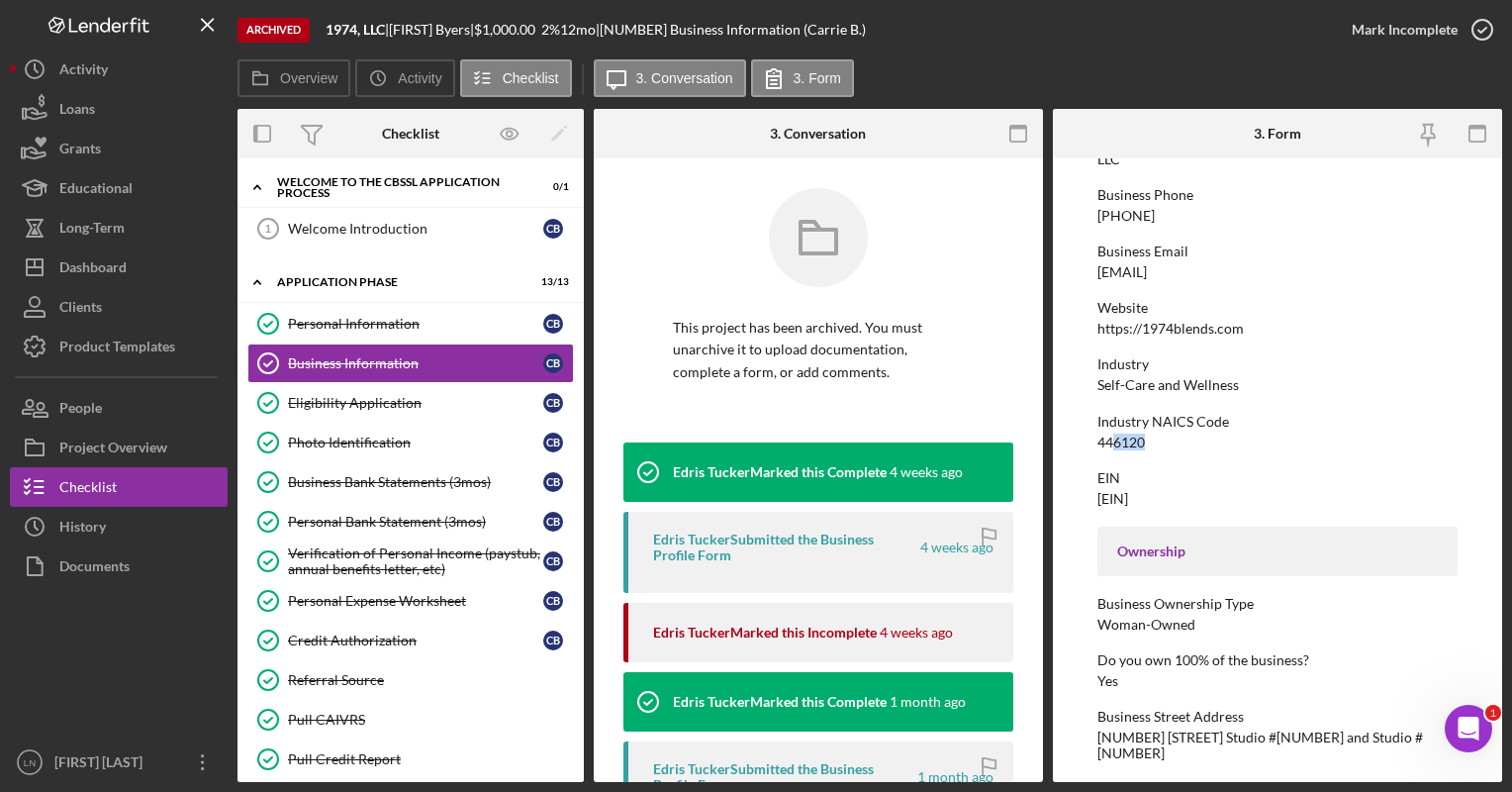 drag, startPoint x: 1144, startPoint y: 441, endPoint x: 1116, endPoint y: 441, distance: 28 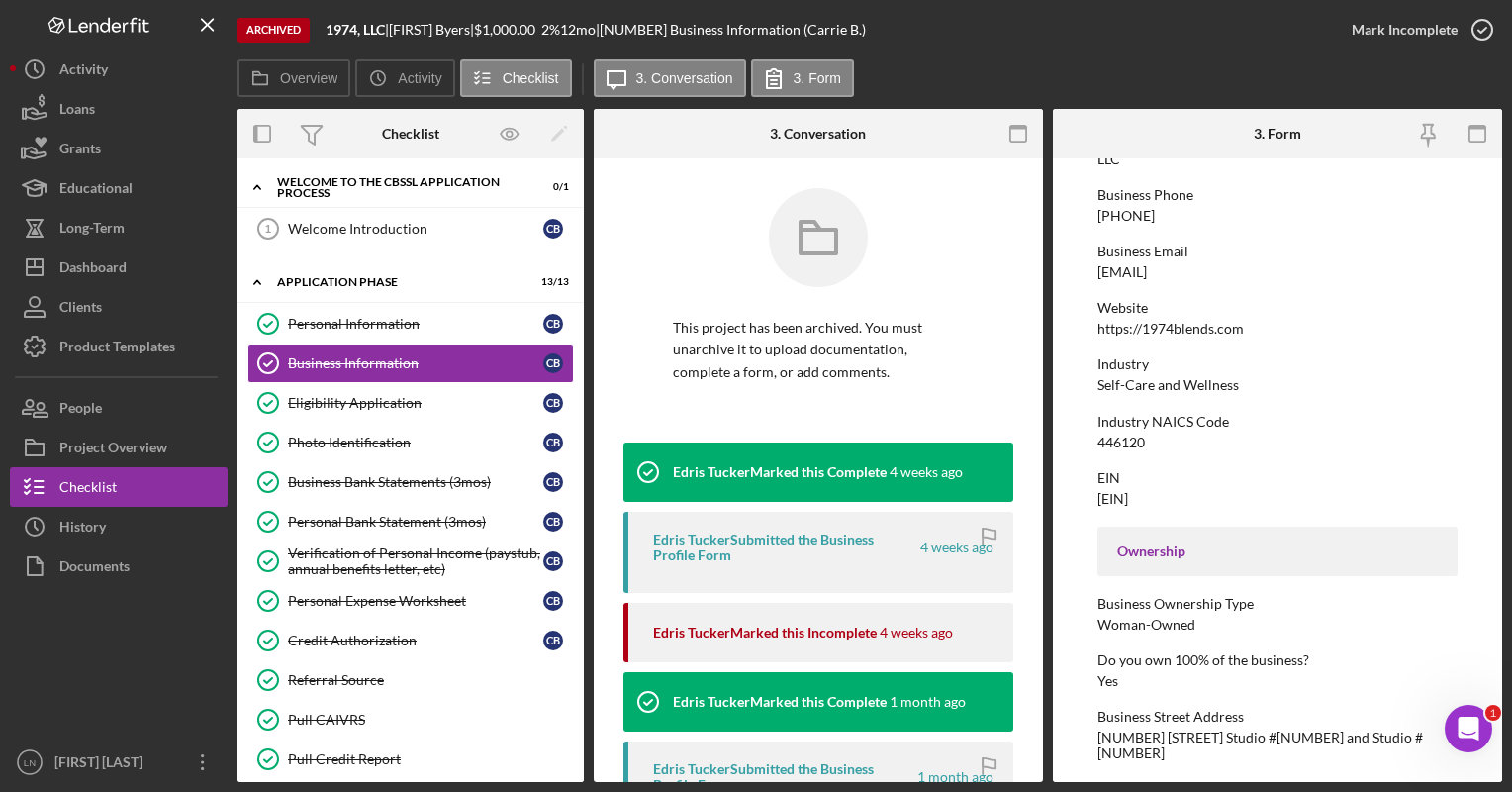 drag, startPoint x: 1116, startPoint y: 441, endPoint x: 1104, endPoint y: 442, distance: 12.0415946 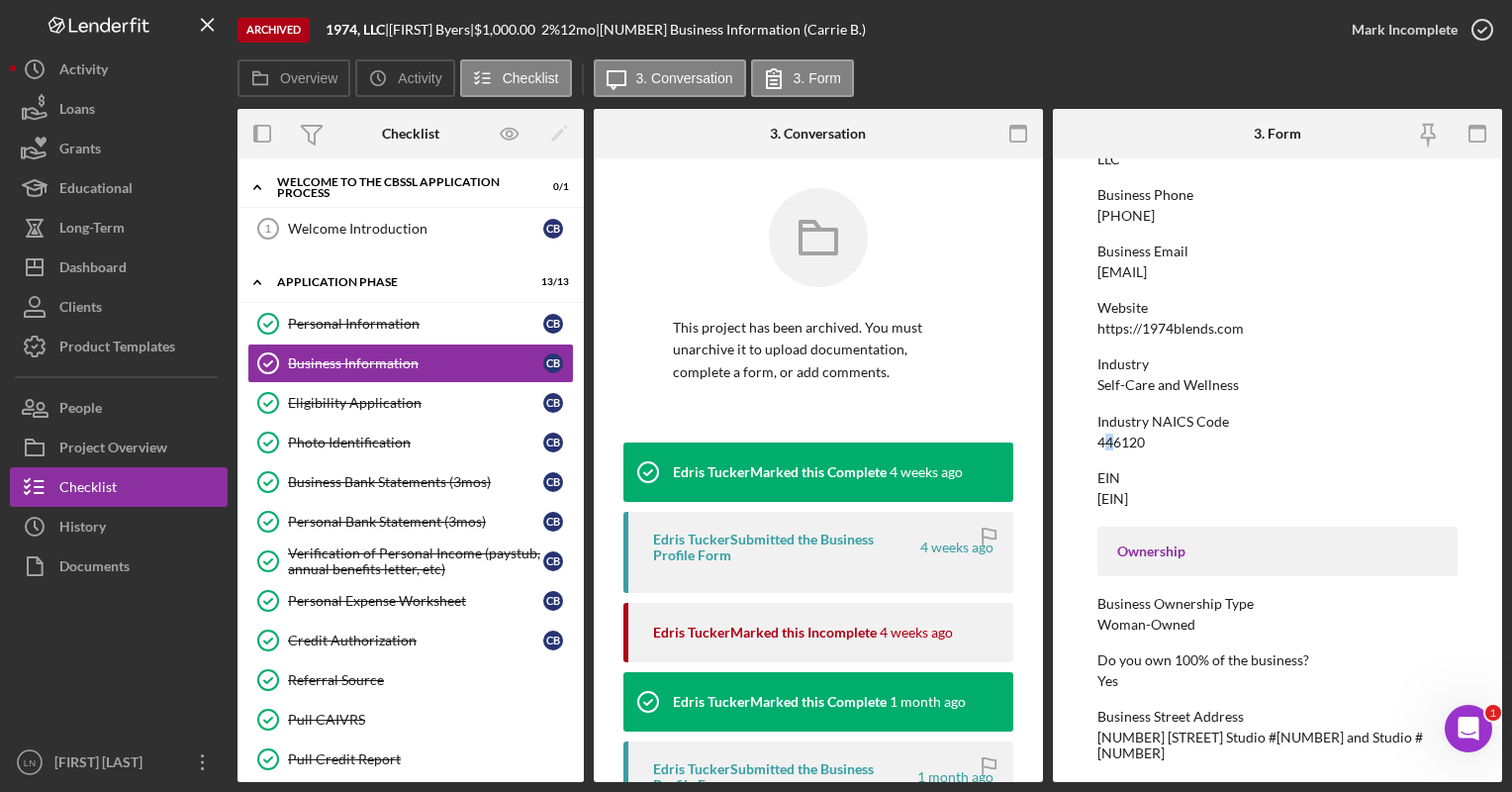 click on "446120" at bounding box center (1121, 443) 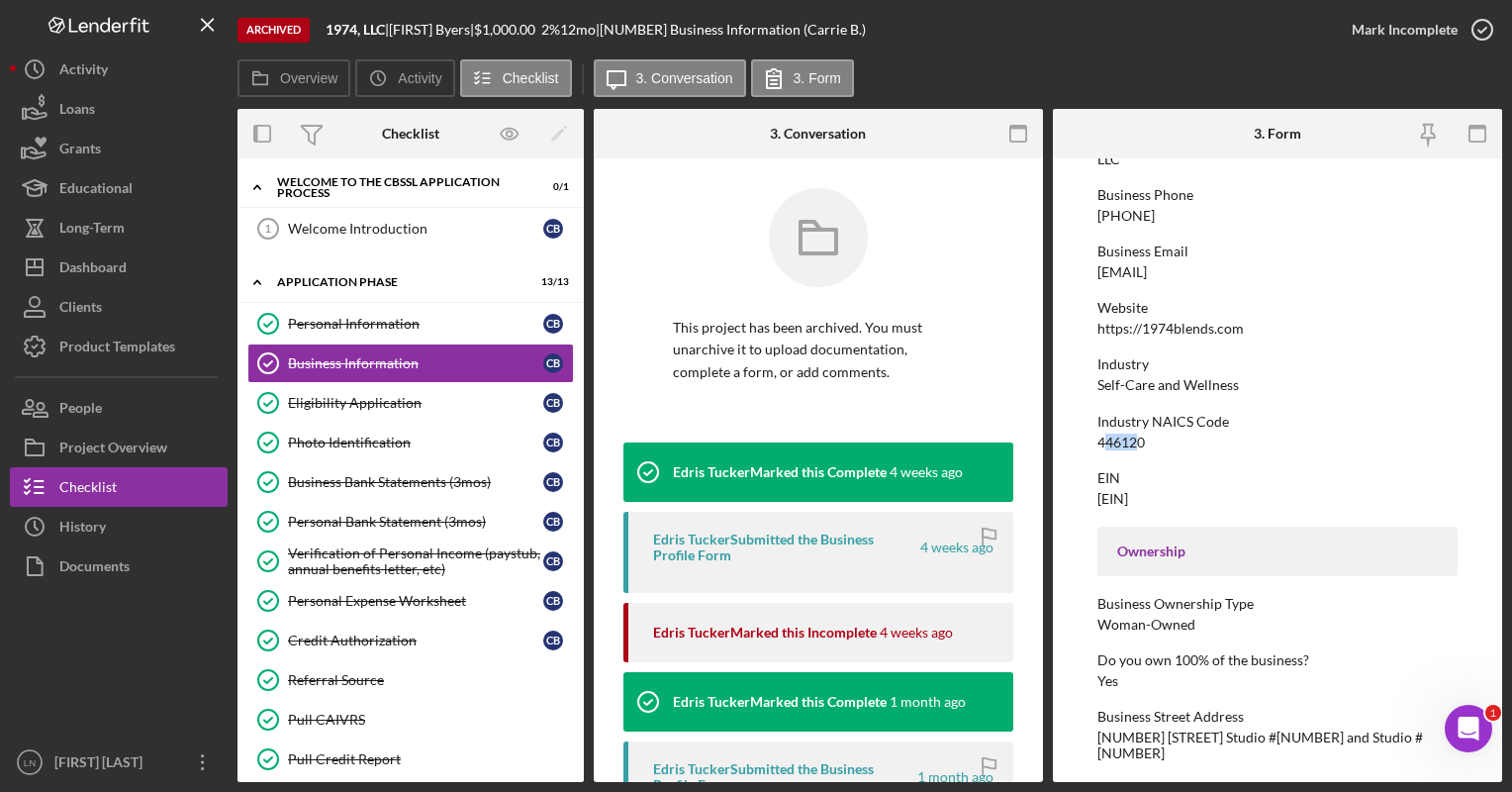 drag, startPoint x: 1112, startPoint y: 441, endPoint x: 1139, endPoint y: 445, distance: 27.294688 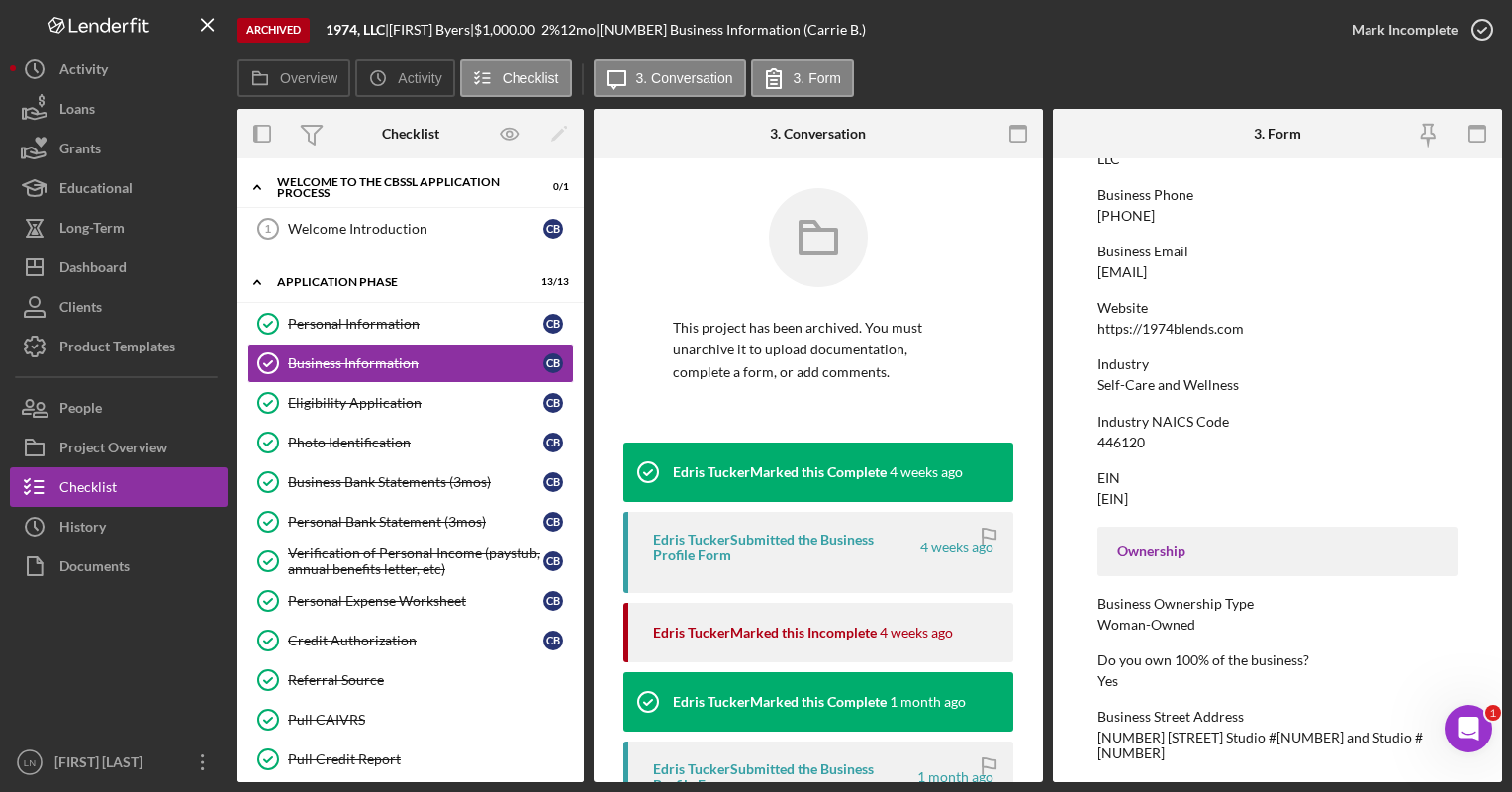 drag, startPoint x: 1139, startPoint y: 445, endPoint x: 1187, endPoint y: 467, distance: 52.801515 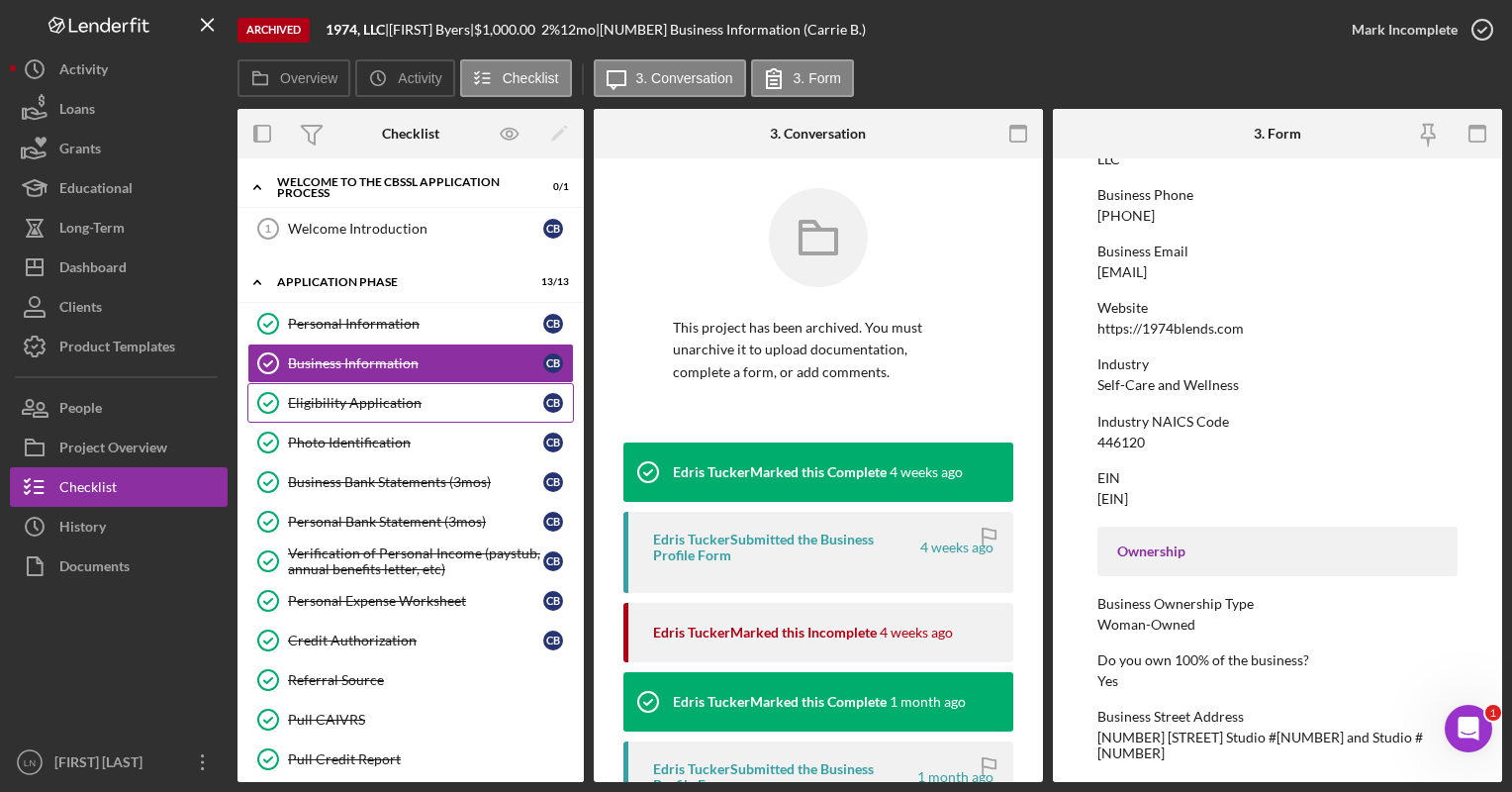 click on "Eligibility Application" at bounding box center [416, 403] 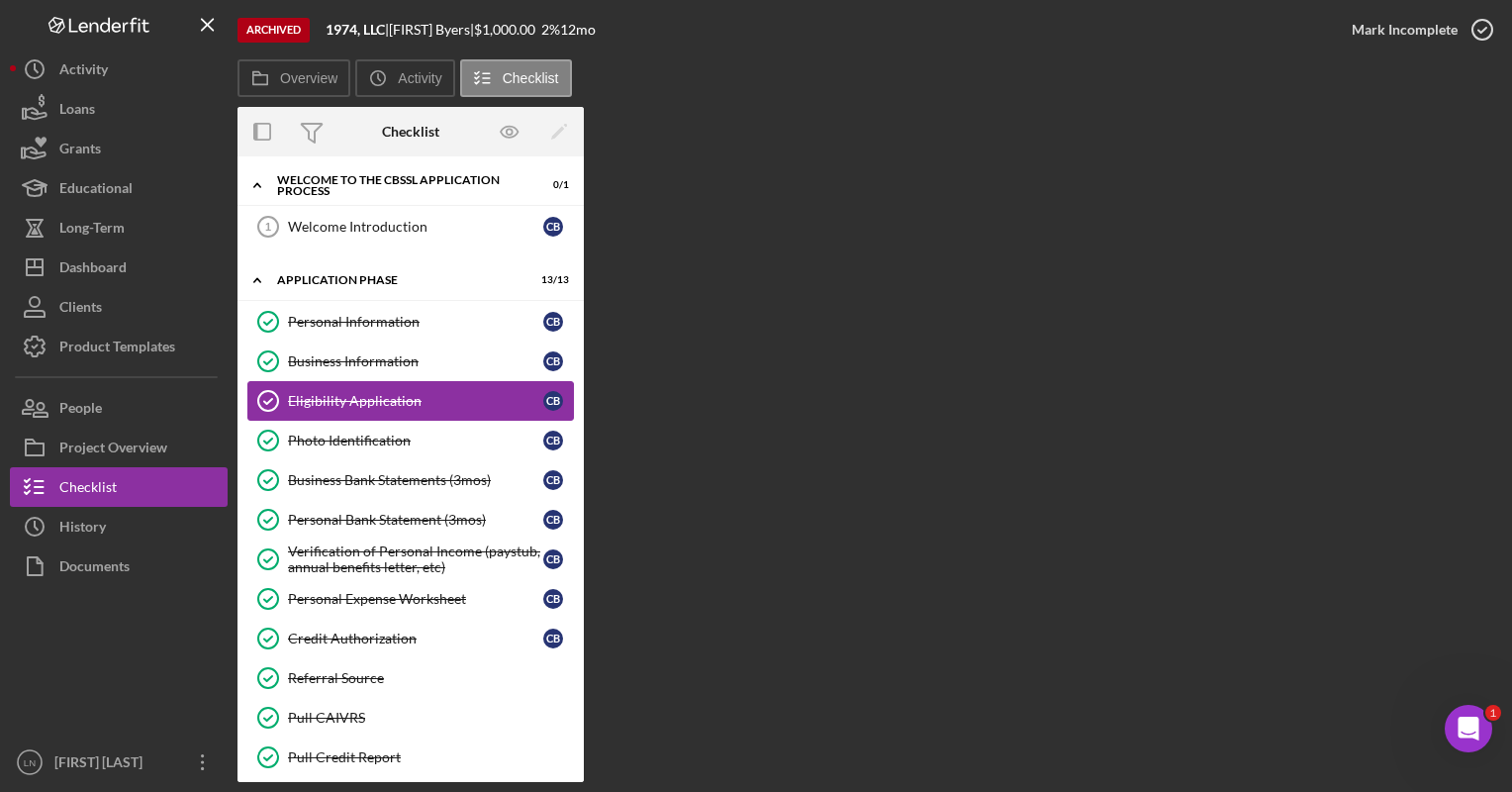 click on "Eligibility Application" at bounding box center (416, 401) 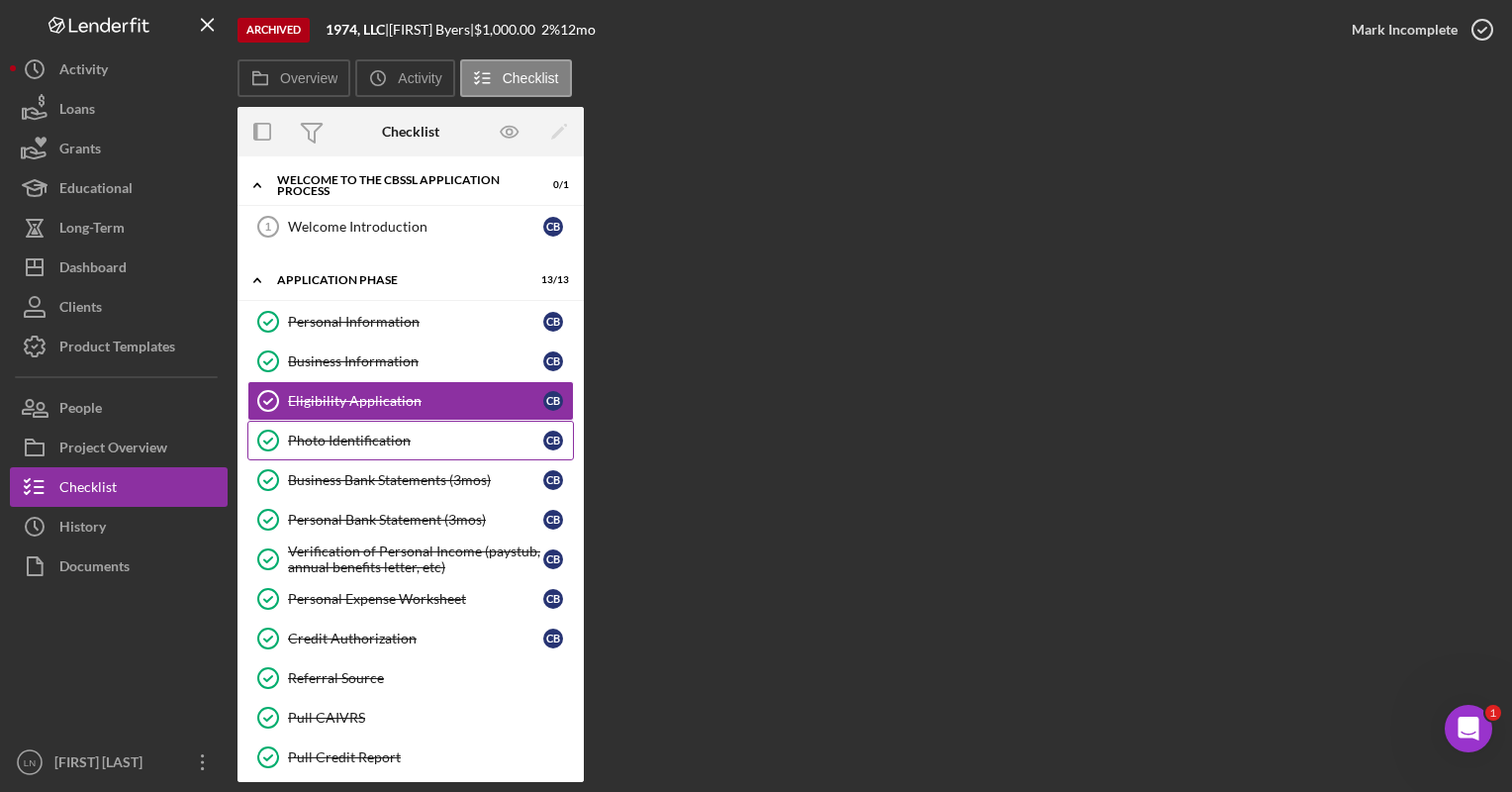 click on "Photo Identification Photo Identification C B" at bounding box center [411, 441] 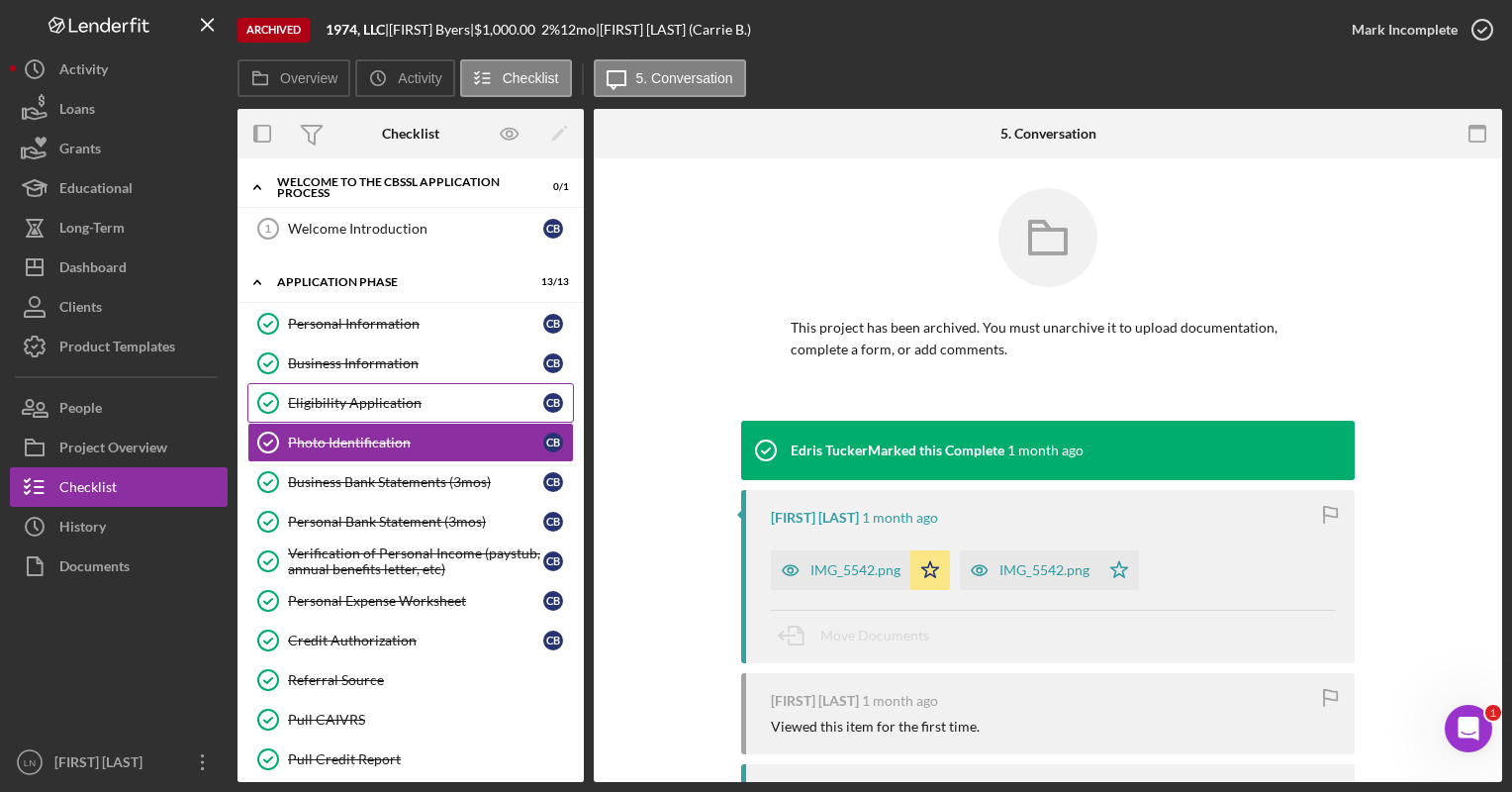 click on "Eligibility Application" at bounding box center [416, 403] 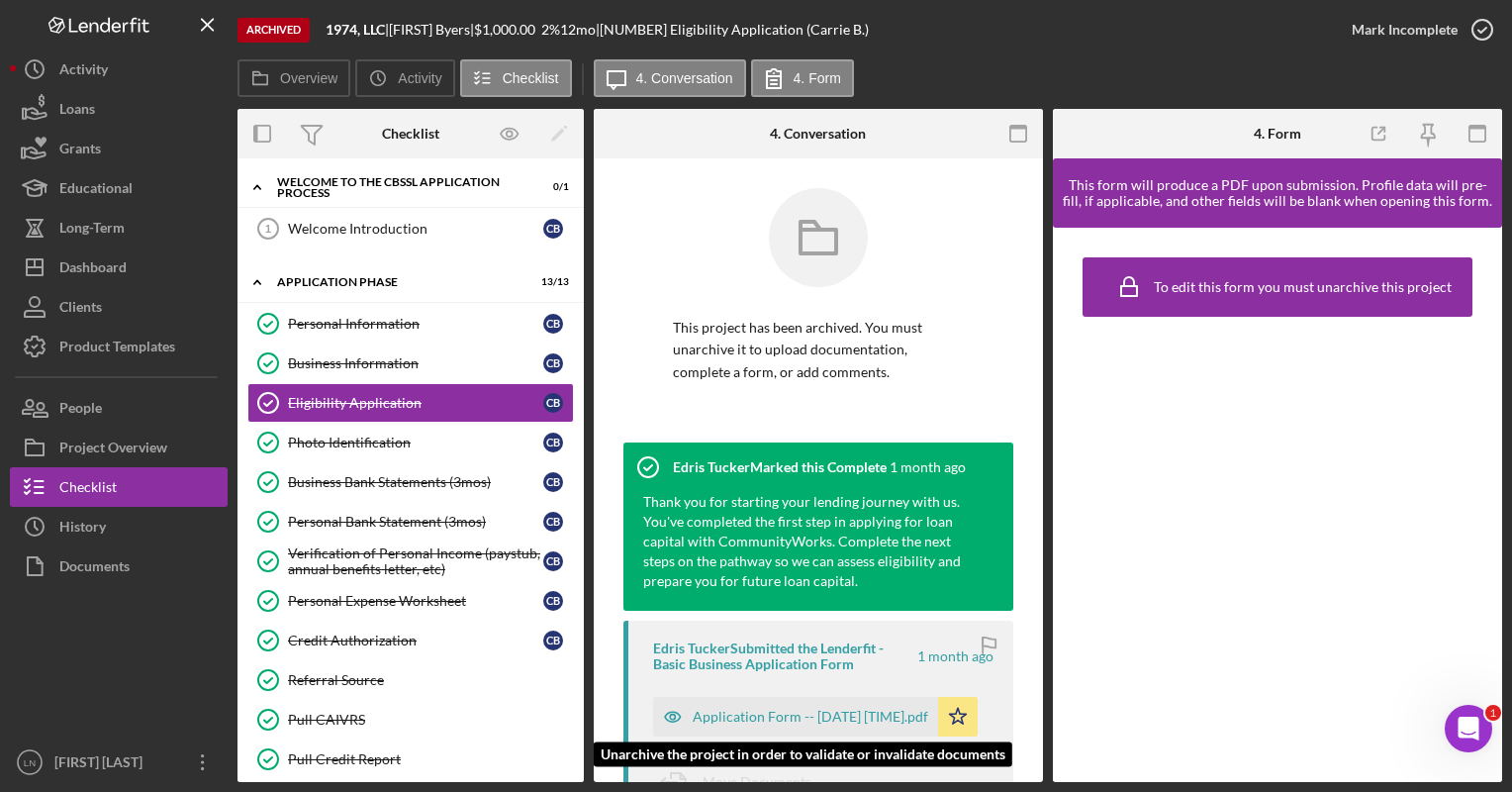 click on "Application Form -- 2025-06-30 10_47am.pdf" at bounding box center [810, 717] 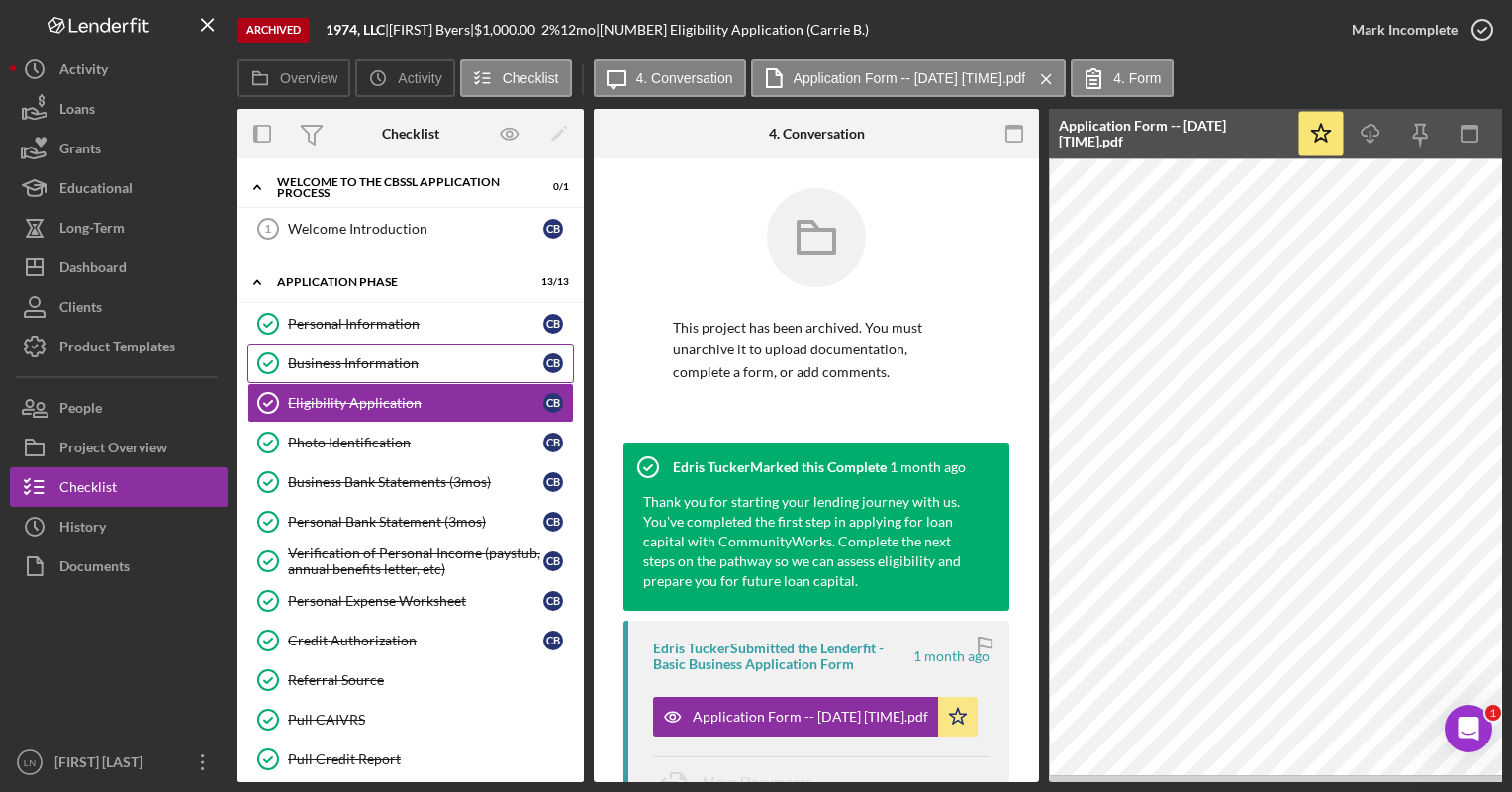 click on "Business Information" at bounding box center [416, 363] 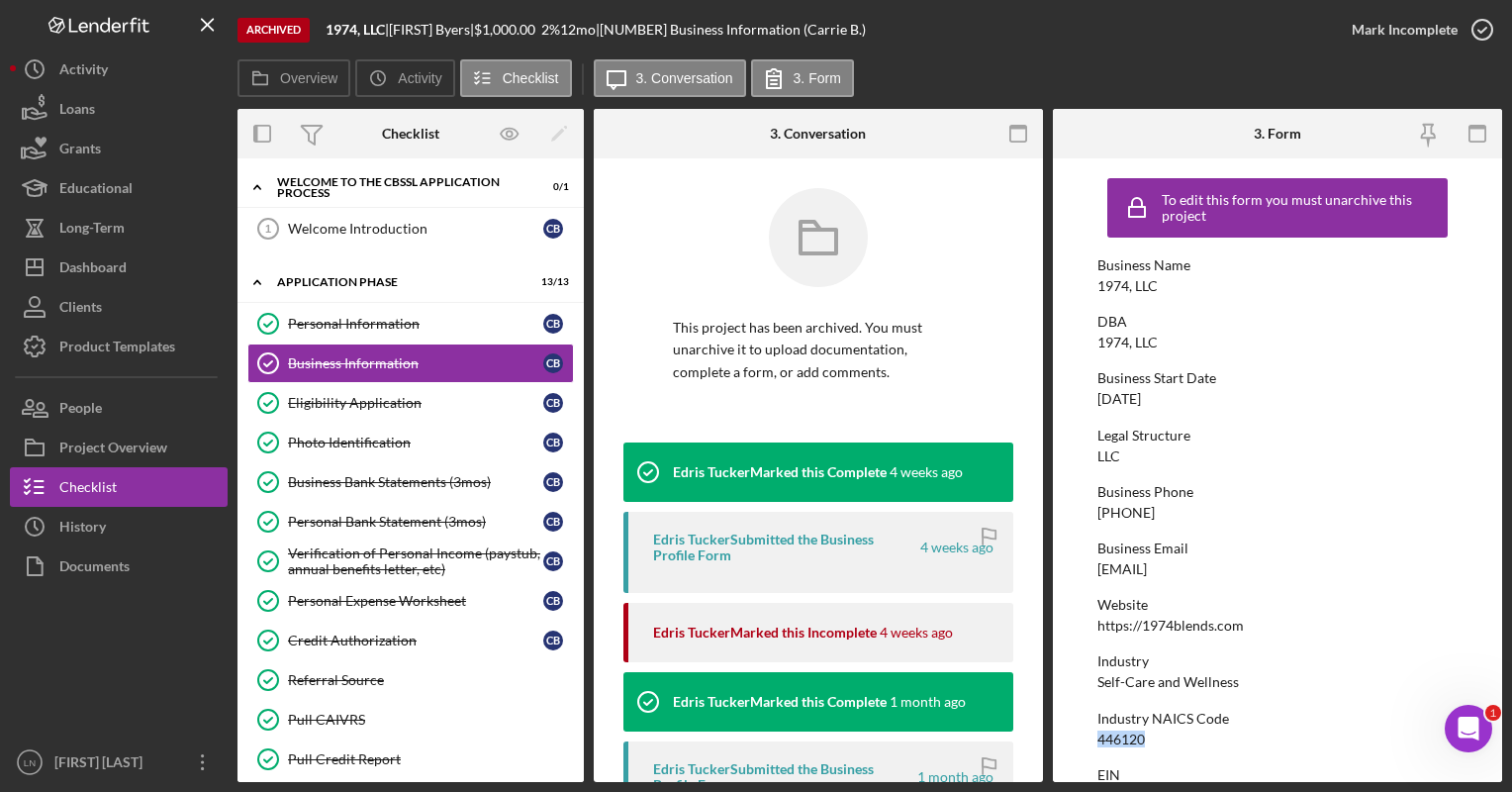 drag, startPoint x: 1099, startPoint y: 742, endPoint x: 1151, endPoint y: 743, distance: 52.00961 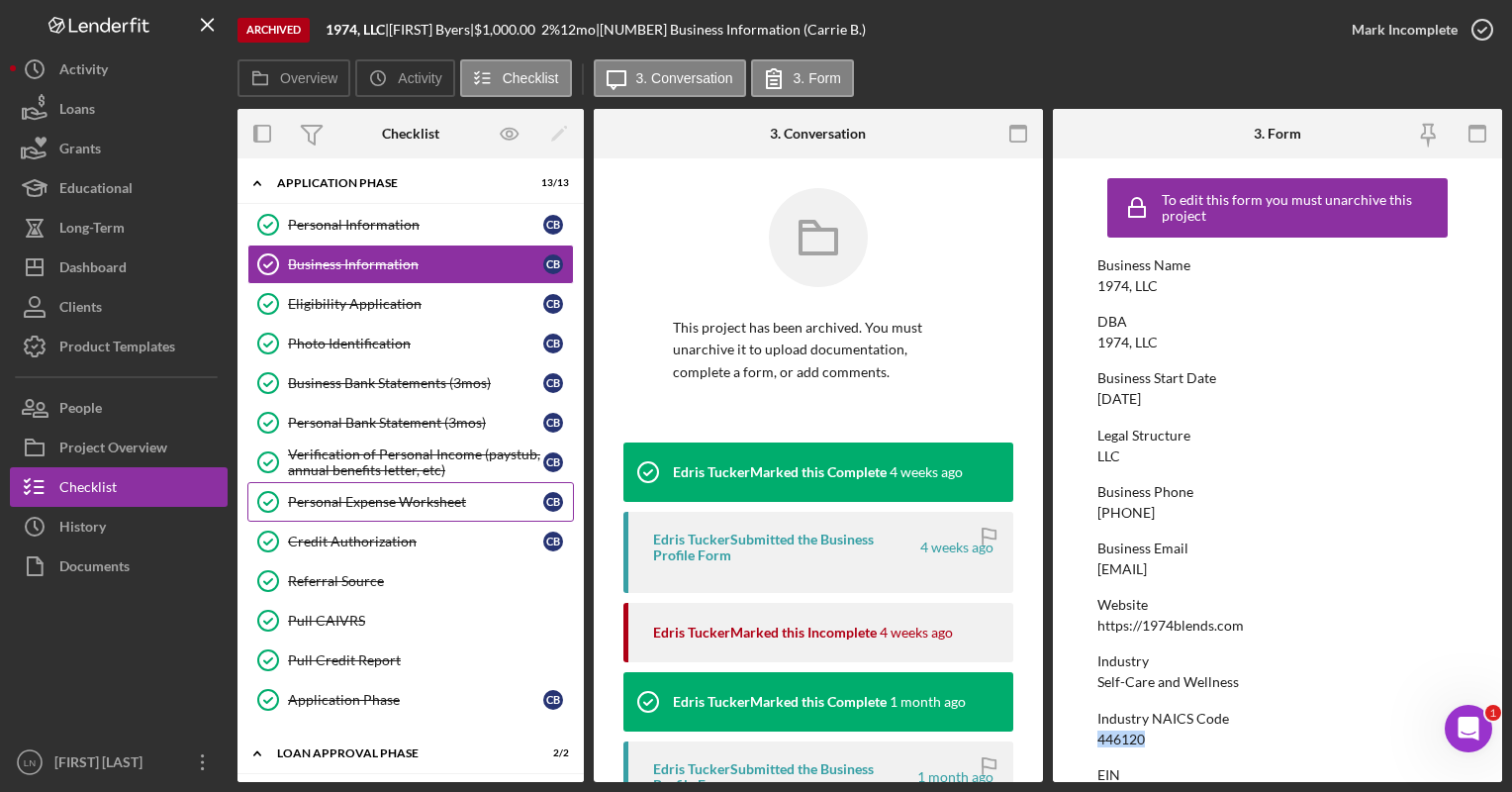 scroll, scrollTop: 198, scrollLeft: 0, axis: vertical 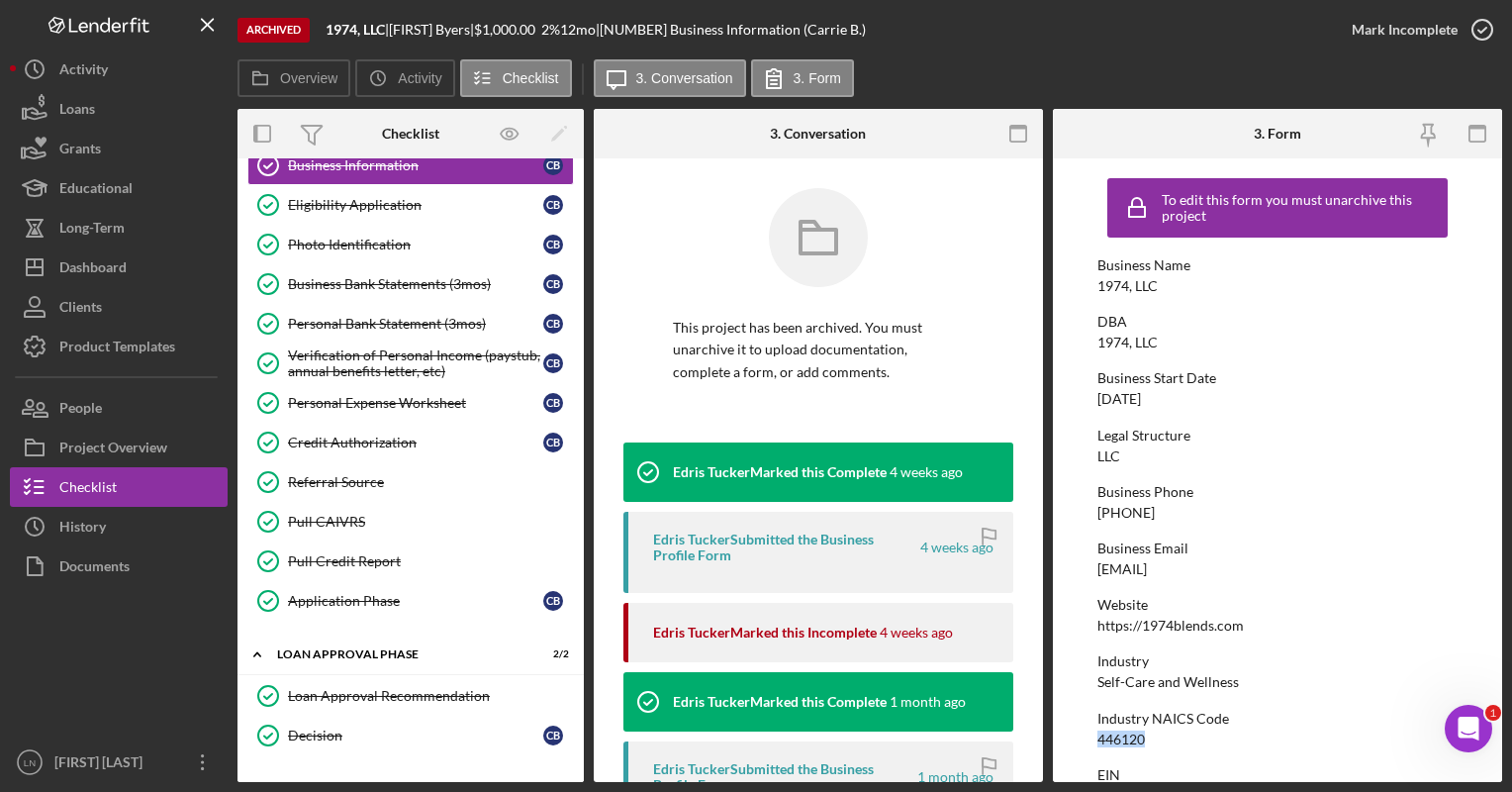 click on "446120" at bounding box center (1121, 740) 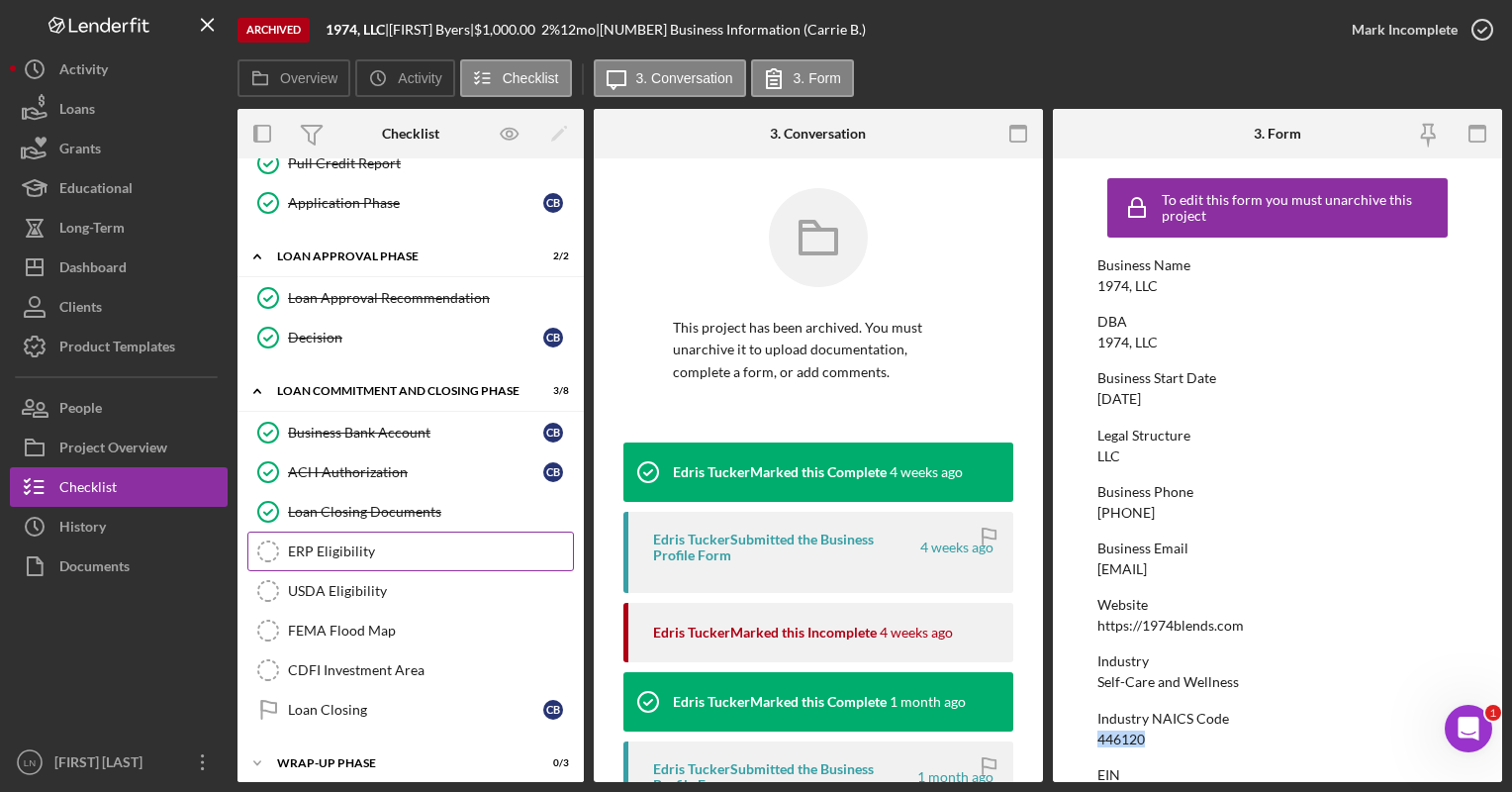 scroll, scrollTop: 597, scrollLeft: 0, axis: vertical 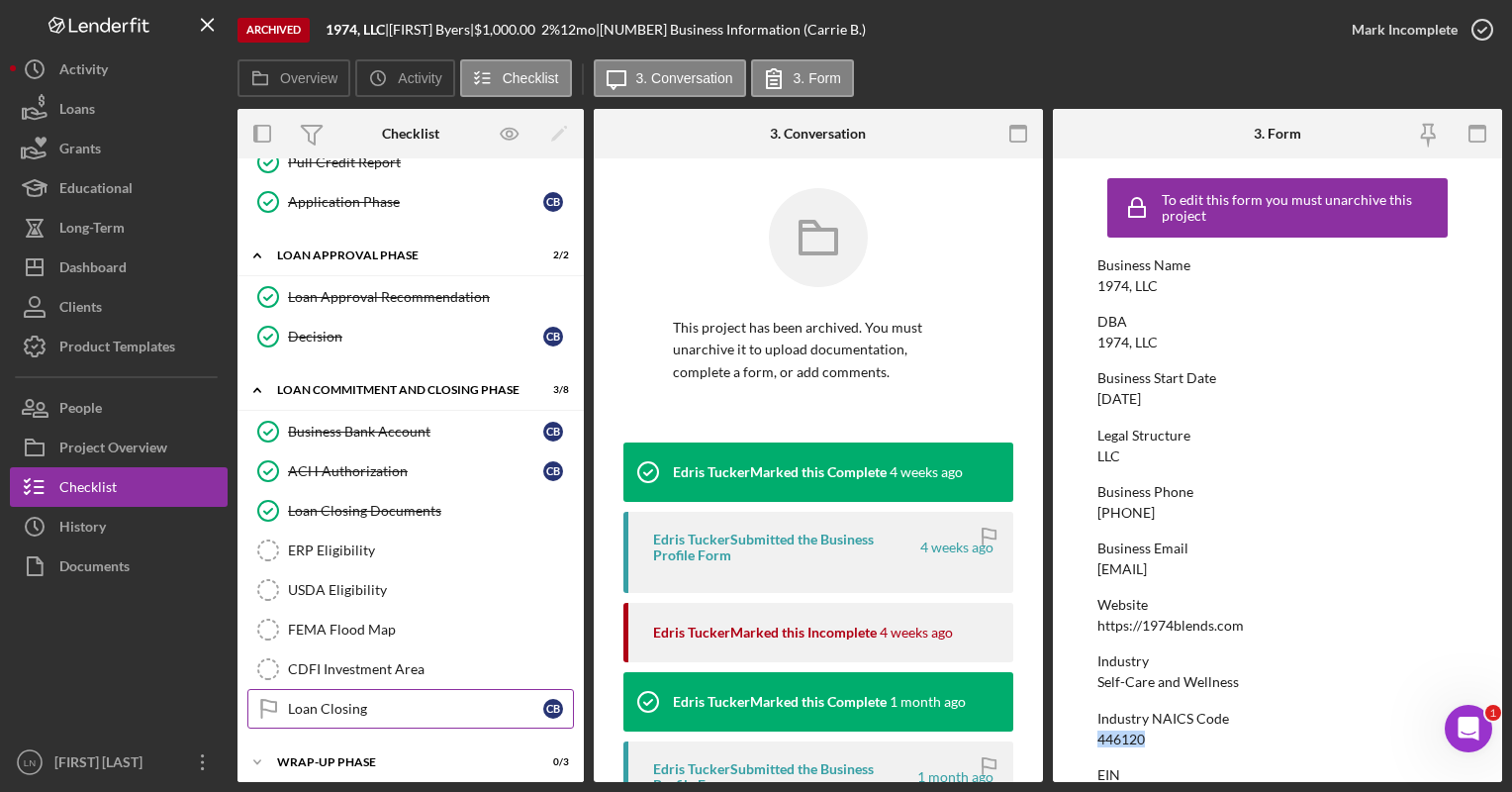 click on "Loan Closing" at bounding box center (416, 709) 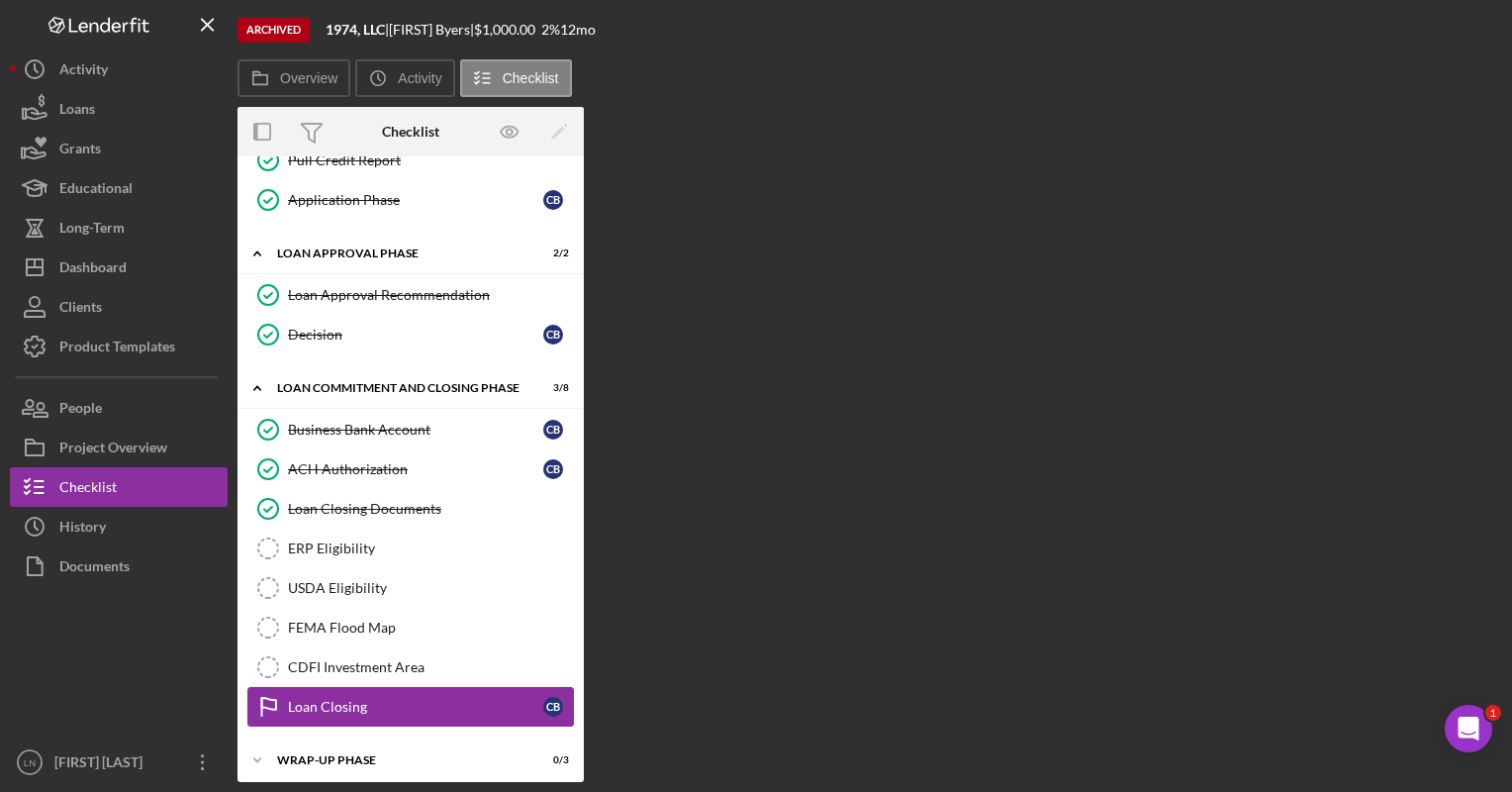 scroll, scrollTop: 597, scrollLeft: 0, axis: vertical 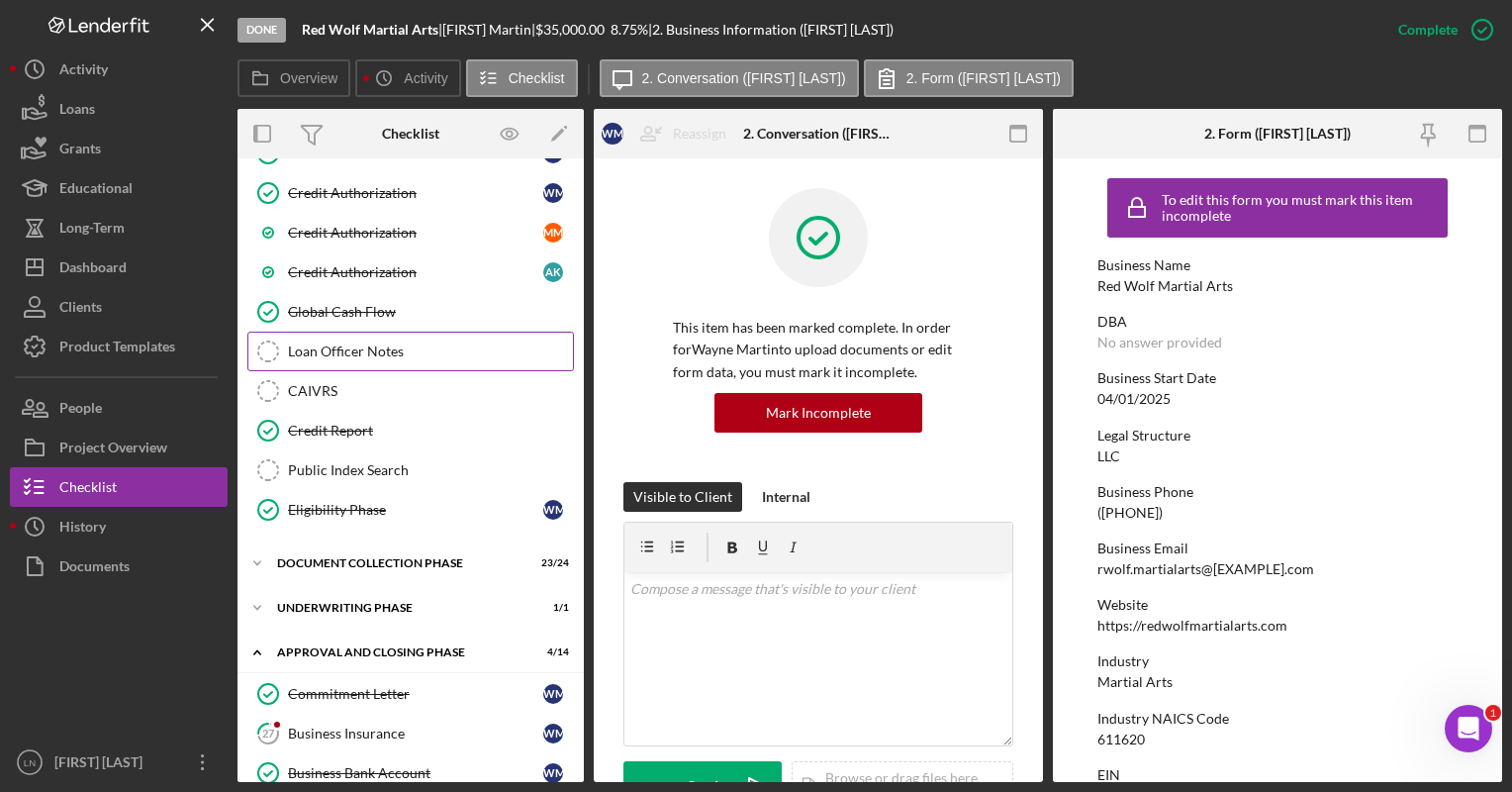 click on "Loan Officer Notes" at bounding box center [430, 351] 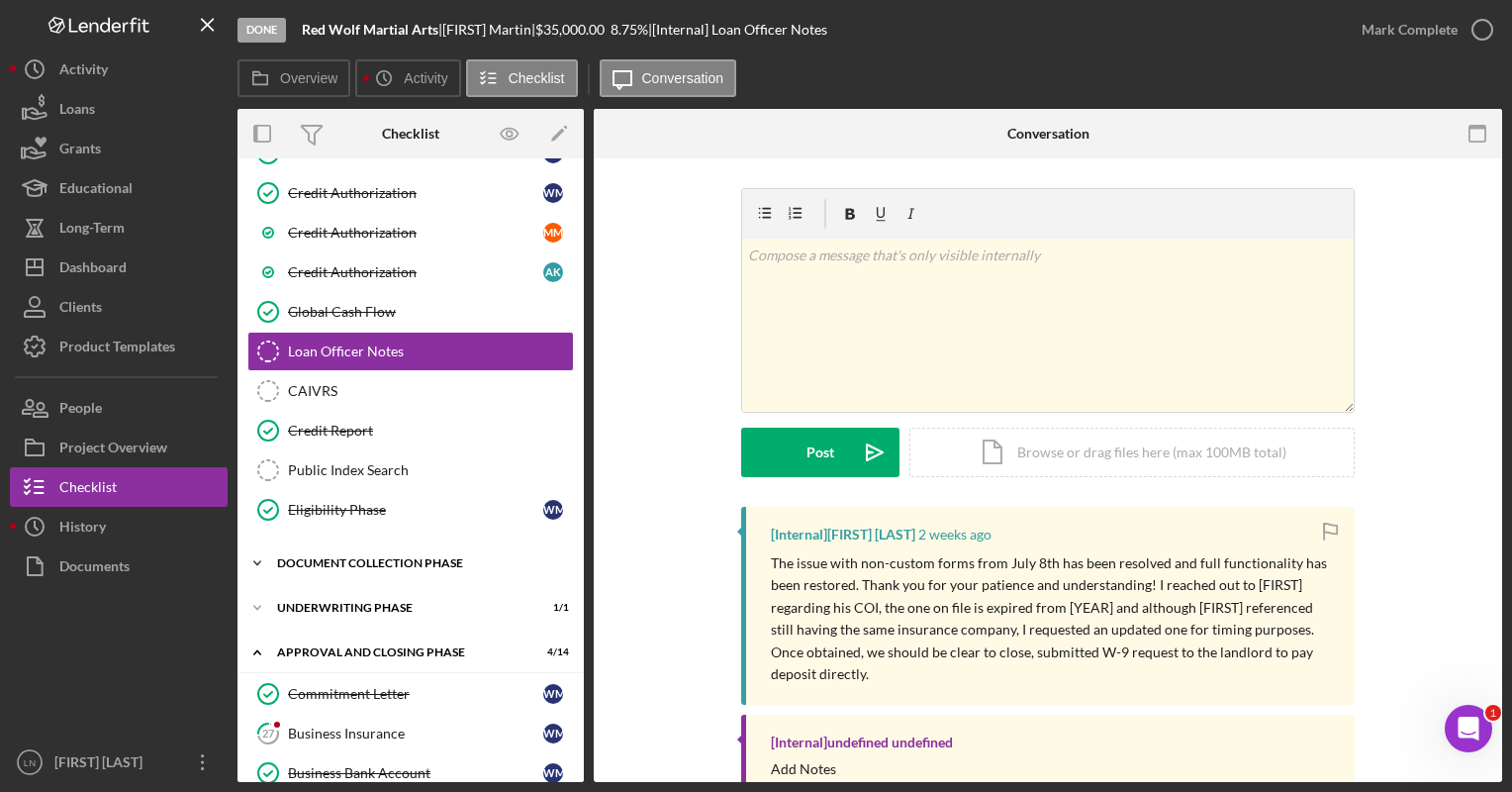 click on "Icon/Expander Document Collection Phase 23 / 24" at bounding box center [411, 563] 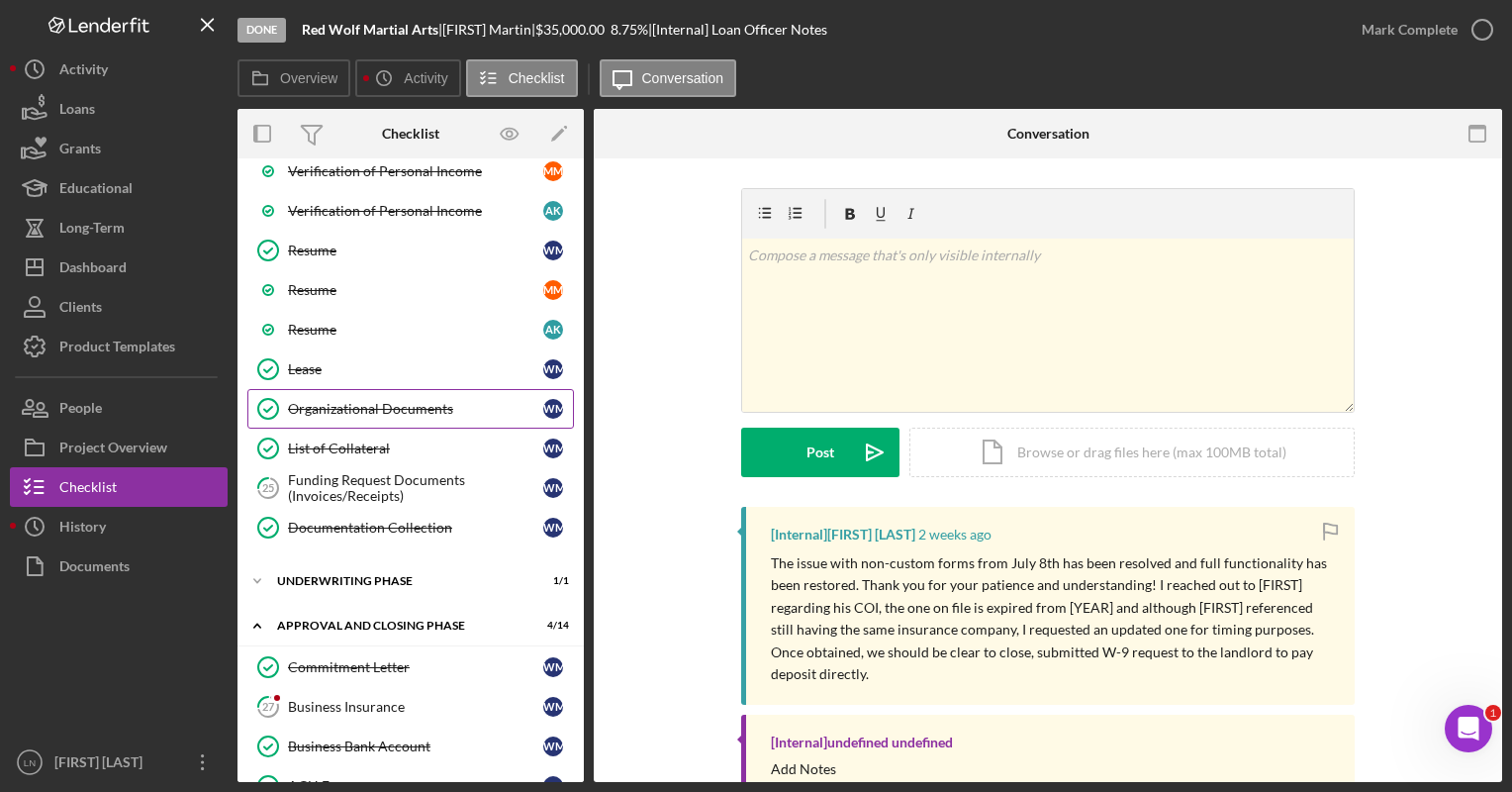 scroll, scrollTop: 1782, scrollLeft: 0, axis: vertical 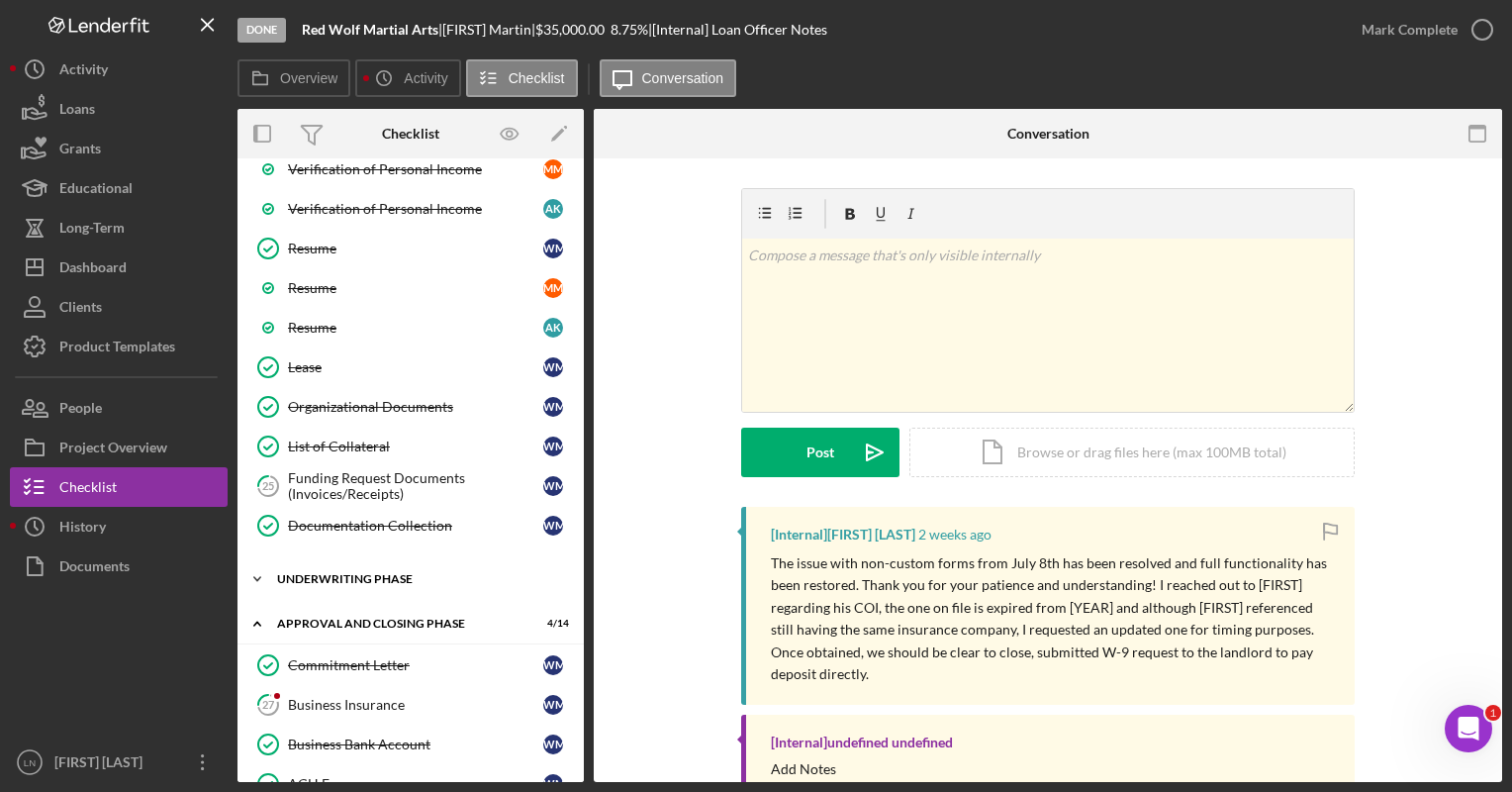 click on "Underwriting Phase" at bounding box center (418, 579) 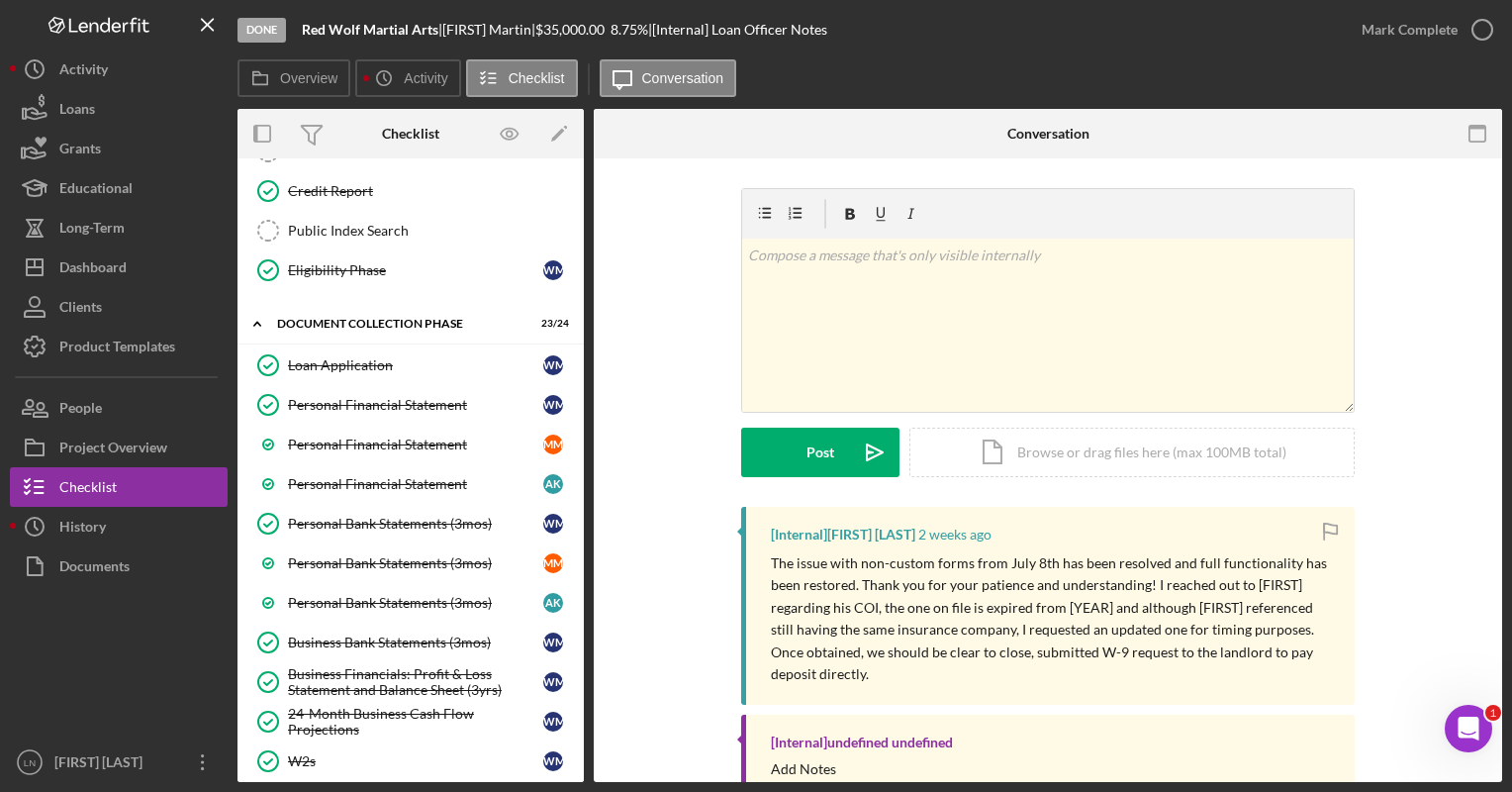 scroll, scrollTop: 891, scrollLeft: 0, axis: vertical 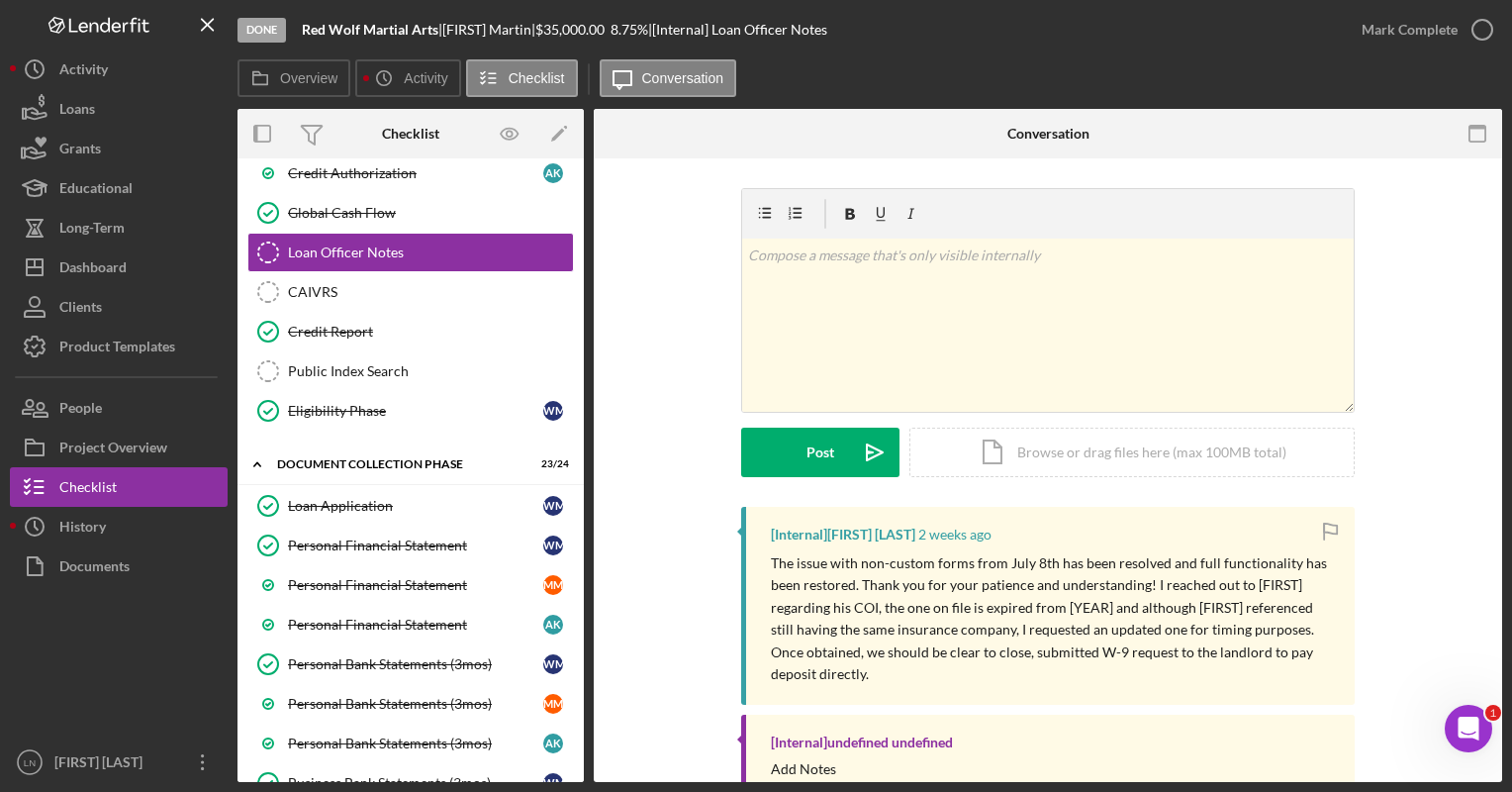 click 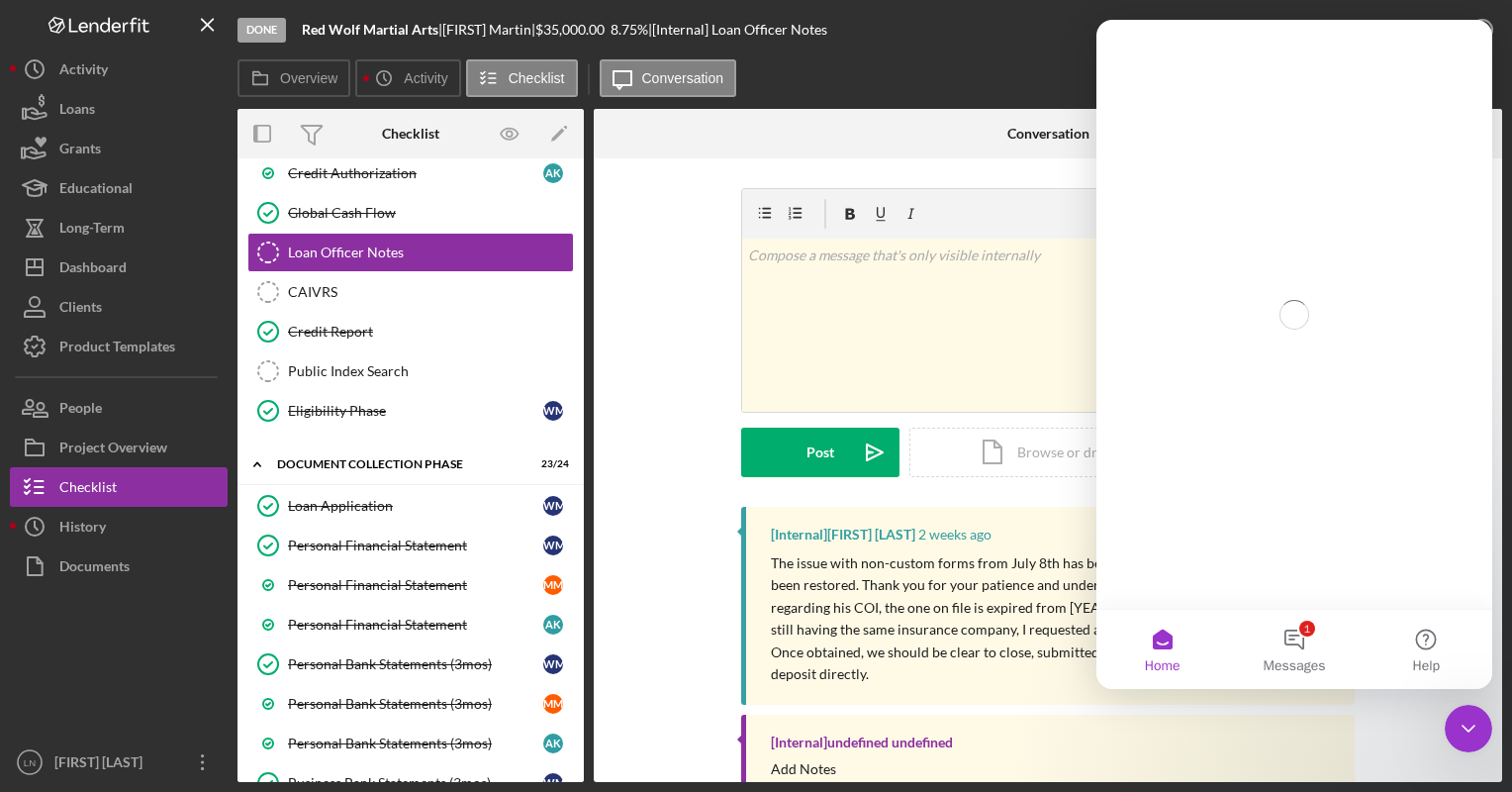 scroll, scrollTop: 0, scrollLeft: 0, axis: both 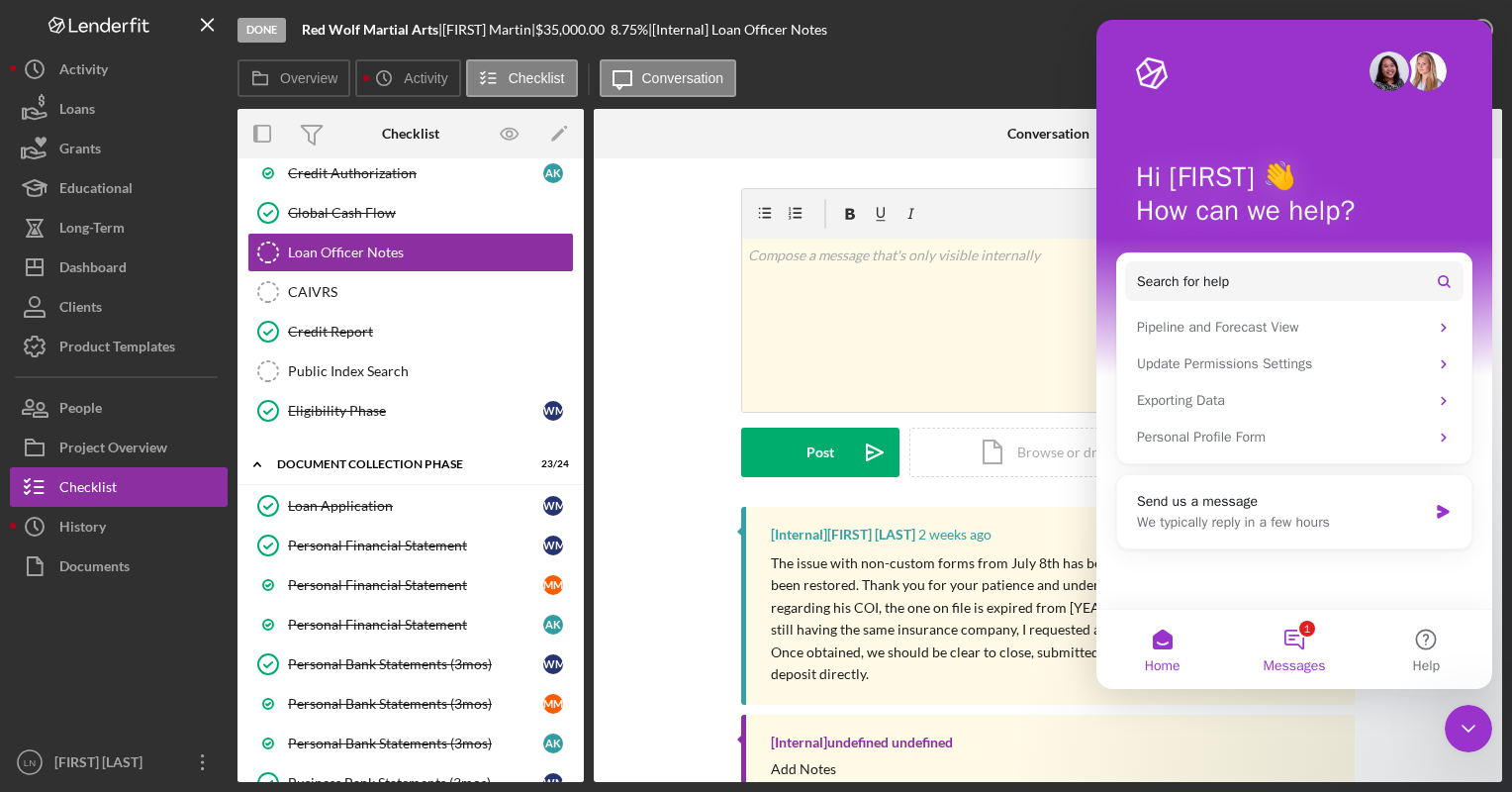 click on "1 Messages" at bounding box center [1293, 649] 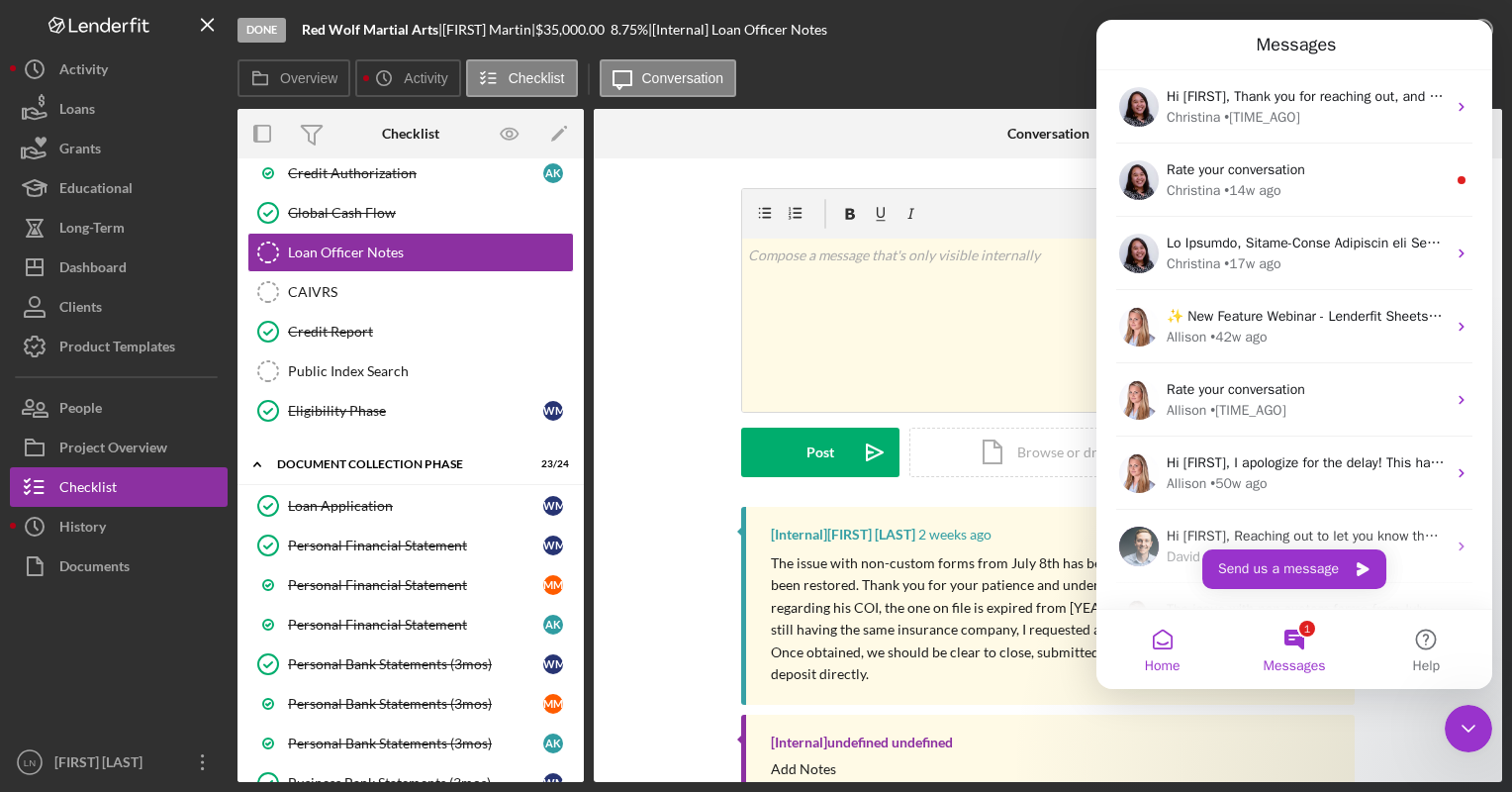 click on "Home" at bounding box center [1162, 649] 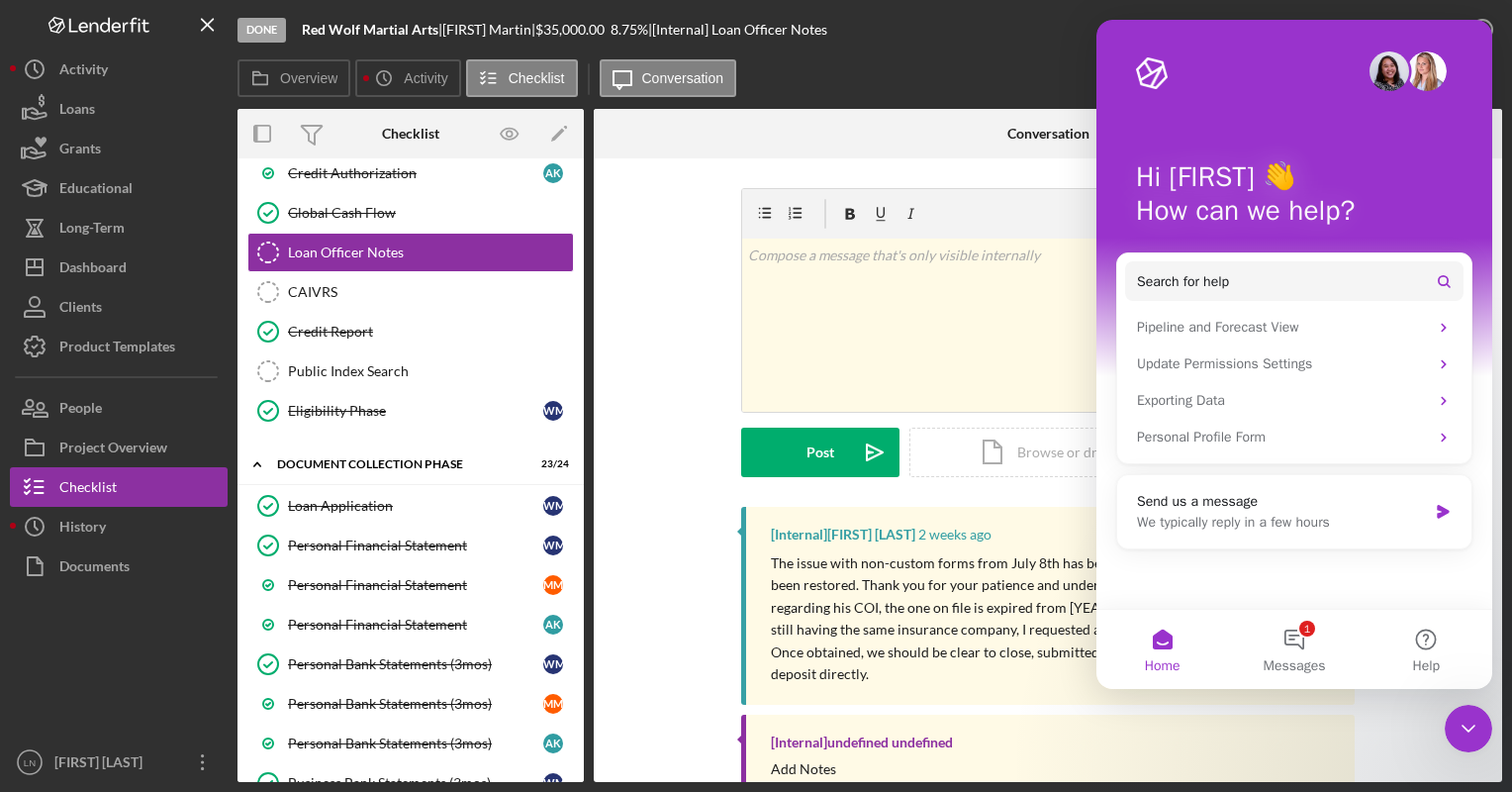click 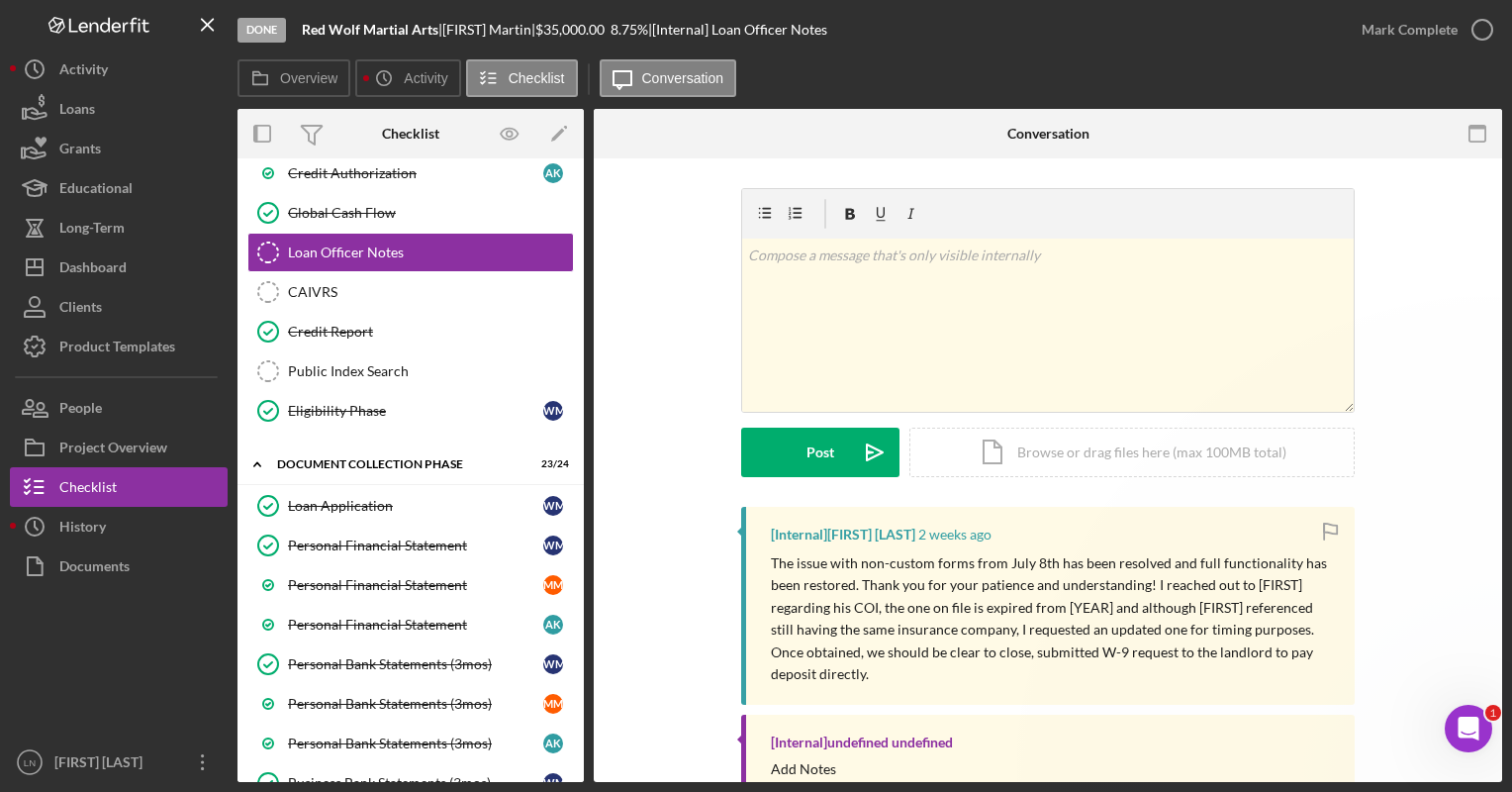 scroll, scrollTop: 0, scrollLeft: 0, axis: both 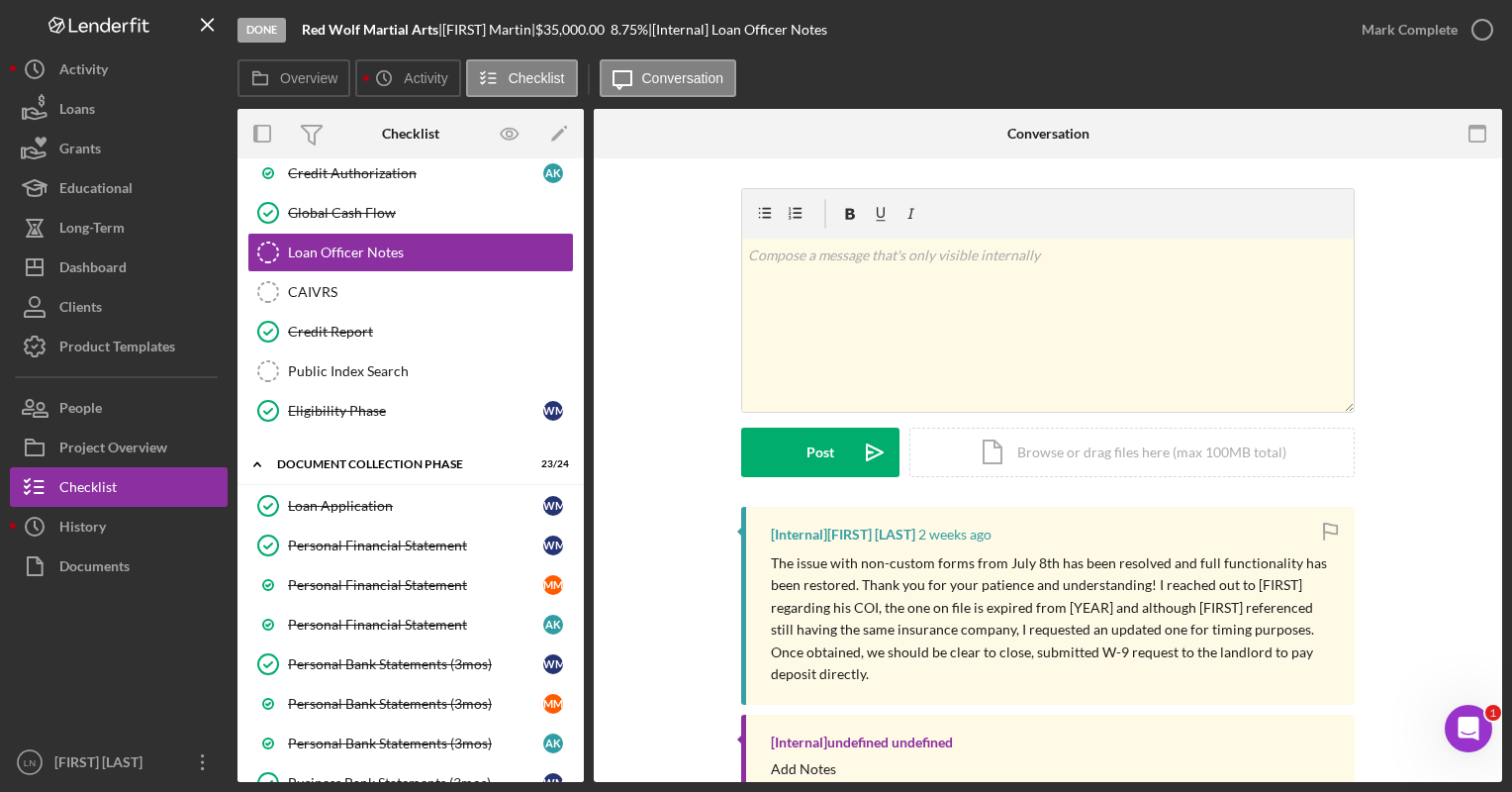 click 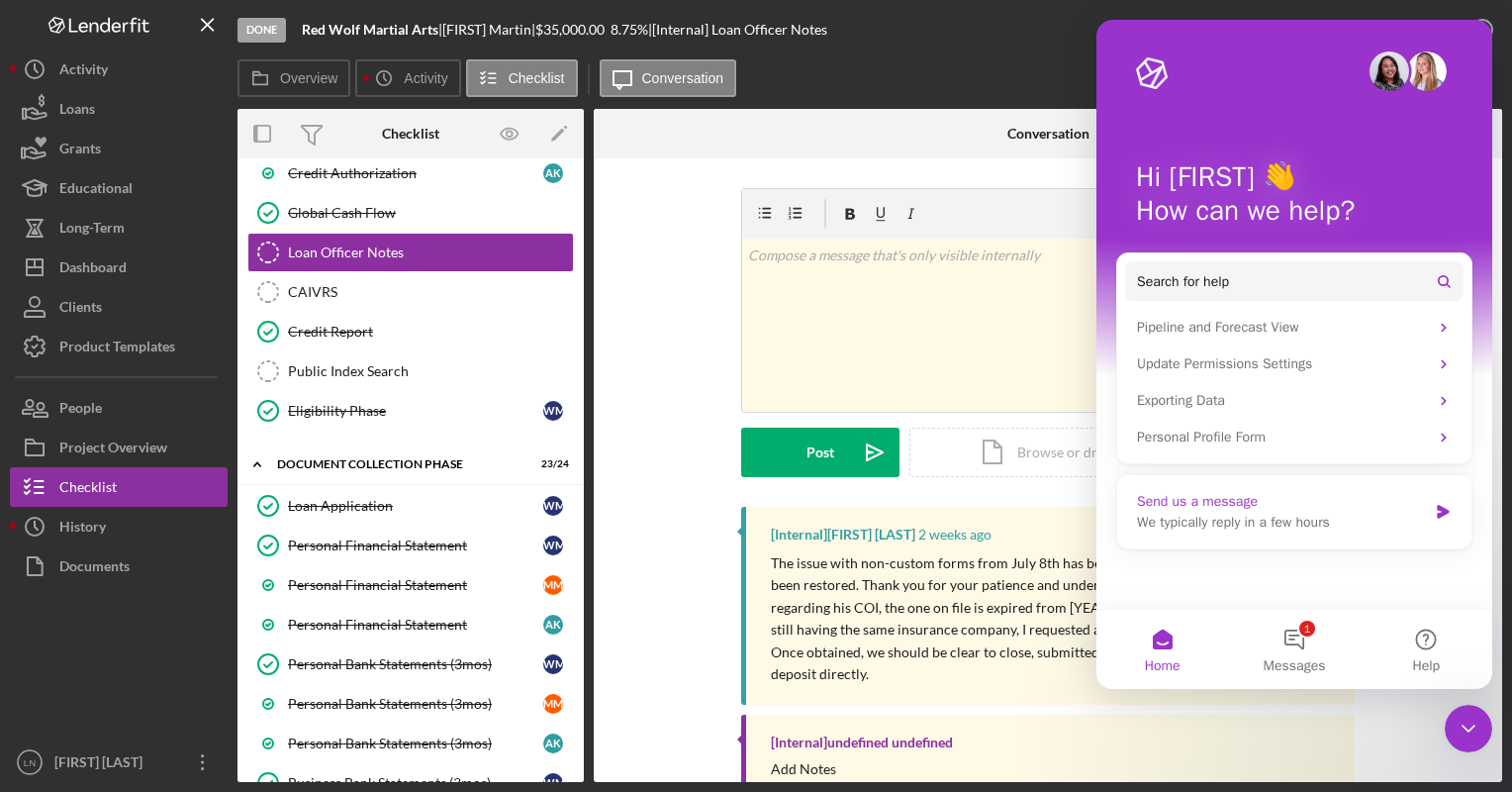 click on "We typically reply in a few hours" at bounding box center (1281, 522) 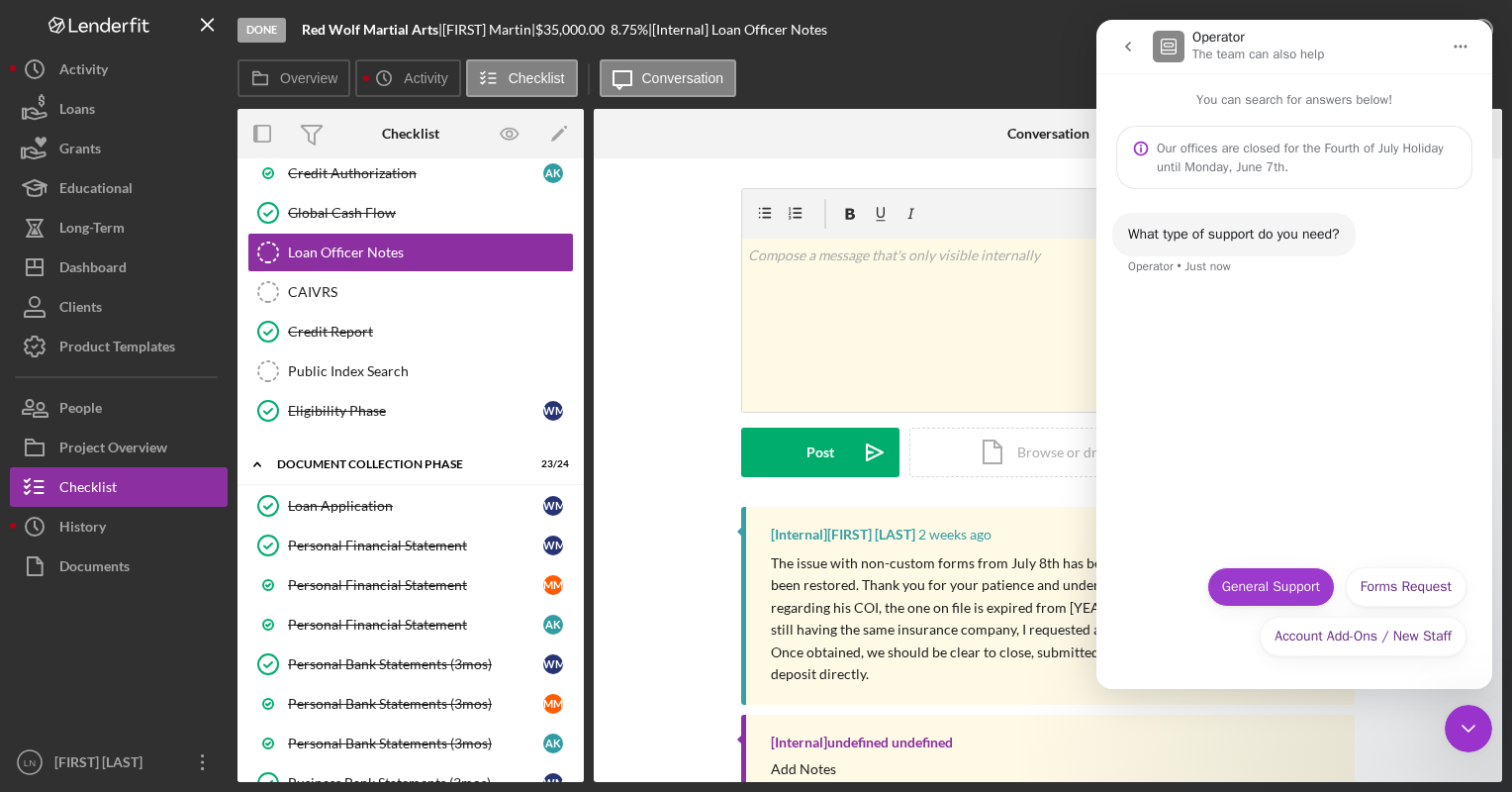 click on "General Support" at bounding box center (1271, 587) 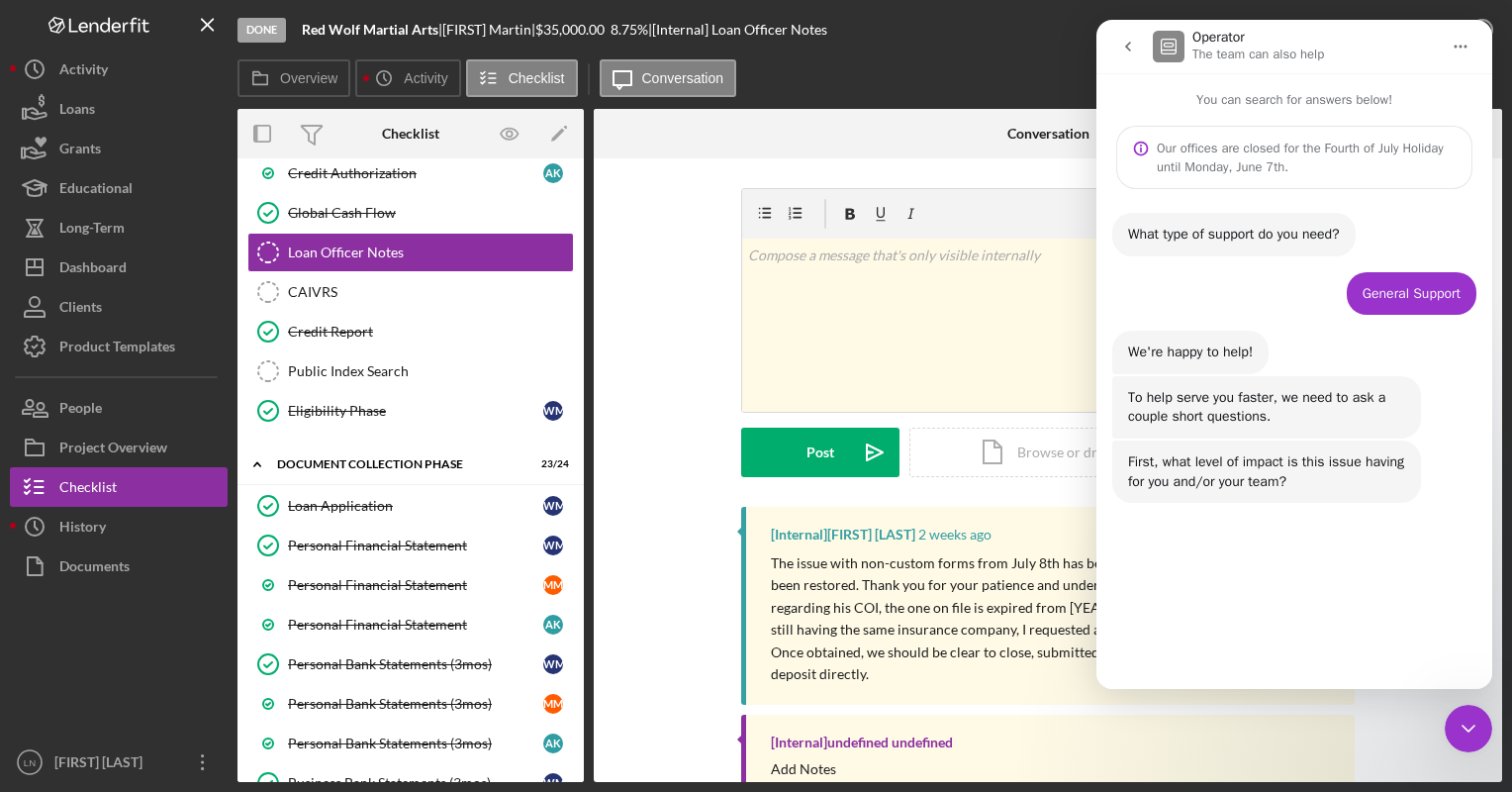 click on "Moderate" at bounding box center [1346, 635] 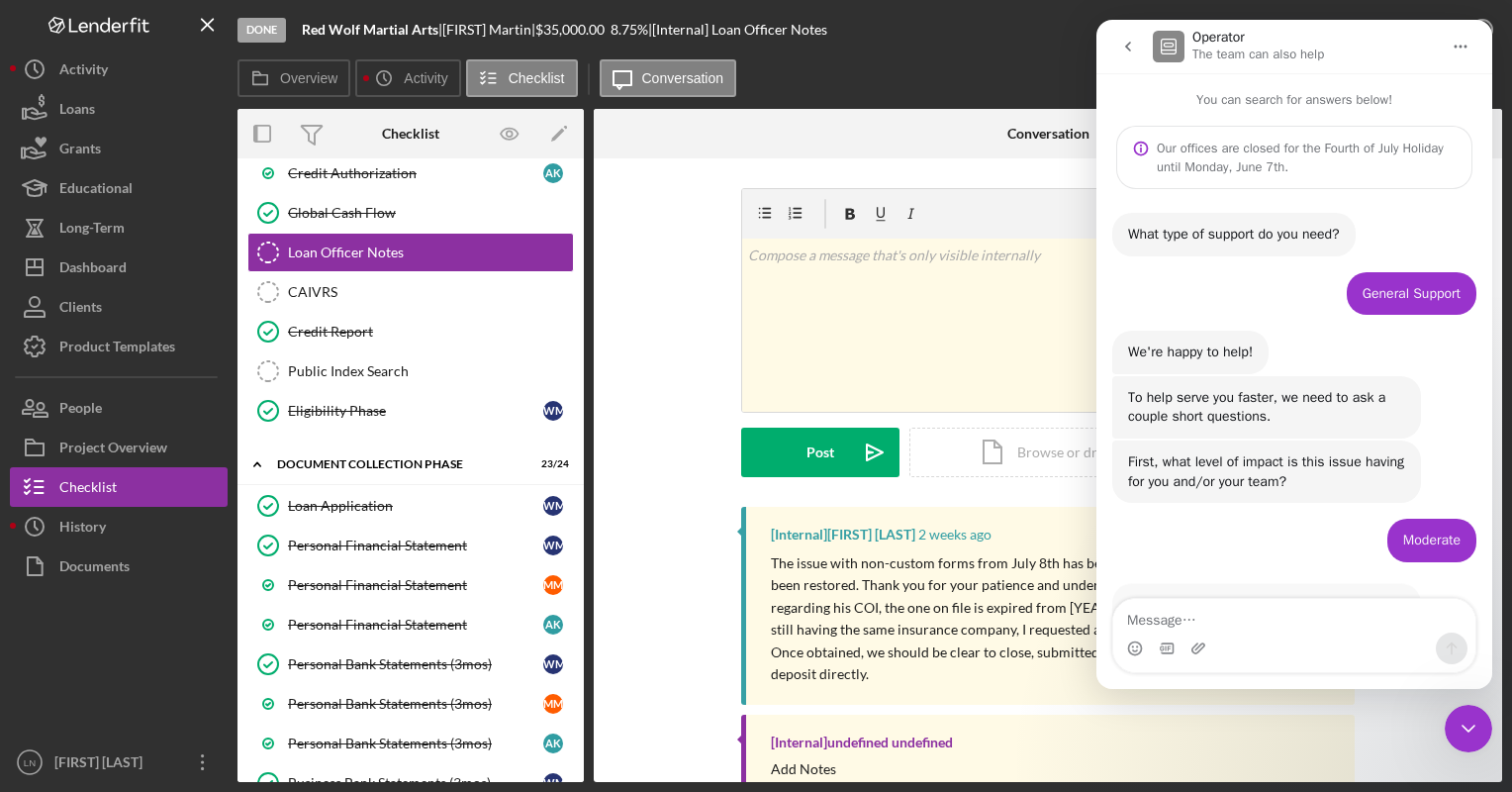 scroll, scrollTop: 82, scrollLeft: 0, axis: vertical 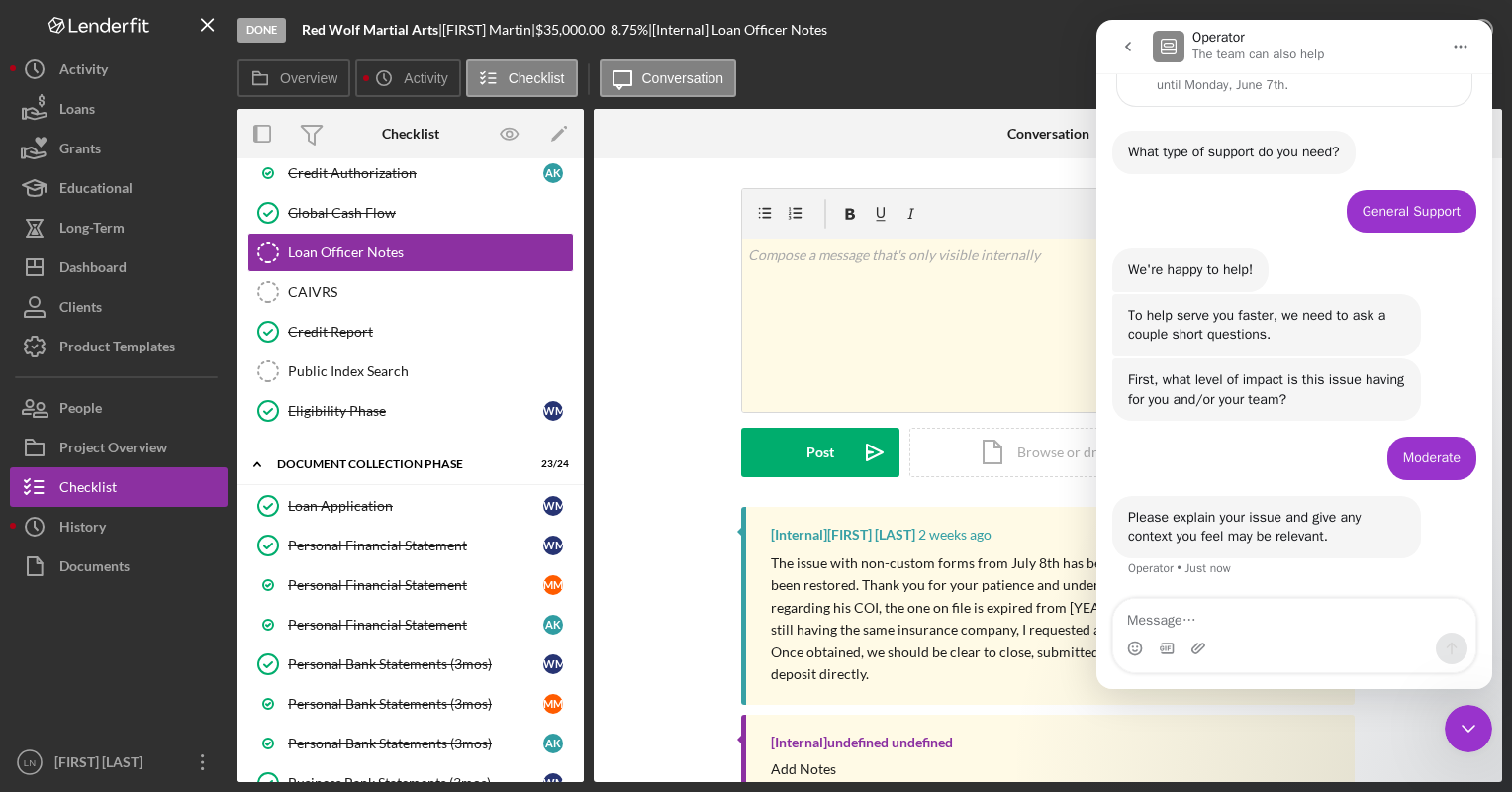 click at bounding box center [1294, 616] 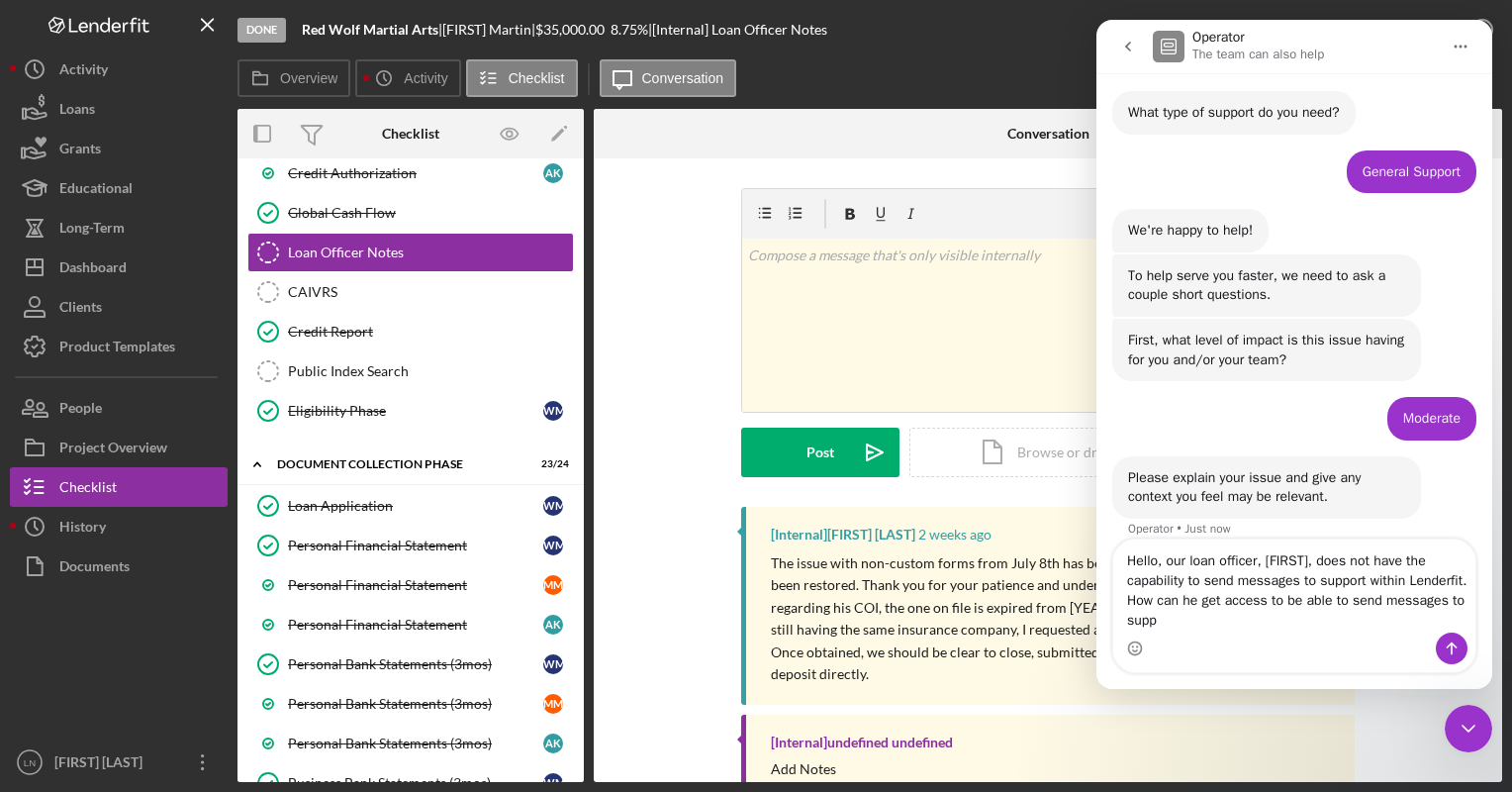 scroll, scrollTop: 142, scrollLeft: 0, axis: vertical 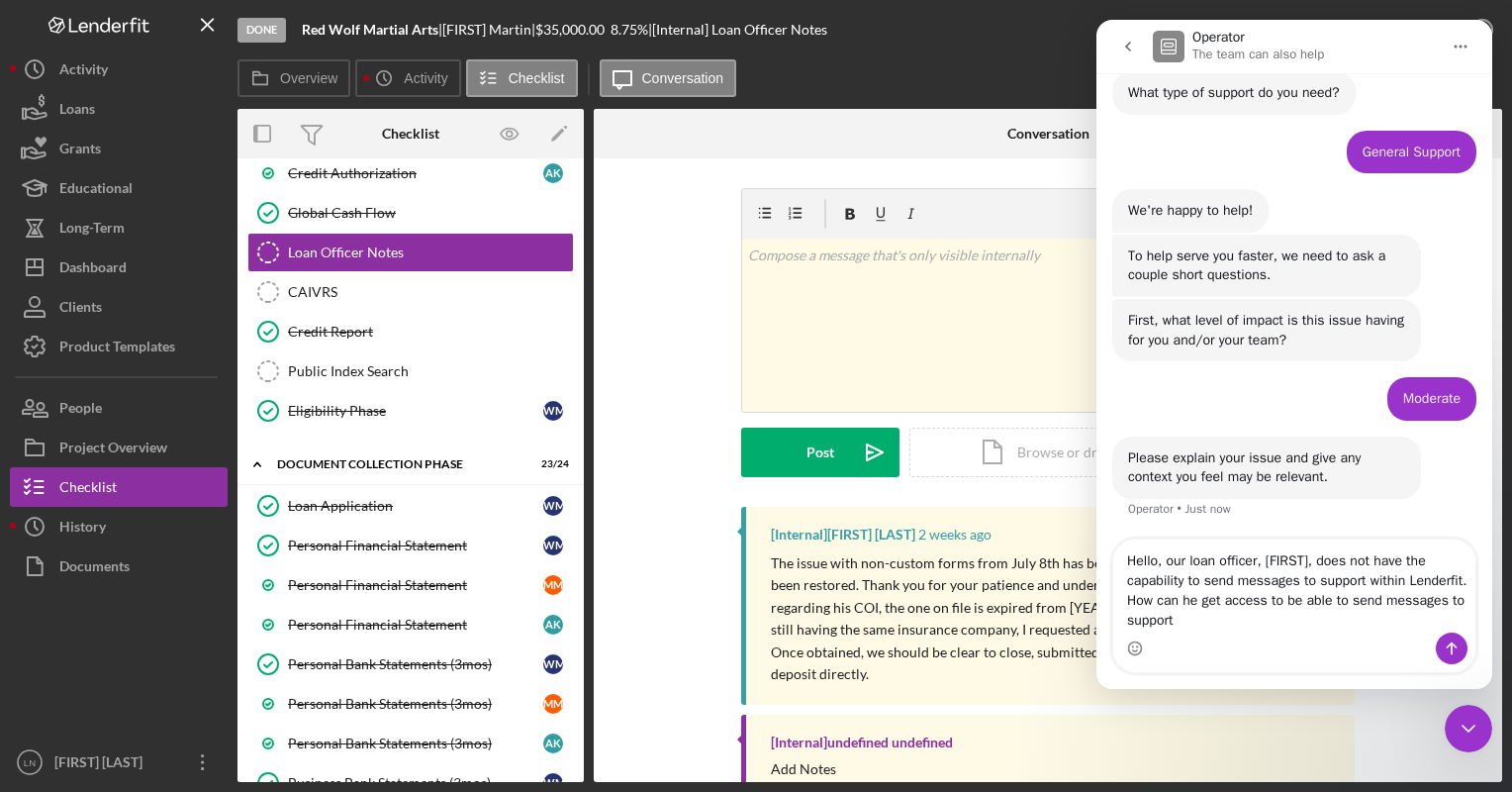 type on "Hello, our loan officer, Matt, does not have the capability to send messages to support within Lenderfit. How can he get access to be able to send messages to support?" 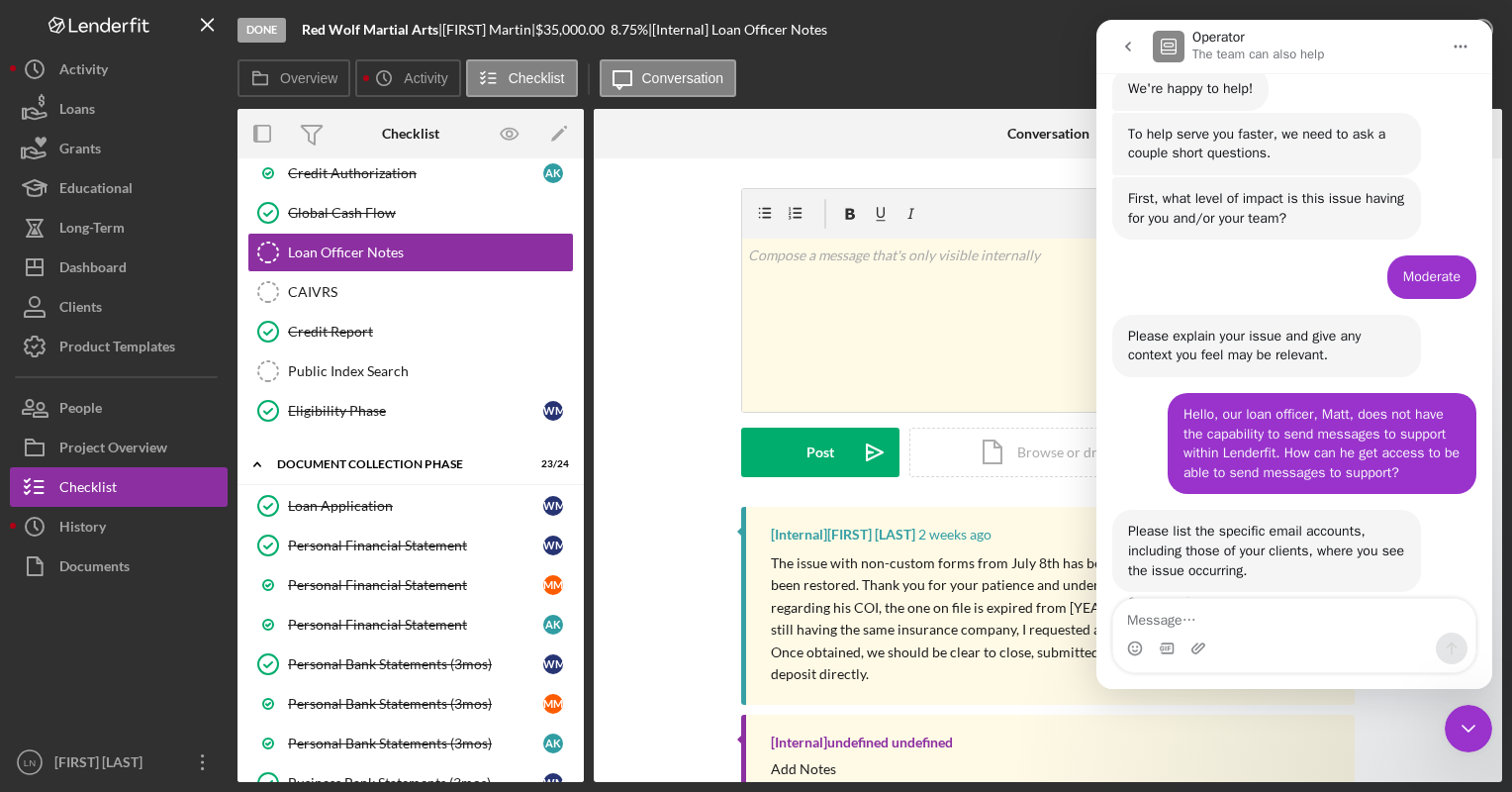 scroll, scrollTop: 297, scrollLeft: 0, axis: vertical 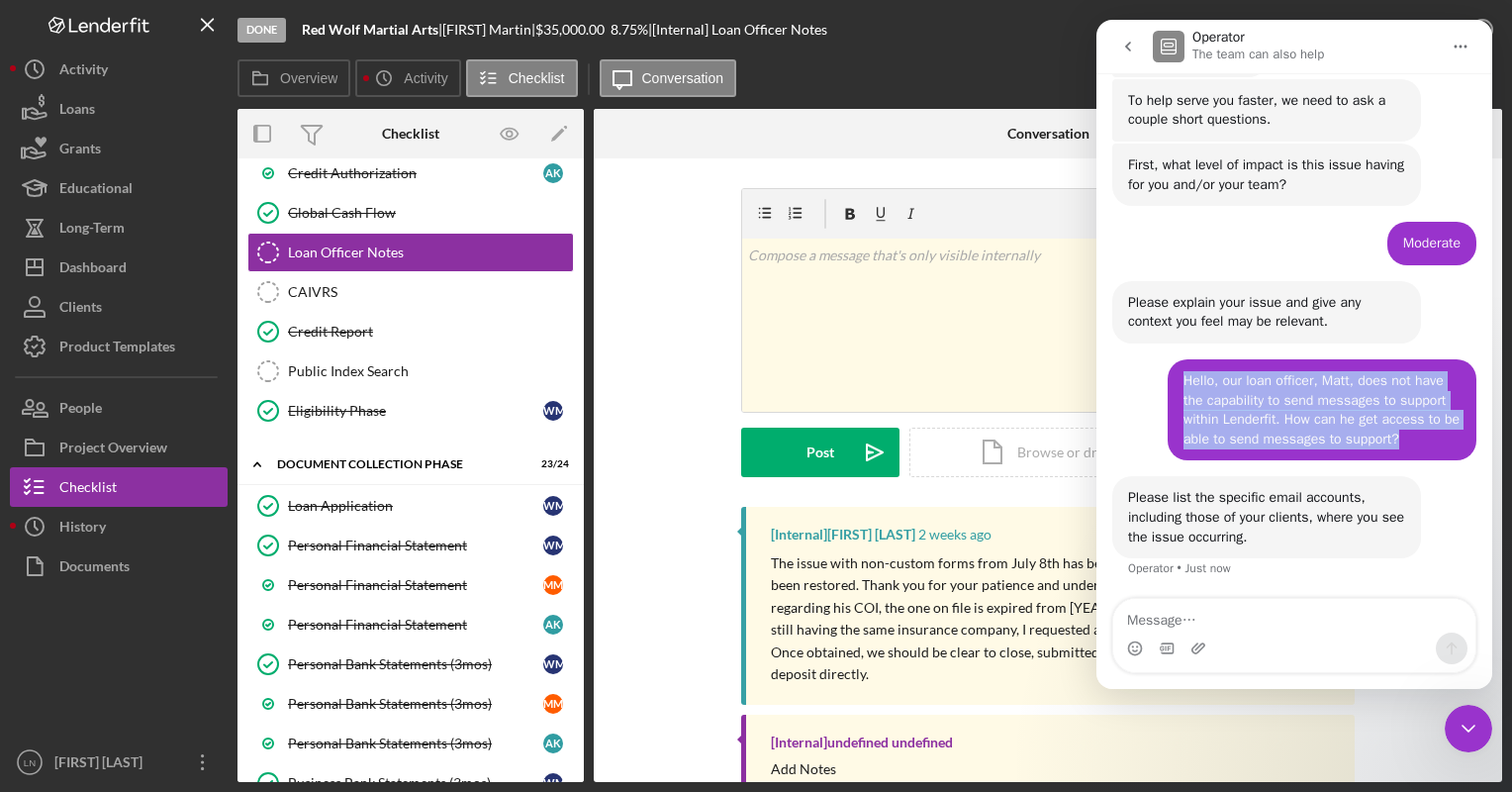 drag, startPoint x: 1176, startPoint y: 376, endPoint x: 1396, endPoint y: 451, distance: 232.43279 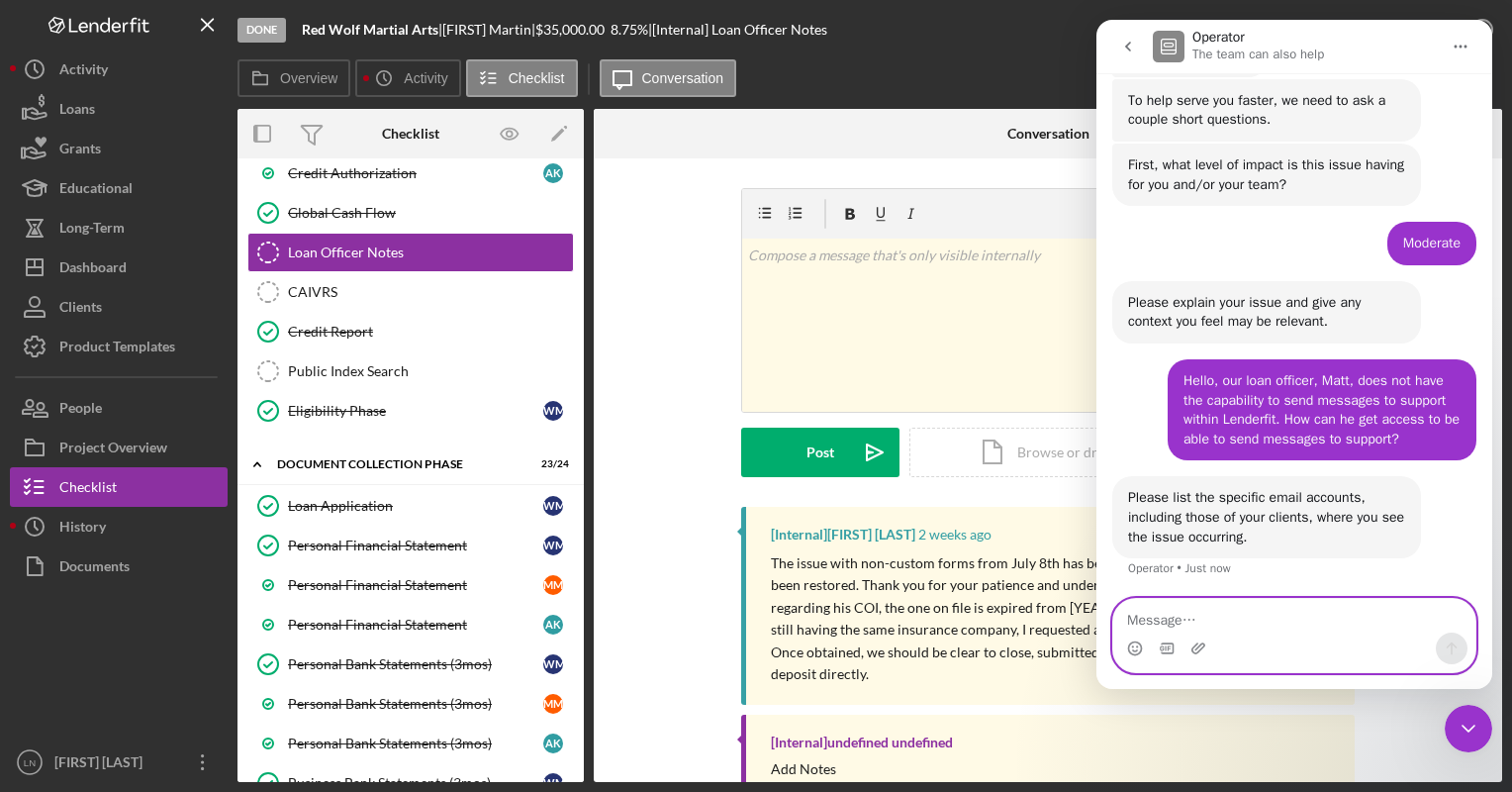 click at bounding box center (1294, 616) 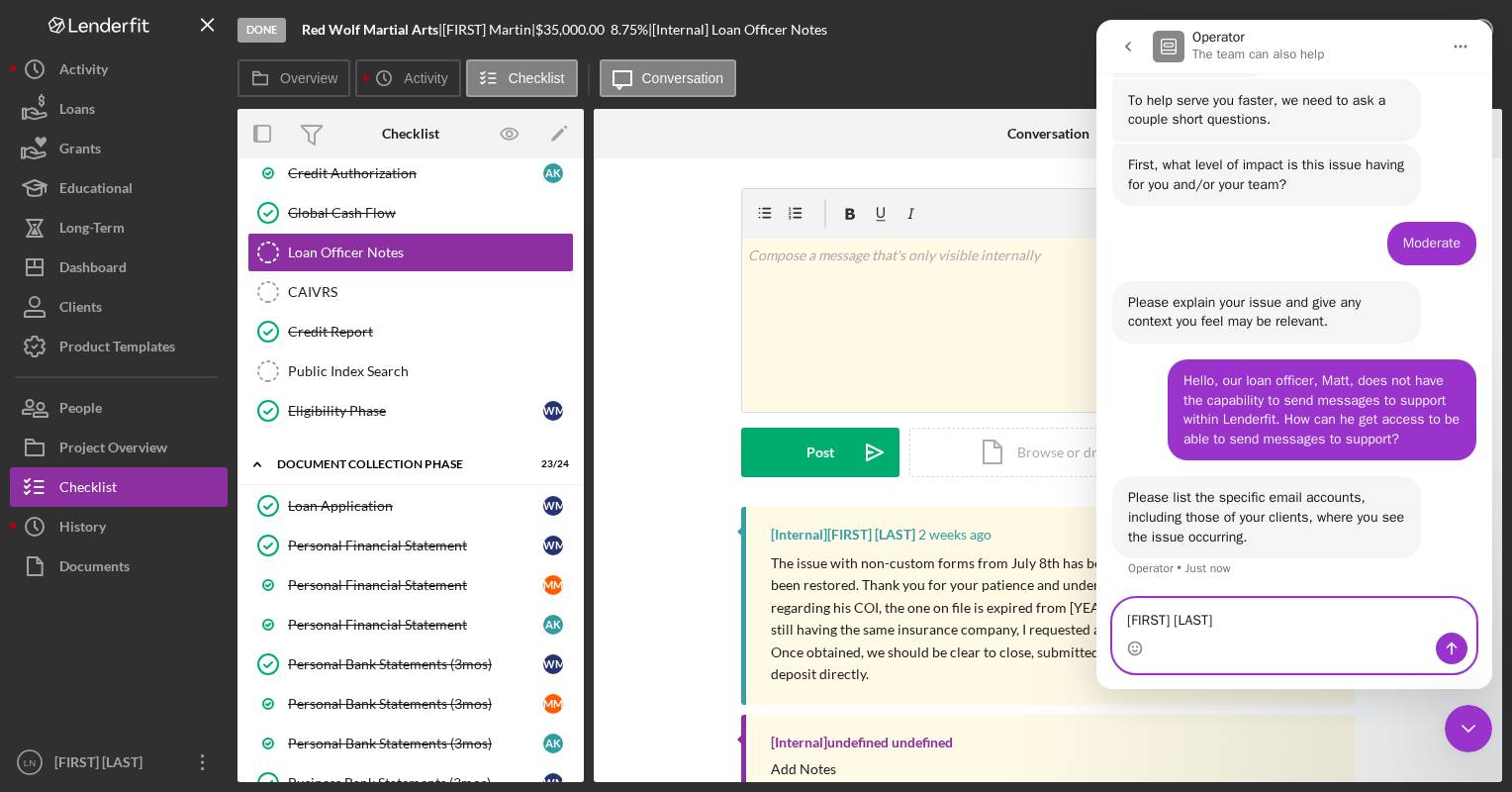type on "[FIRST] [LAST]" 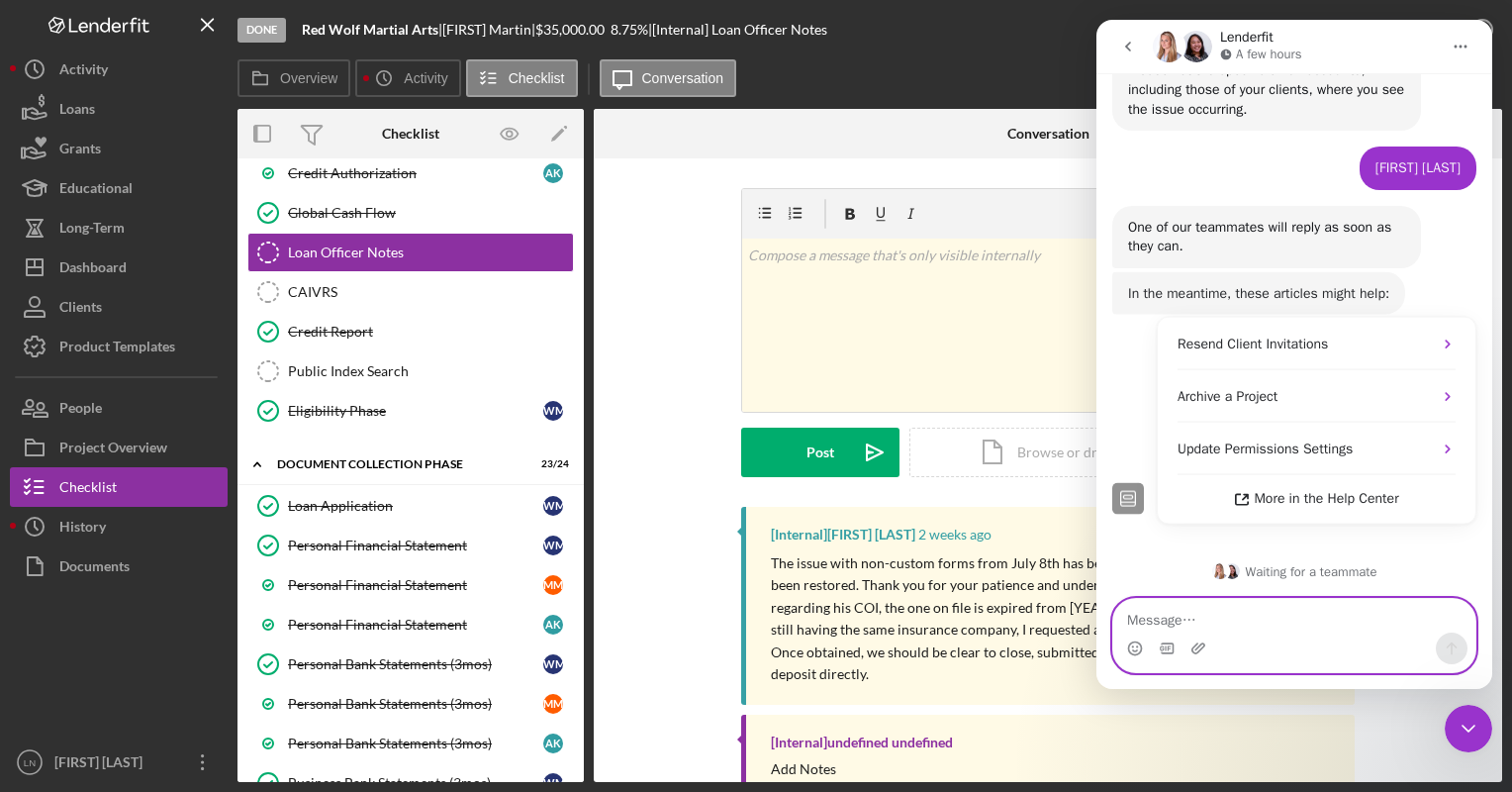 scroll, scrollTop: 725, scrollLeft: 0, axis: vertical 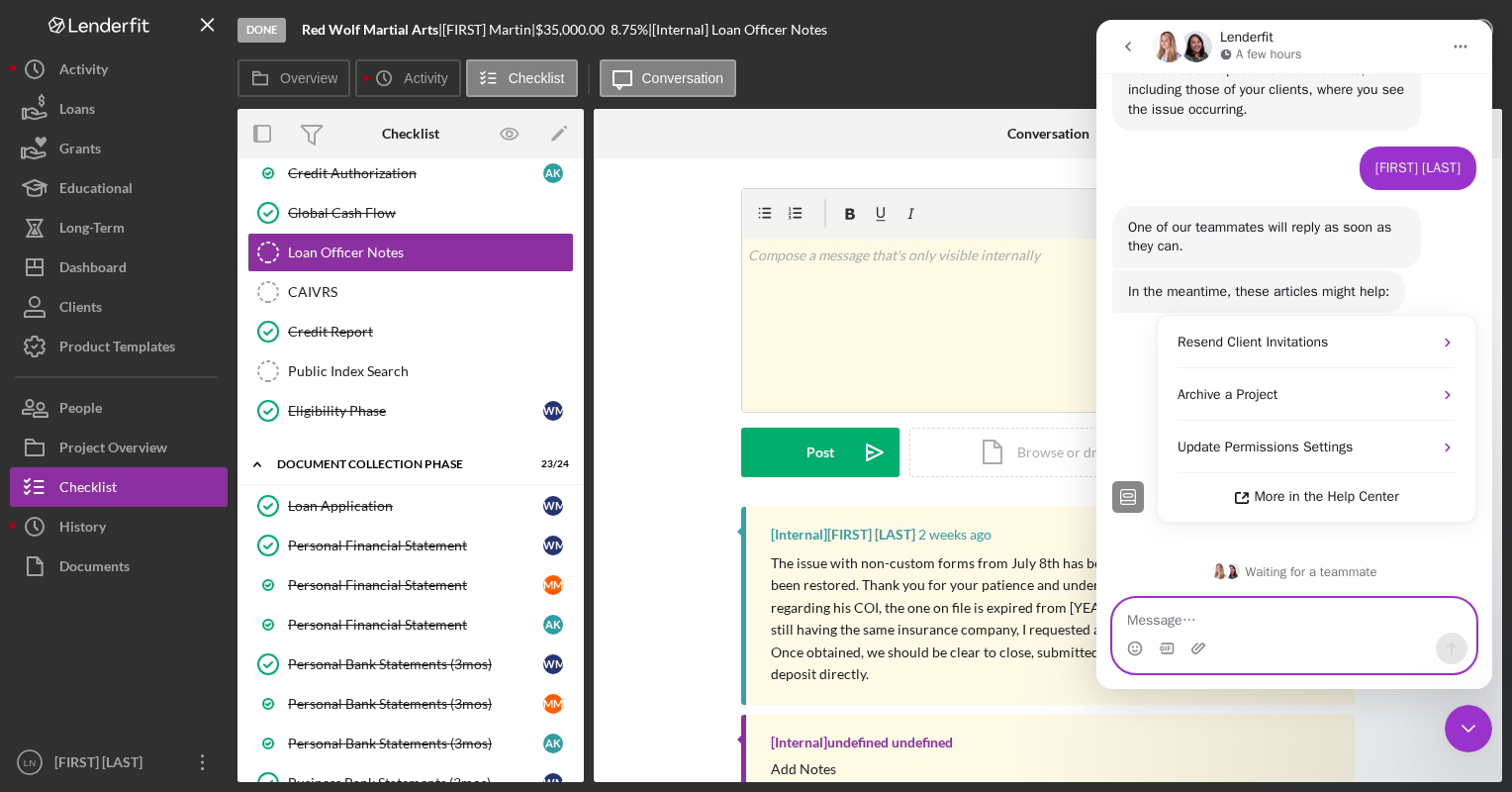 click at bounding box center (1294, 616) 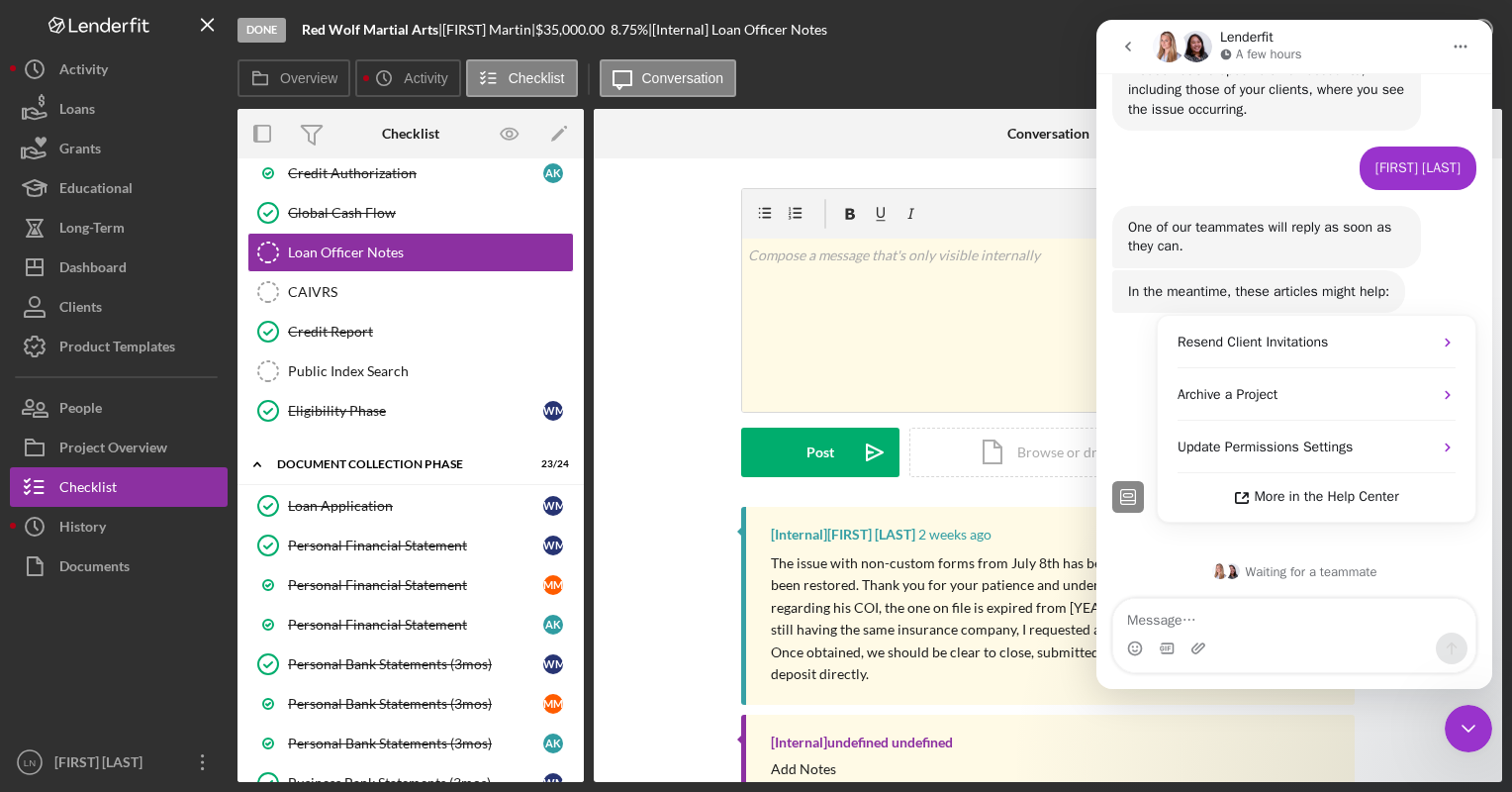 click 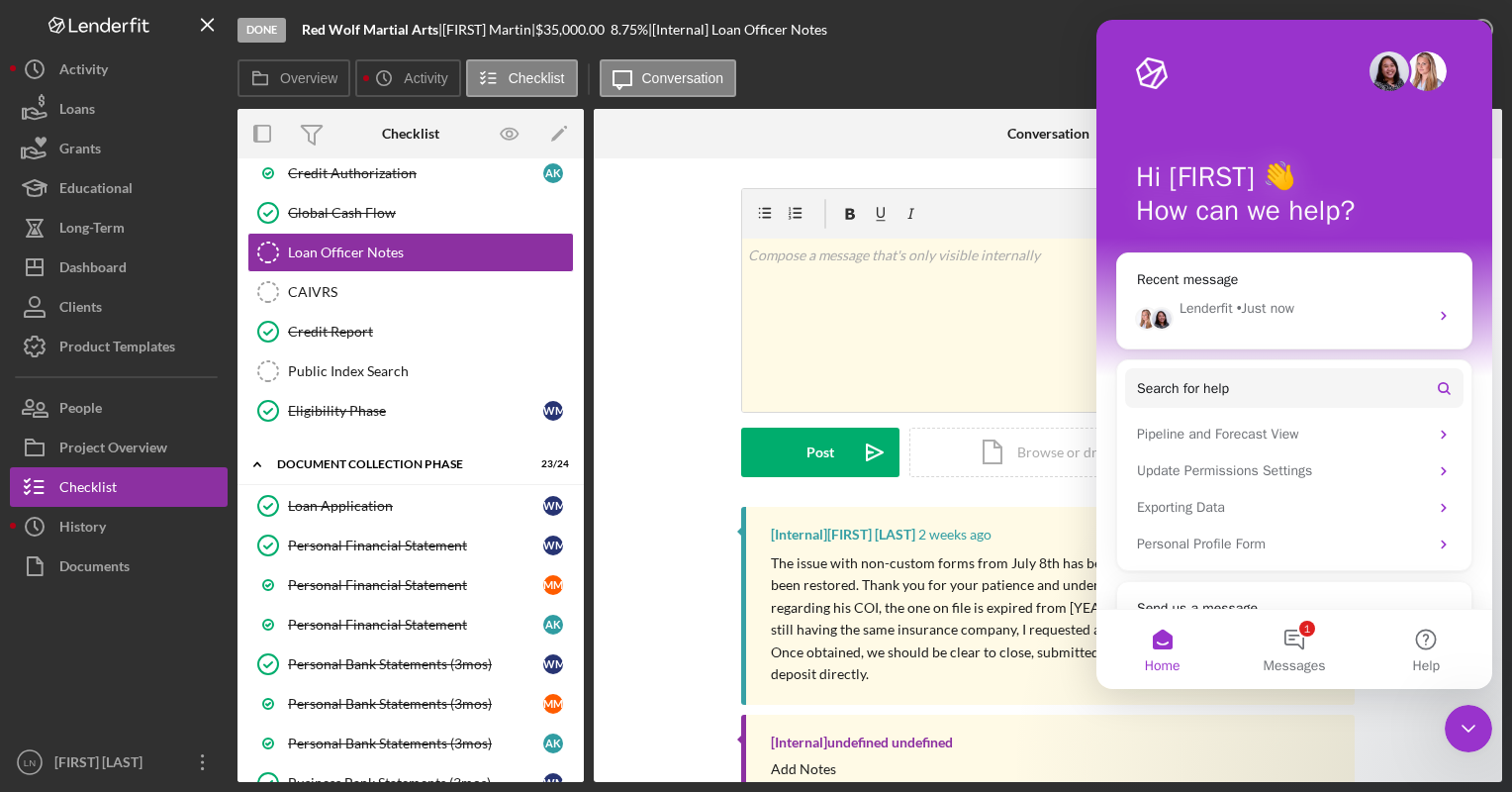 scroll, scrollTop: 0, scrollLeft: 0, axis: both 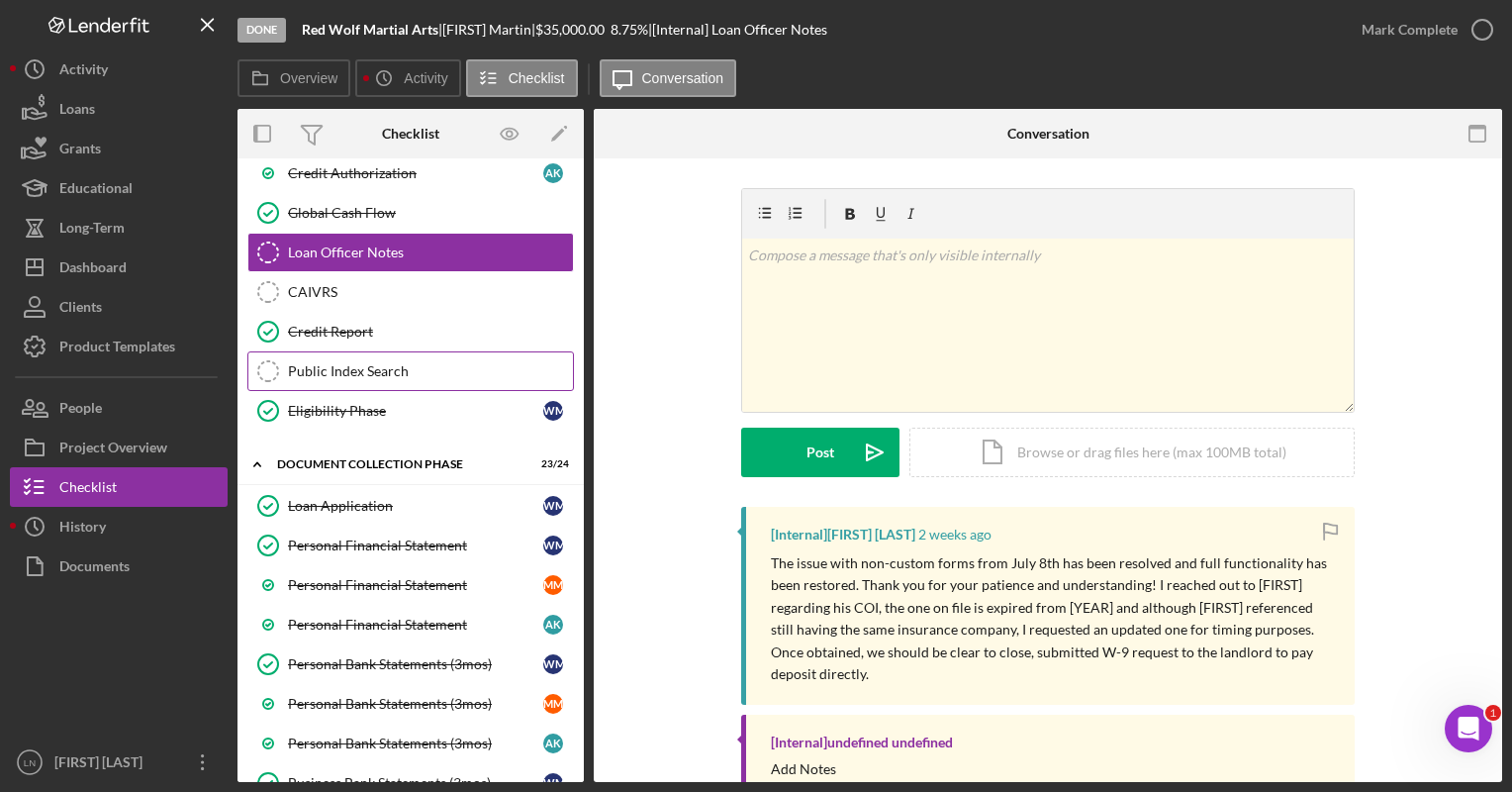 drag, startPoint x: 392, startPoint y: 345, endPoint x: 397, endPoint y: 360, distance: 15.811388 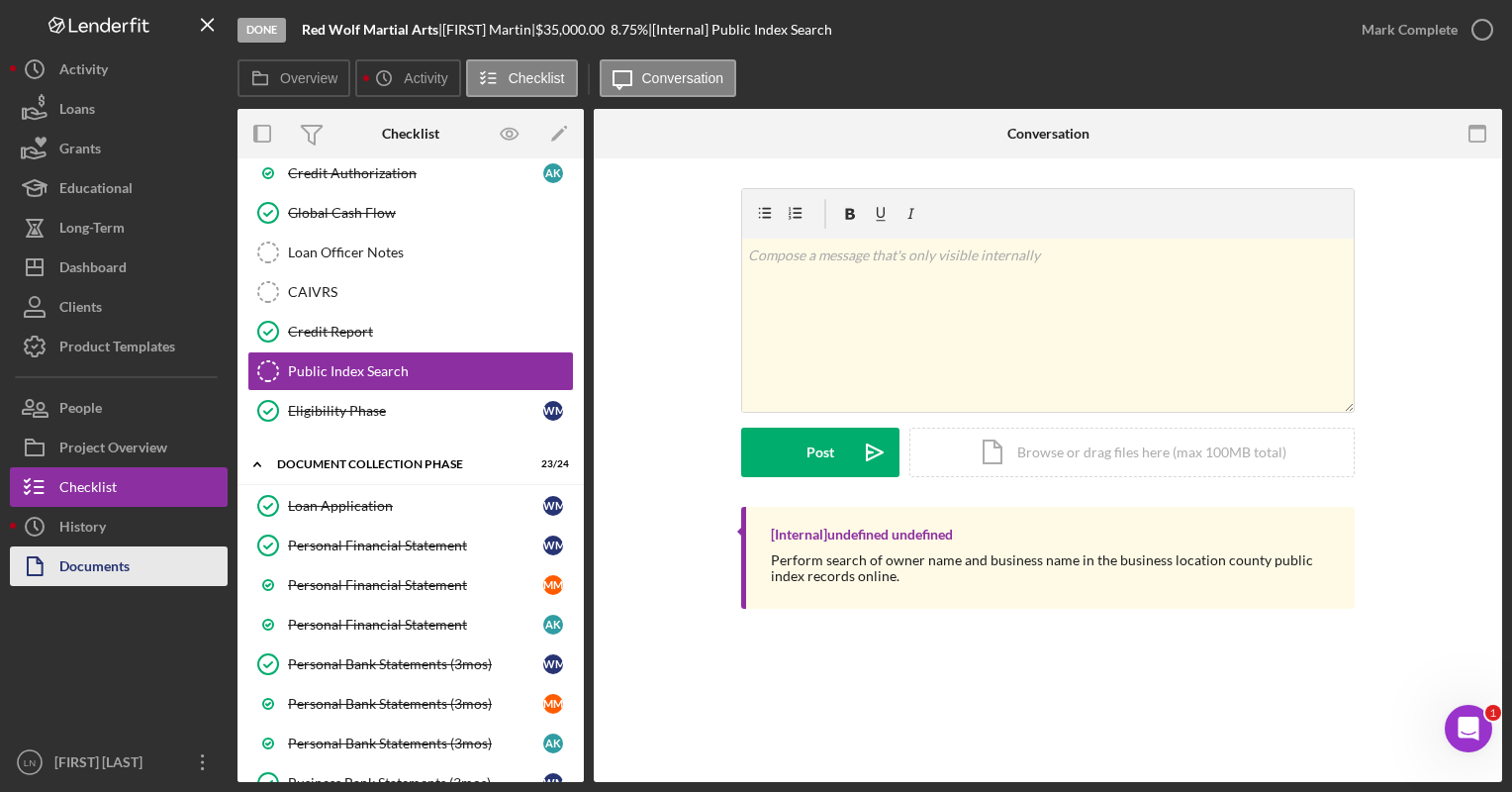 click on "Documents" at bounding box center (94, 568) 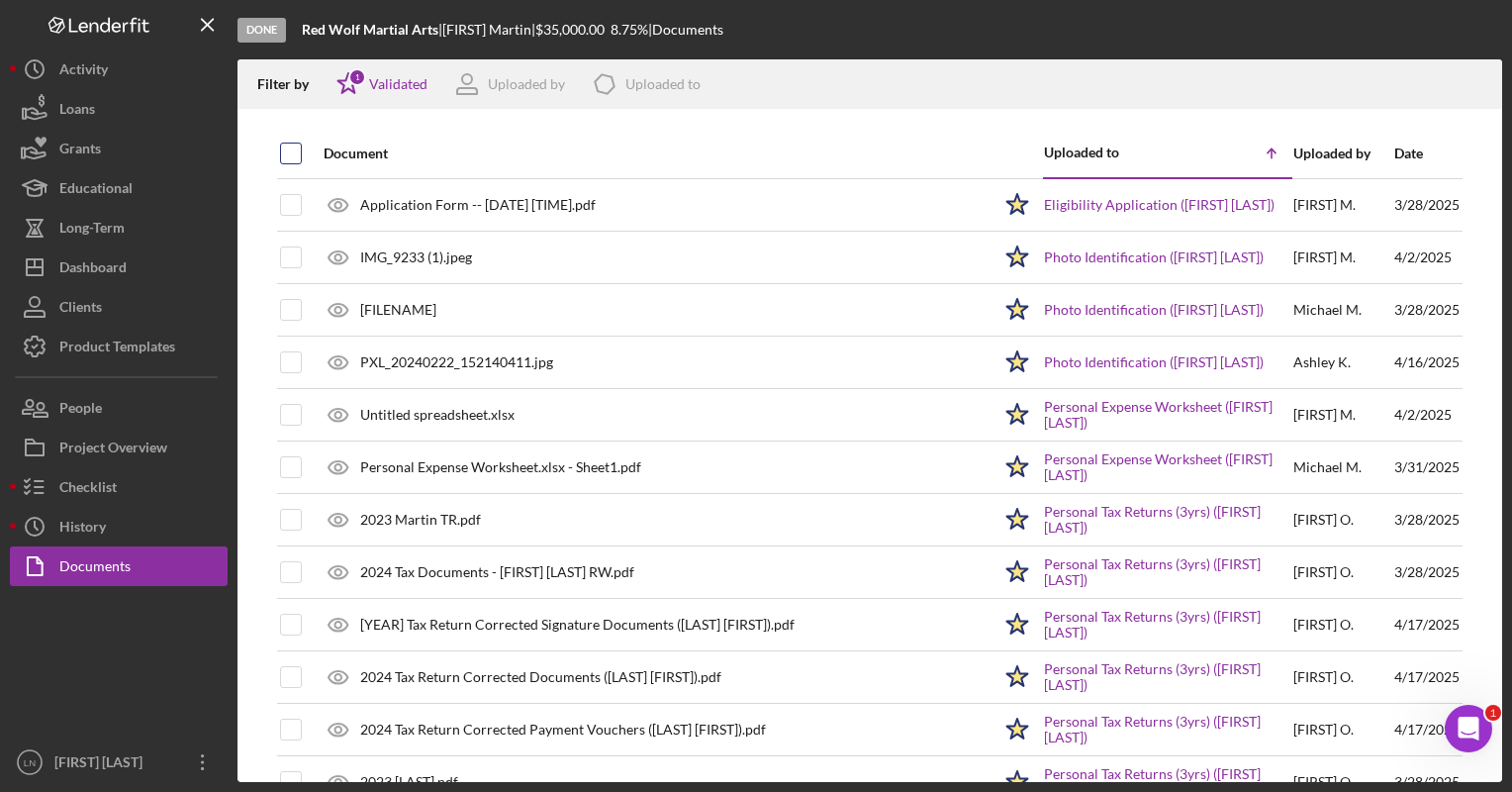 click at bounding box center (291, 153) 